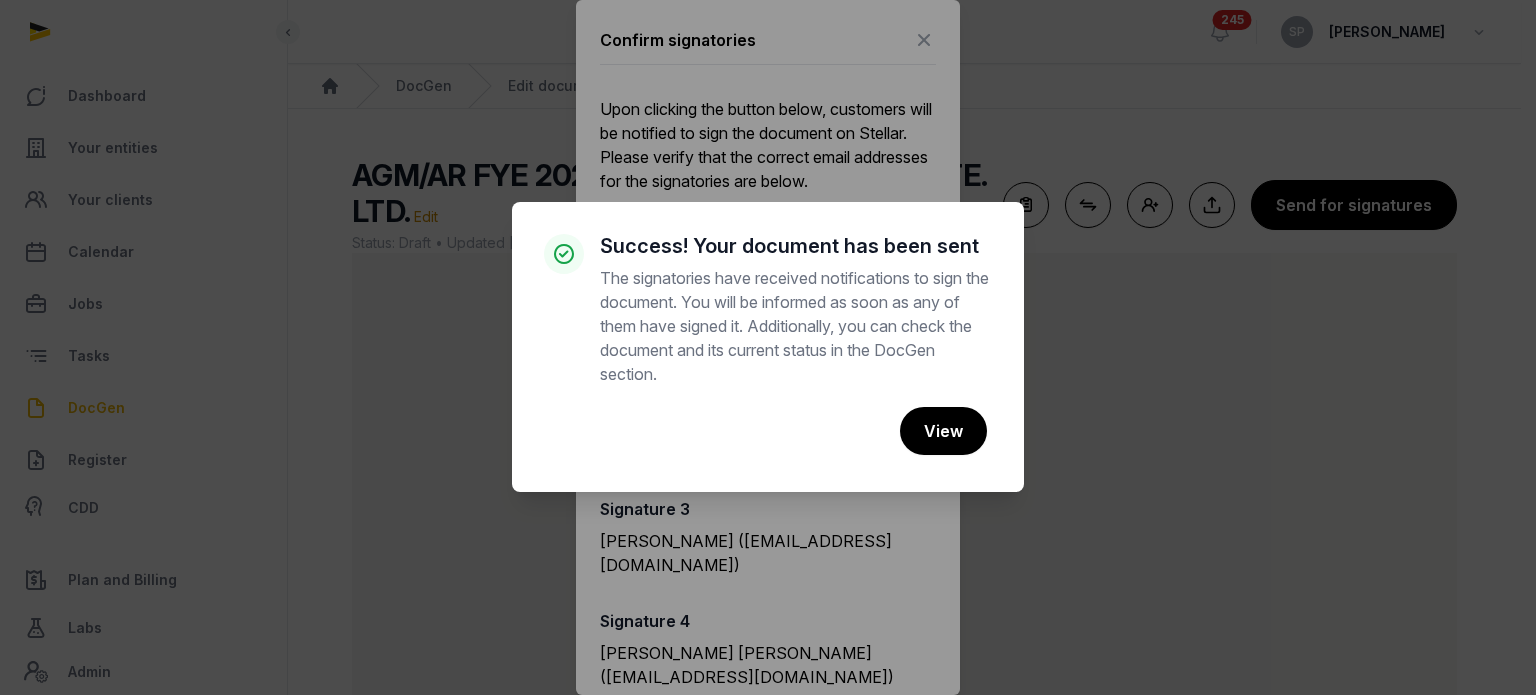 scroll, scrollTop: 119, scrollLeft: 0, axis: vertical 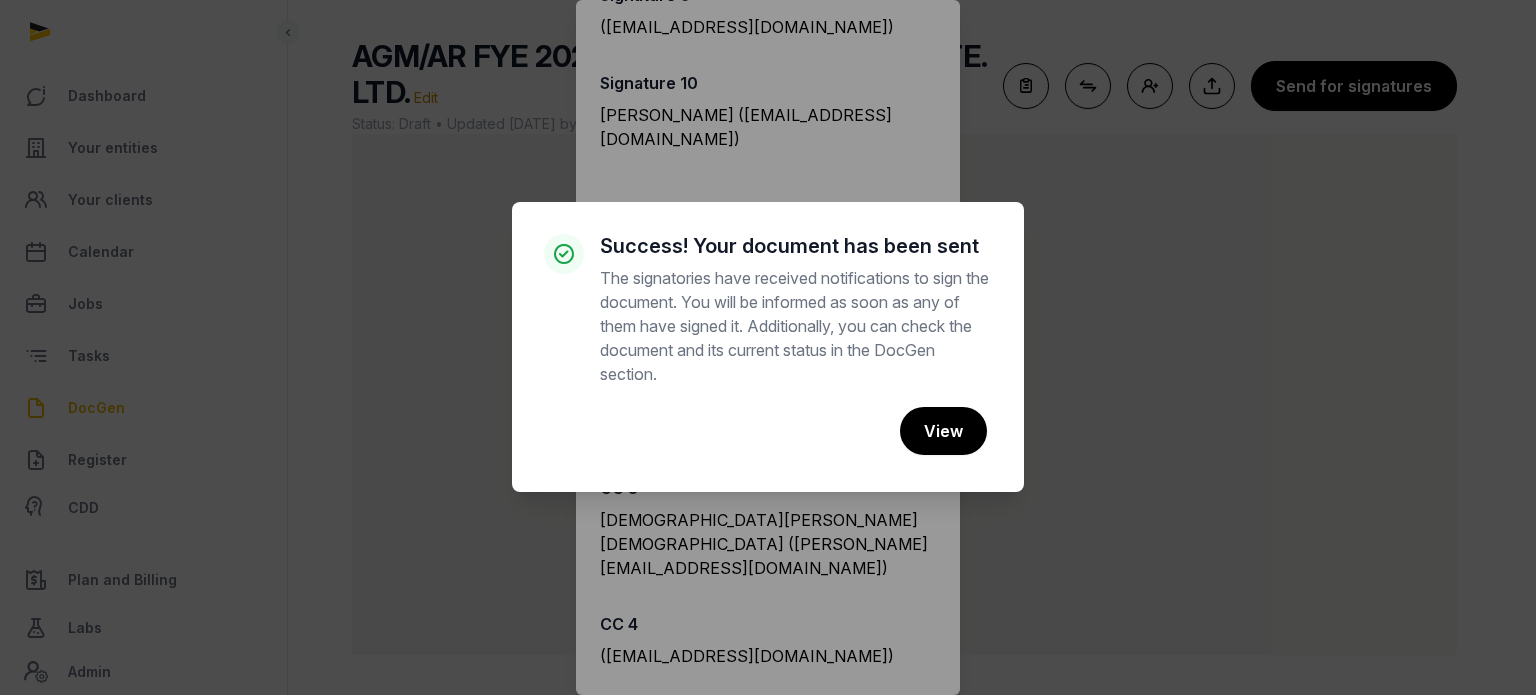 click on "×
Success! Your document has been sent
The signatories have received notifications to sign the document. You will be informed as soon as any of them have signed it. Additionally, you can check the document and its current status in the DocGen section.
Cancel No View" at bounding box center [768, 347] 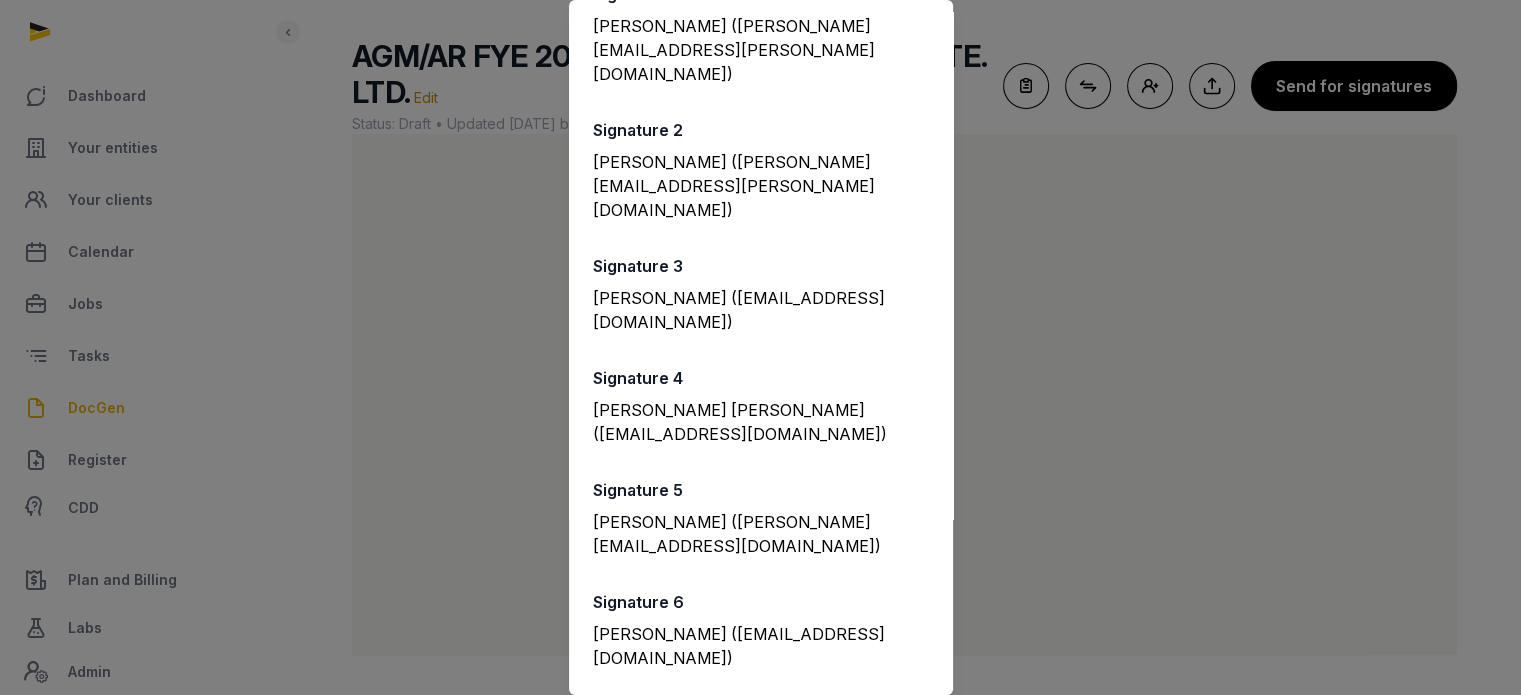scroll, scrollTop: 0, scrollLeft: 0, axis: both 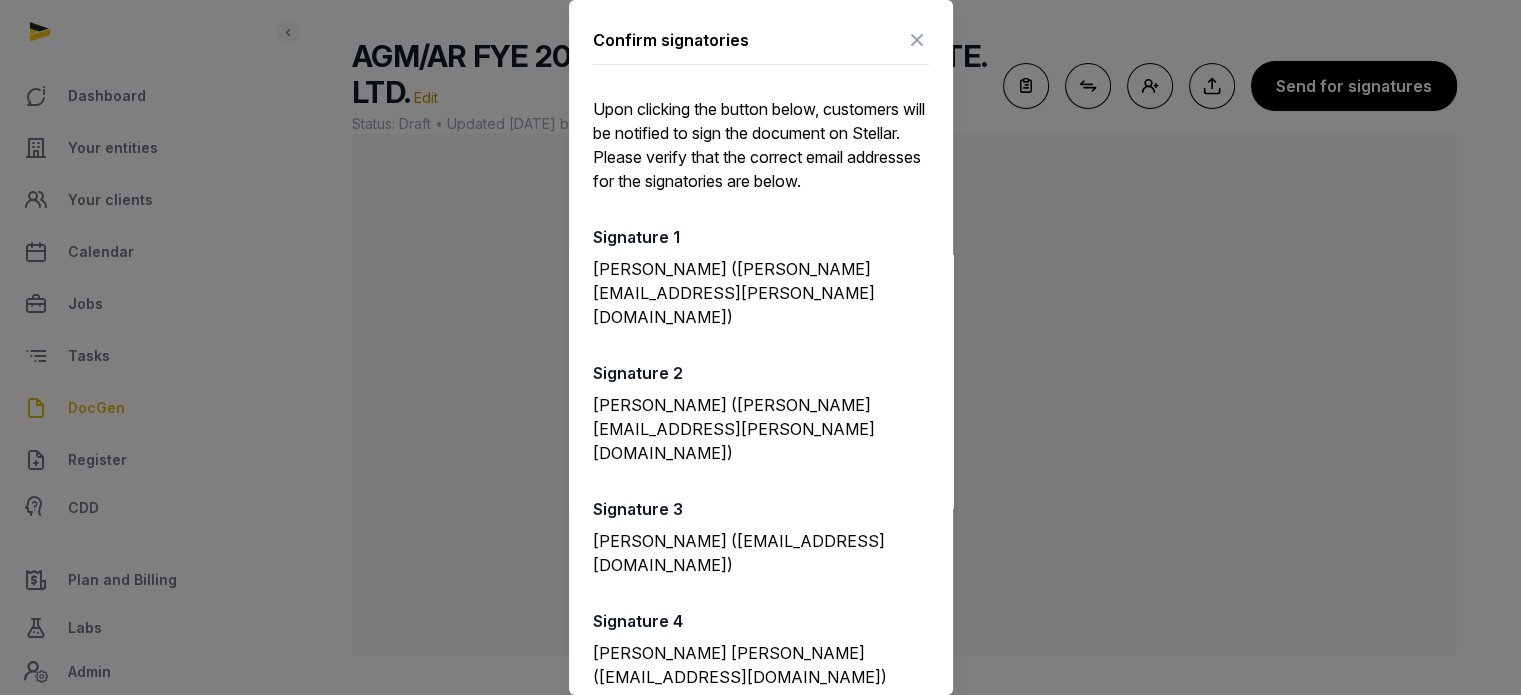 click at bounding box center (917, 40) 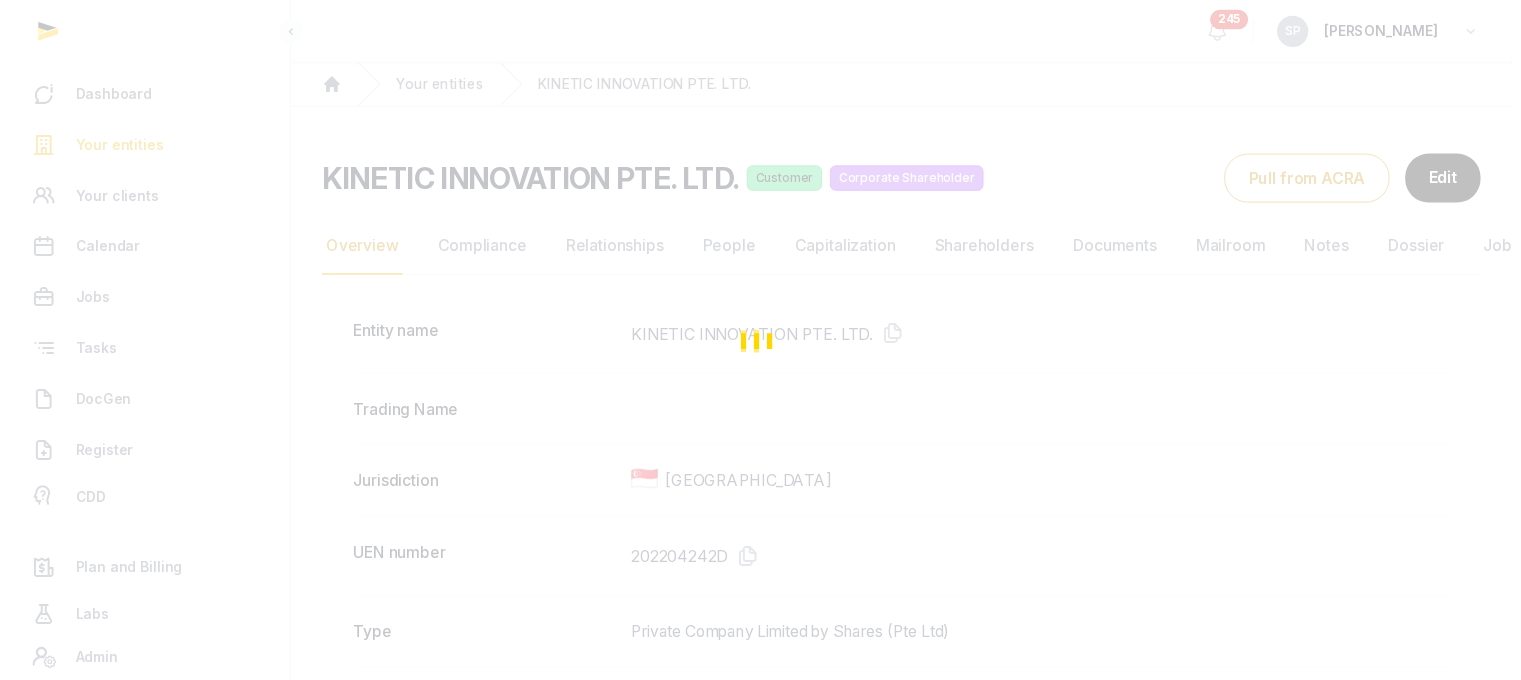 scroll, scrollTop: 0, scrollLeft: 0, axis: both 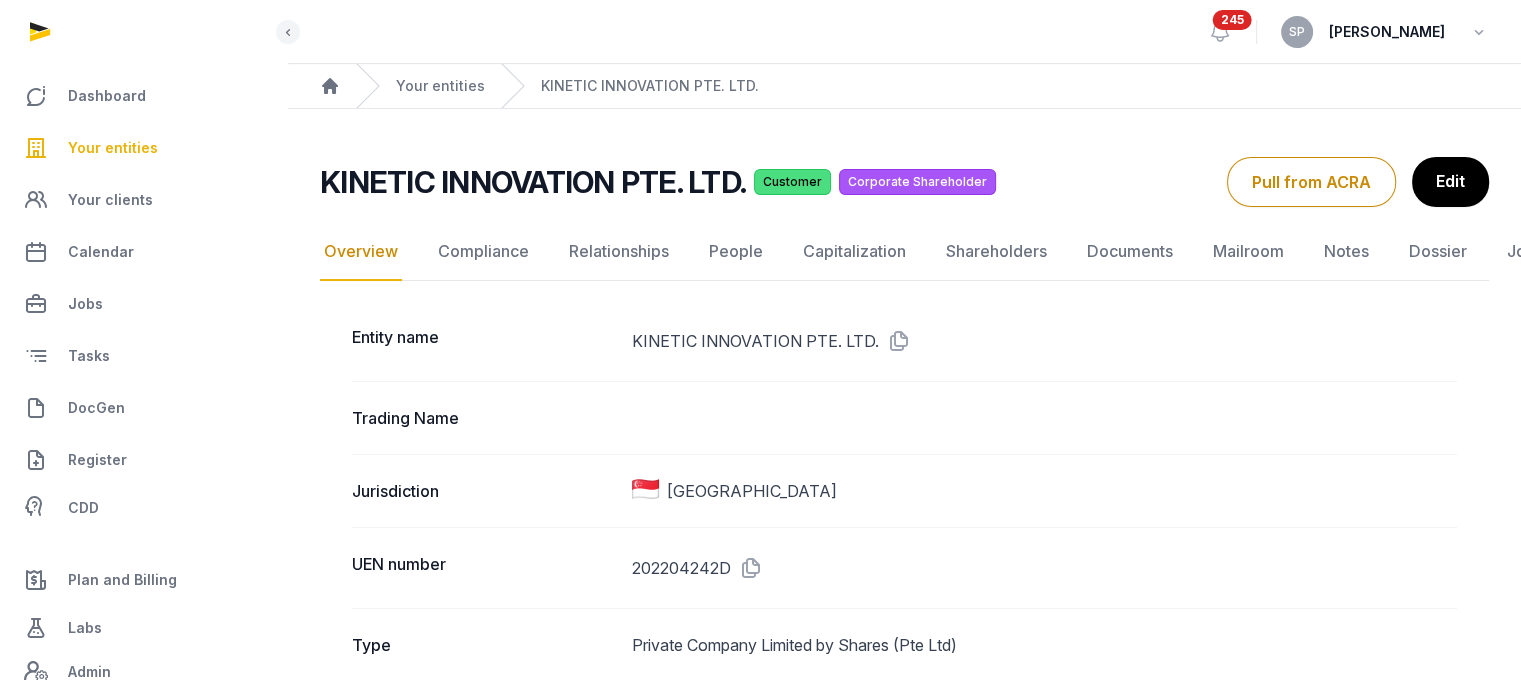 click on "Your entities" at bounding box center [113, 148] 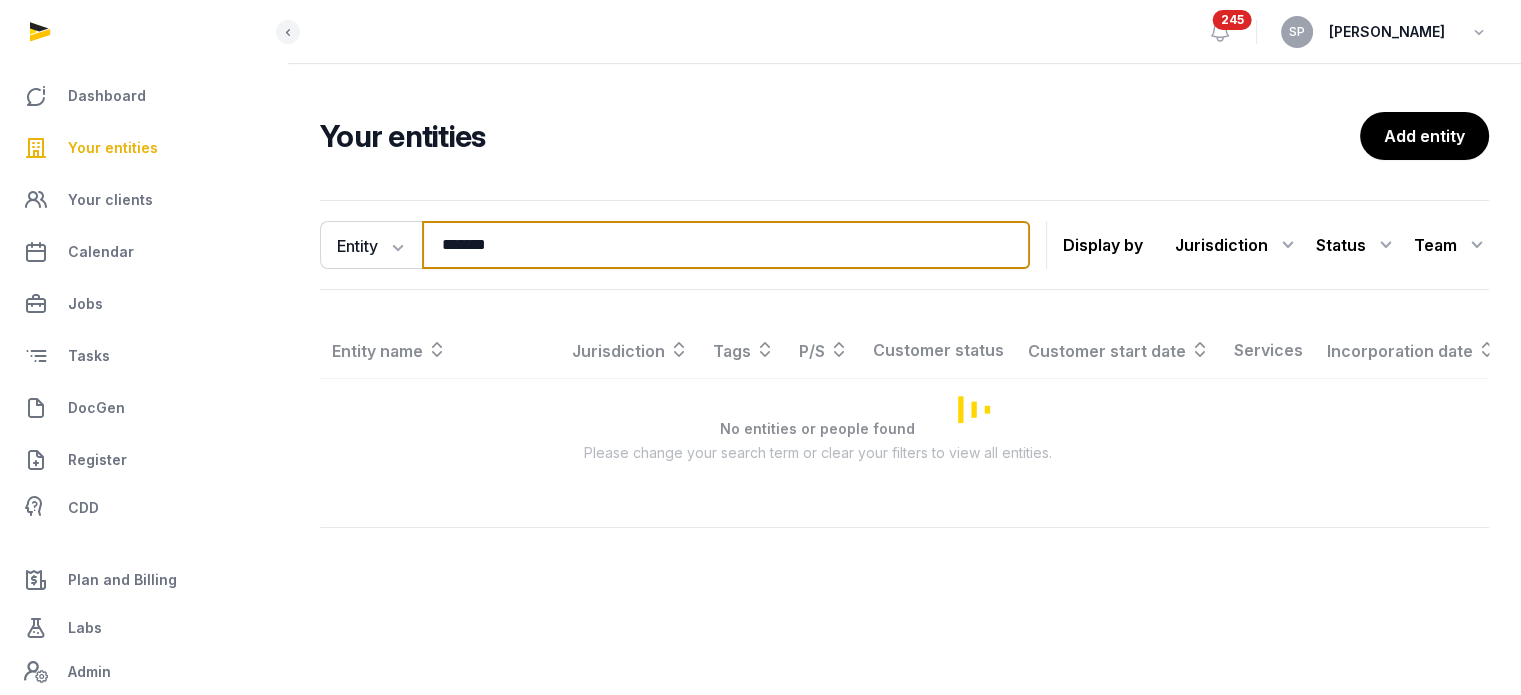 click on "*******" at bounding box center [726, 245] 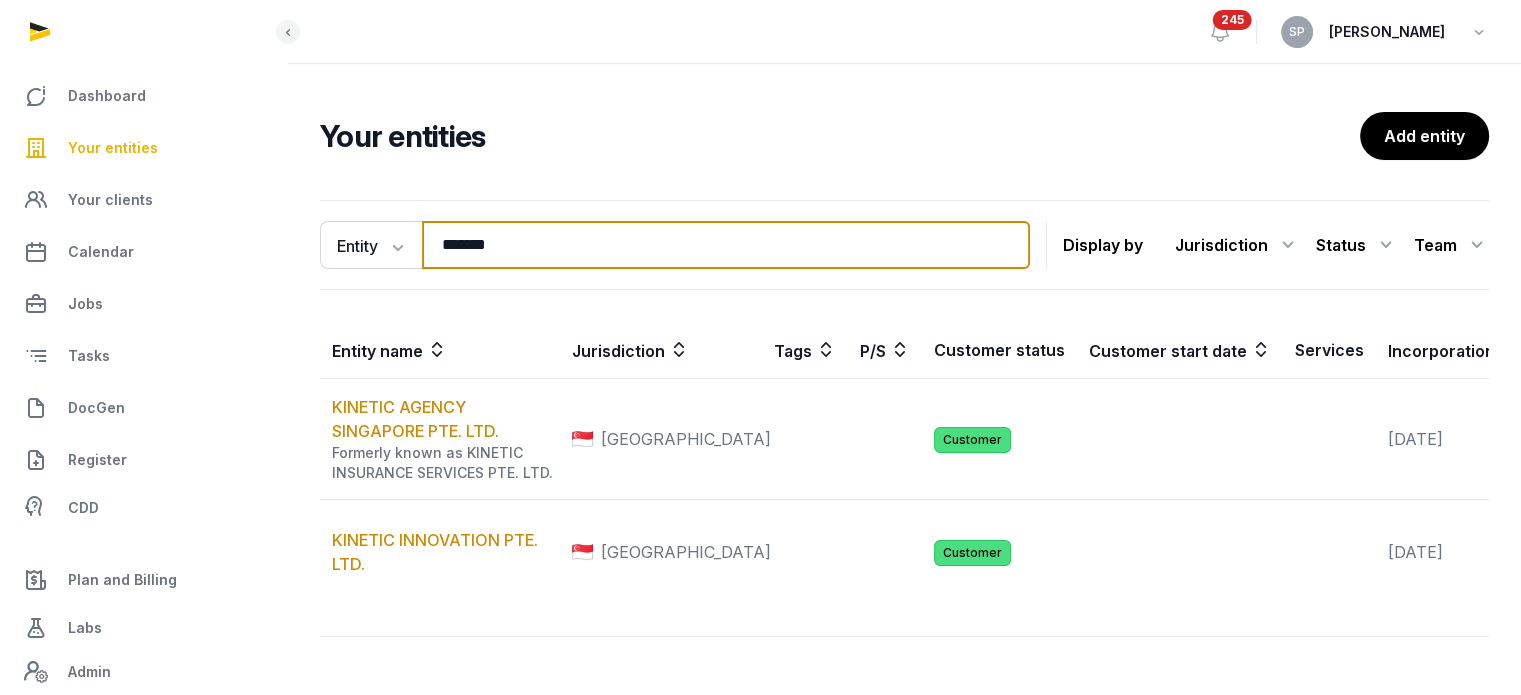 click on "*******" at bounding box center [726, 245] 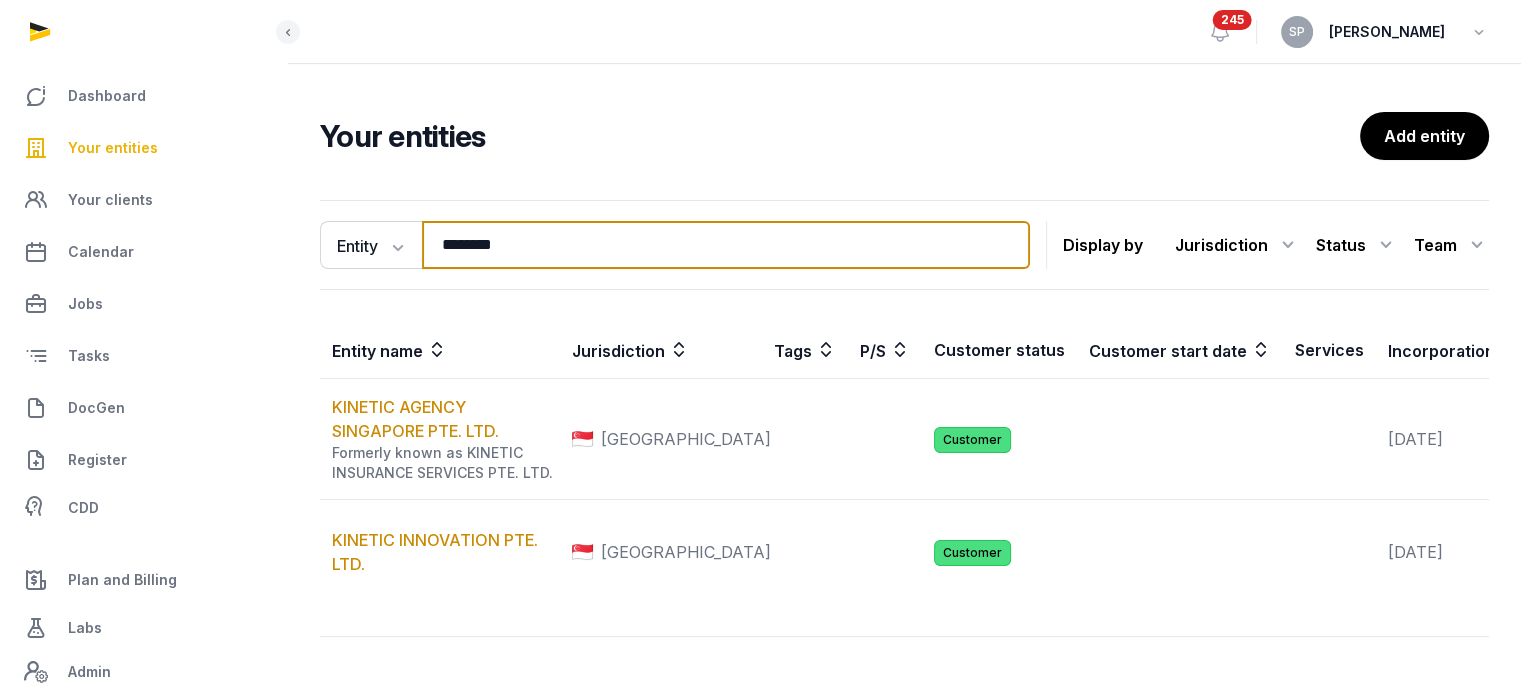 type on "********" 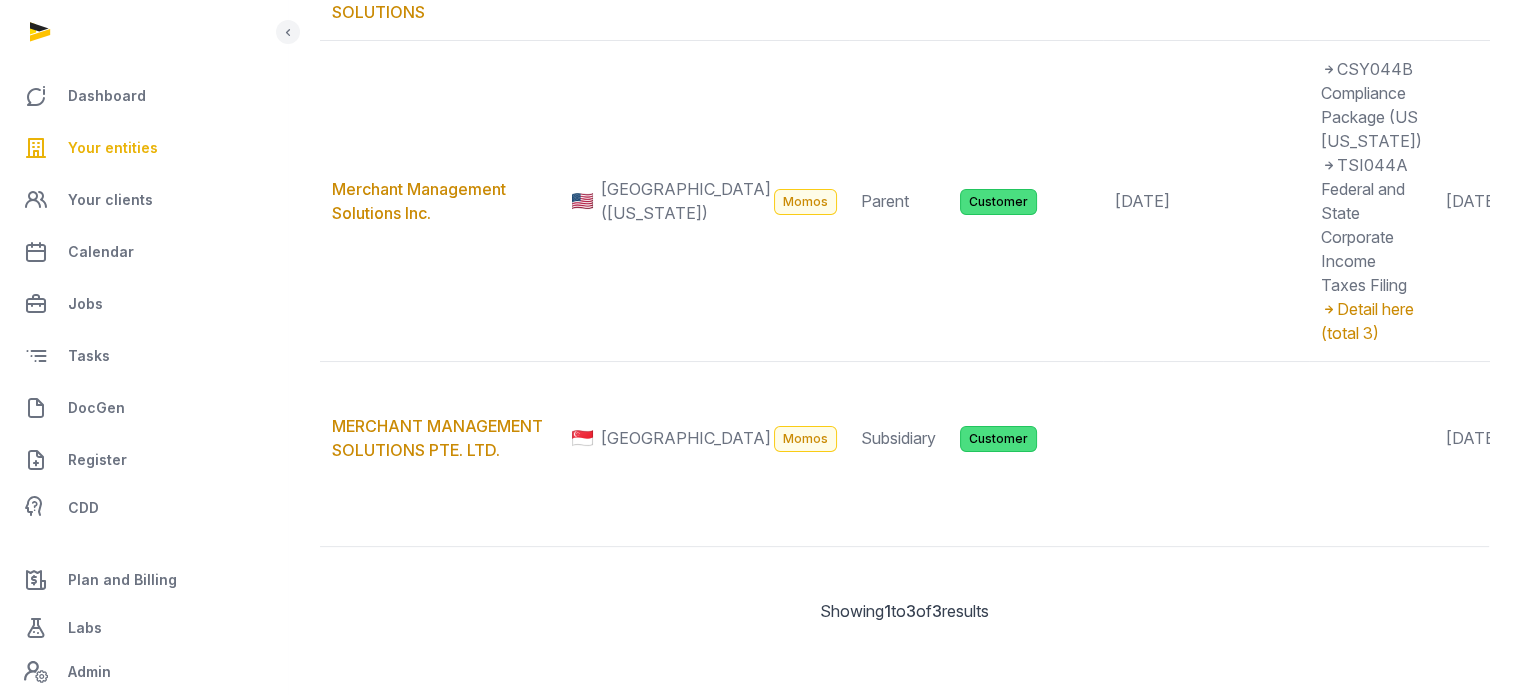 scroll, scrollTop: 572, scrollLeft: 0, axis: vertical 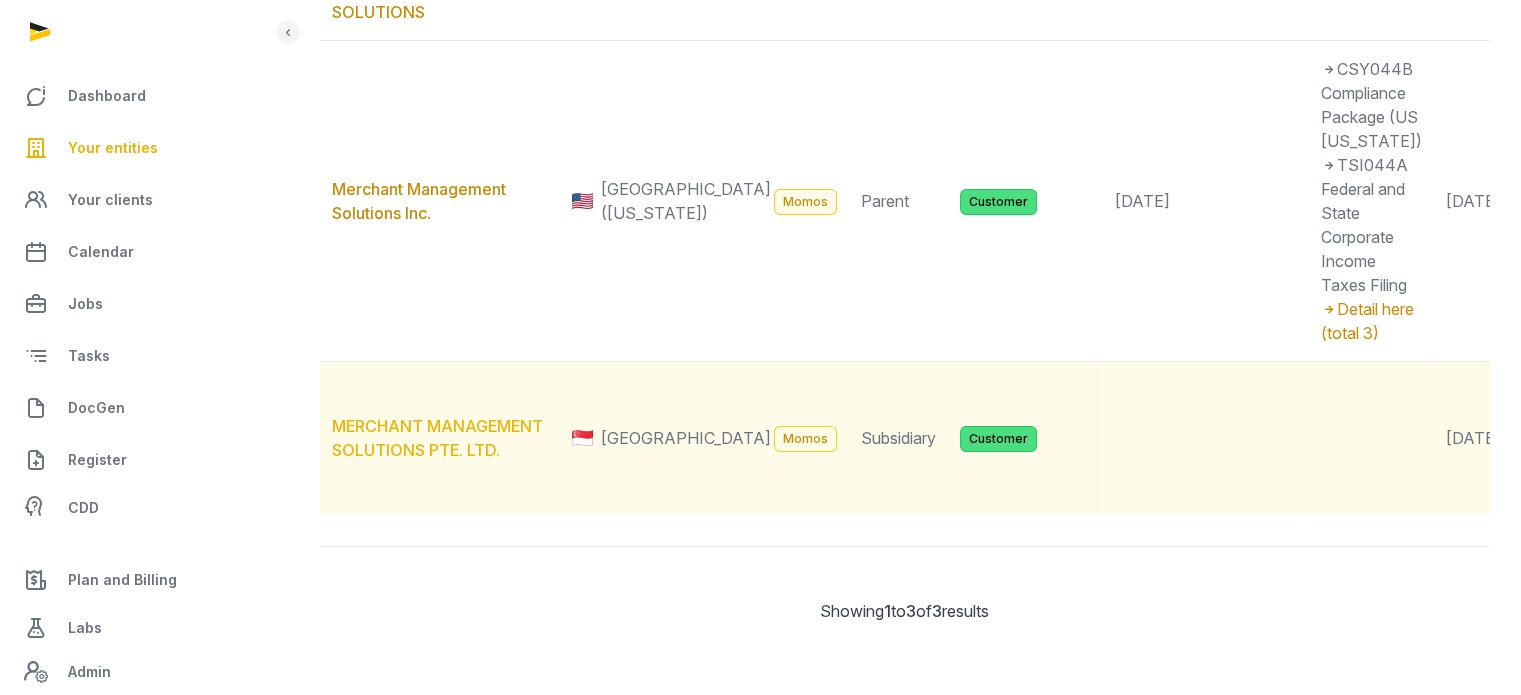 click on "MERCHANT MANAGEMENT SOLUTIONS PTE. LTD." at bounding box center (437, 438) 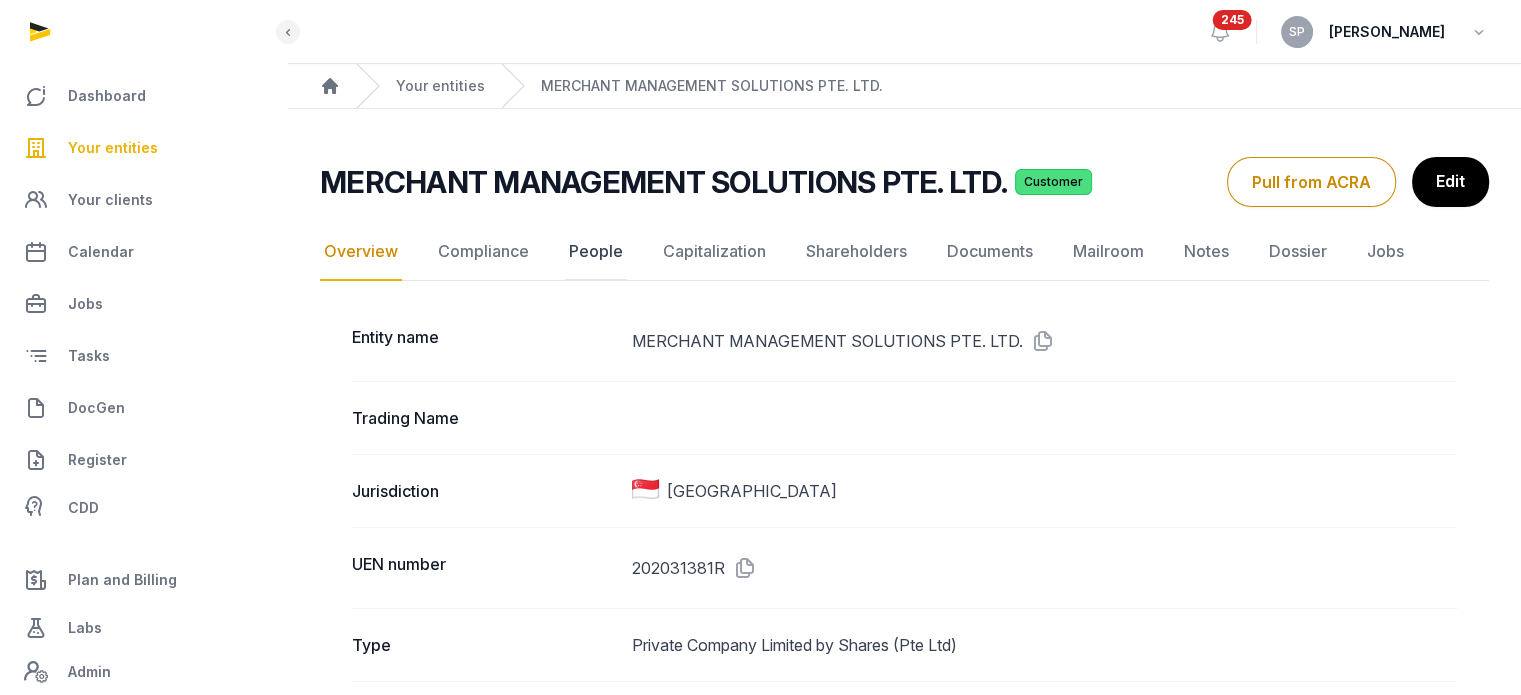click on "People" 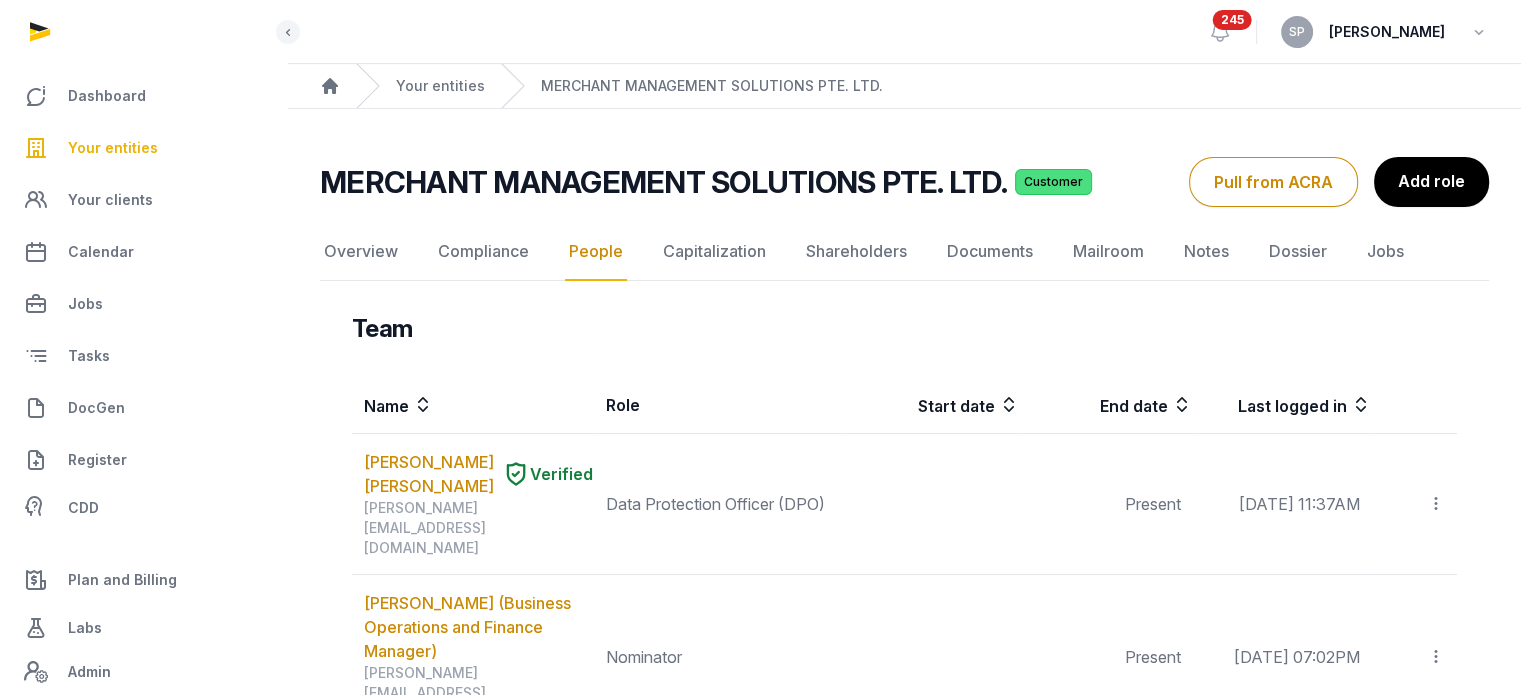scroll, scrollTop: 608, scrollLeft: 0, axis: vertical 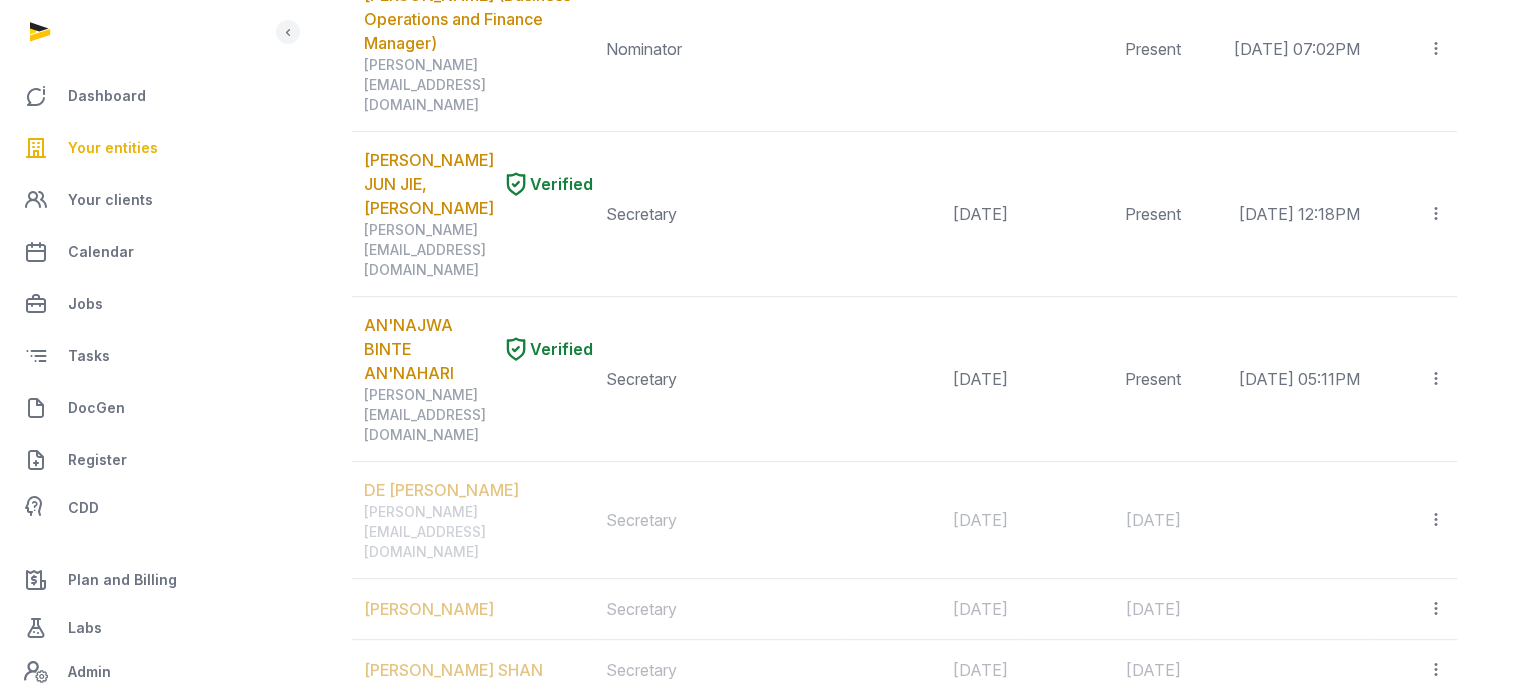 click on "MERCHANT MANAGEMENT SOLUTIONS PTE. LTD. Customer People Overview Compliance People Capitalization Shareholders Documents Mailroom Notes Dossier Jobs Pull from ACRA Add role  Overview  Compliance  People  Capitalization  Shareholders  Documents  Mailroom  Notes  Dossier  Jobs  Team  Name   Role   Start date   End date   Last logged in  [PERSON_NAME] [PERSON_NAME] Verified [PERSON_NAME][EMAIL_ADDRESS][DOMAIN_NAME] Data Protection Officer (DPO)  Present [DATE] 11:37AM Invite user Edit role Delete [PERSON_NAME] (Business Operations and Finance Manager) [PERSON_NAME][EMAIL_ADDRESS][DOMAIN_NAME] Nominator  Present [DATE] 07:02PM Invite user Edit role [PERSON_NAME], [PERSON_NAME] Verified [PERSON_NAME][EMAIL_ADDRESS][DOMAIN_NAME] Secretary  [DATE] Present [DATE] 12:18PM Invite user Edit role Delete AN'NAJWA BINTE AN'NAHARI Verified [PERSON_NAME][EMAIL_ADDRESS][DOMAIN_NAME] Secretary  [DATE] Present [DATE] 05:11PM Invite user Edit role Delete DE [PERSON_NAME] NIGEL [EMAIL_ADDRESS][DOMAIN_NAME] Secretary  [DATE] [DATE] Invite user Edit role [PERSON_NAME] Secretary" at bounding box center (904, 774) 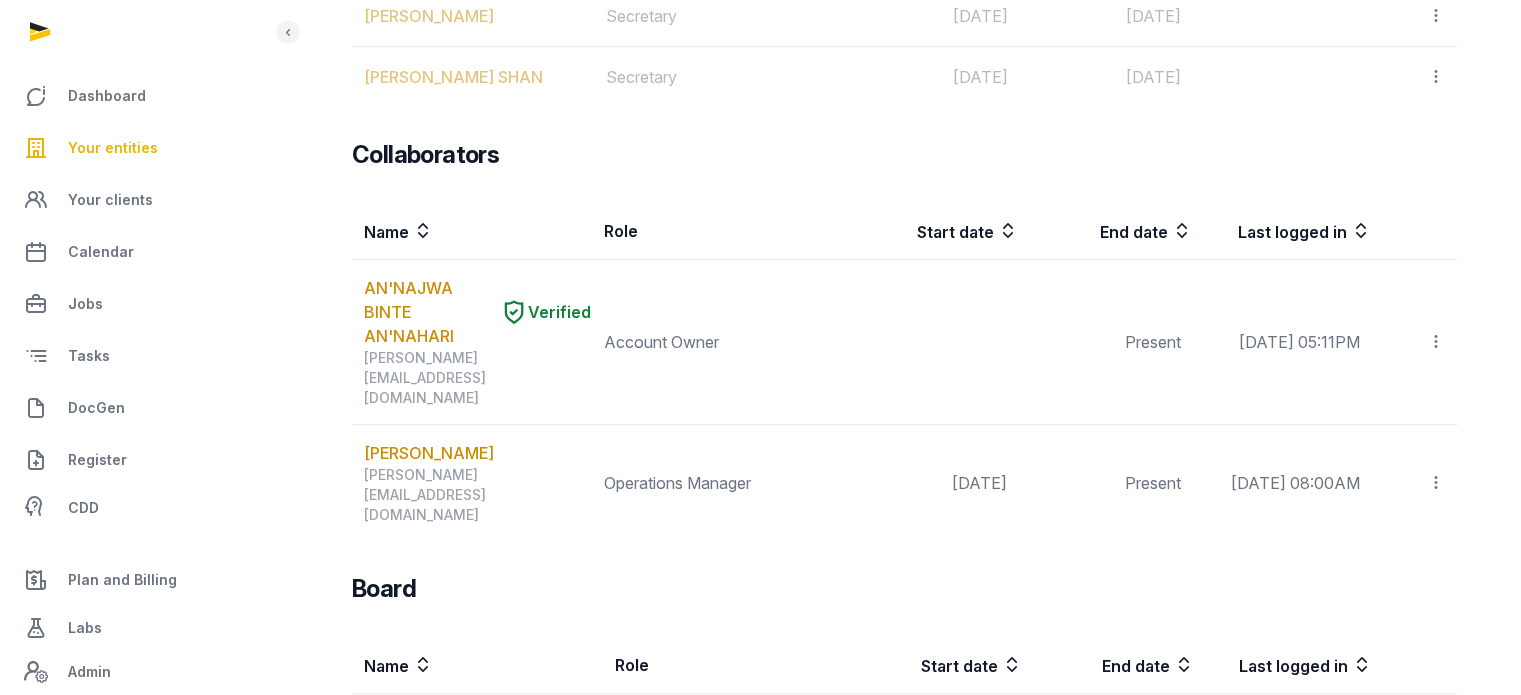 scroll, scrollTop: 0, scrollLeft: 0, axis: both 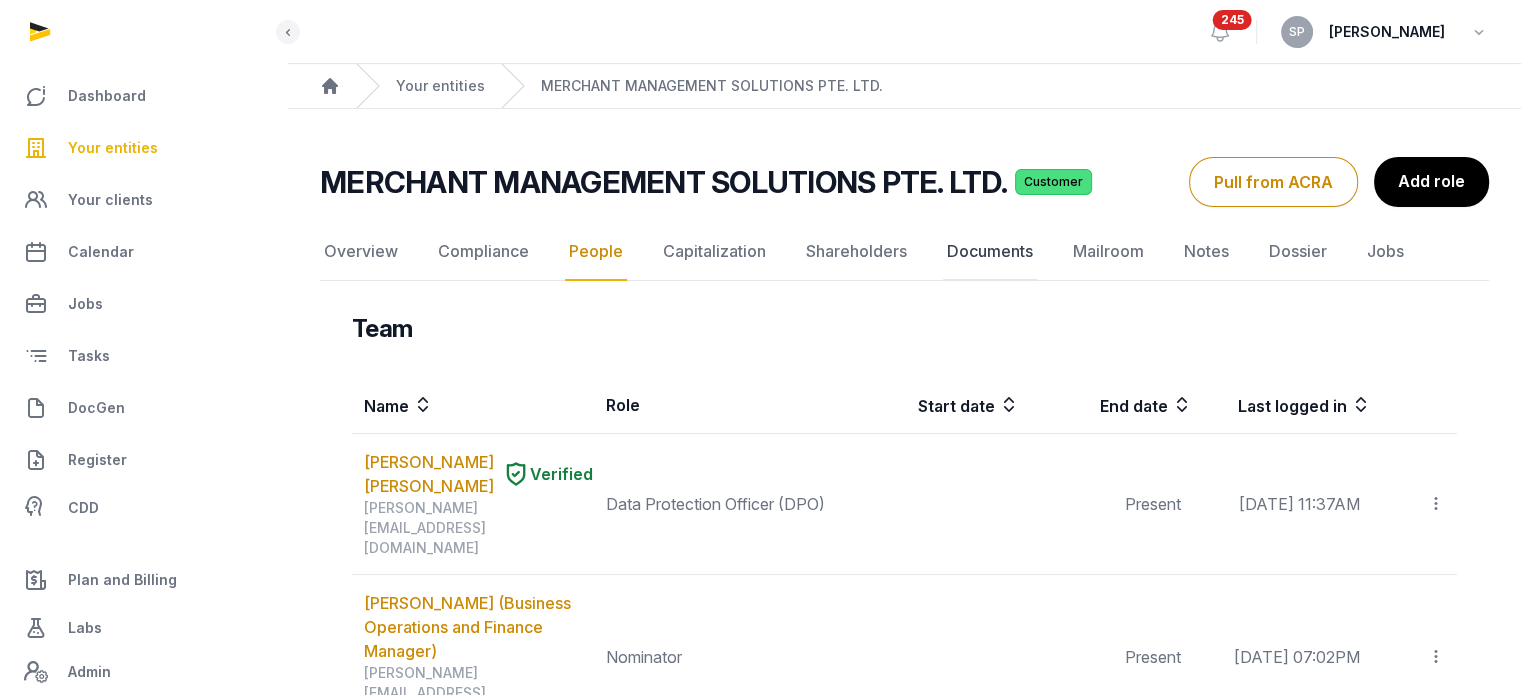click on "Documents" 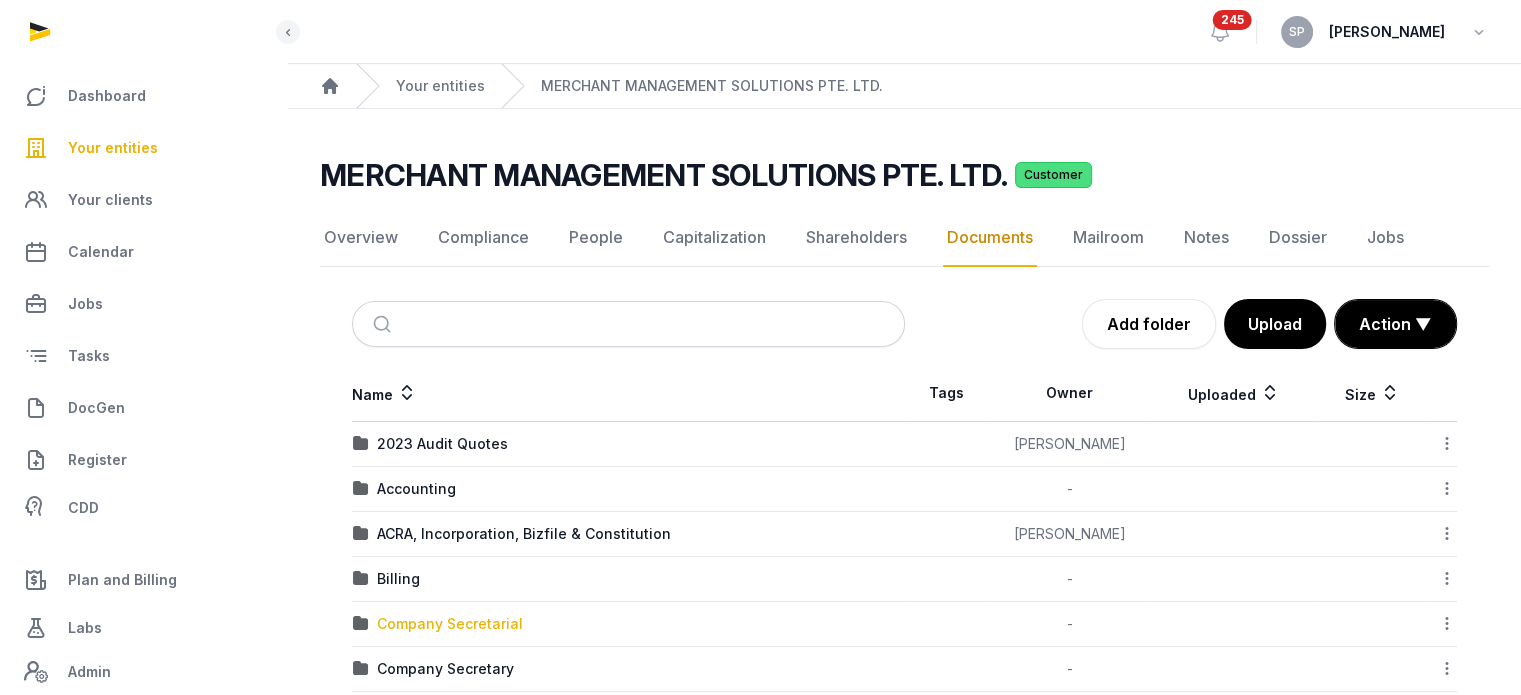 click on "Company Secretarial" at bounding box center (450, 624) 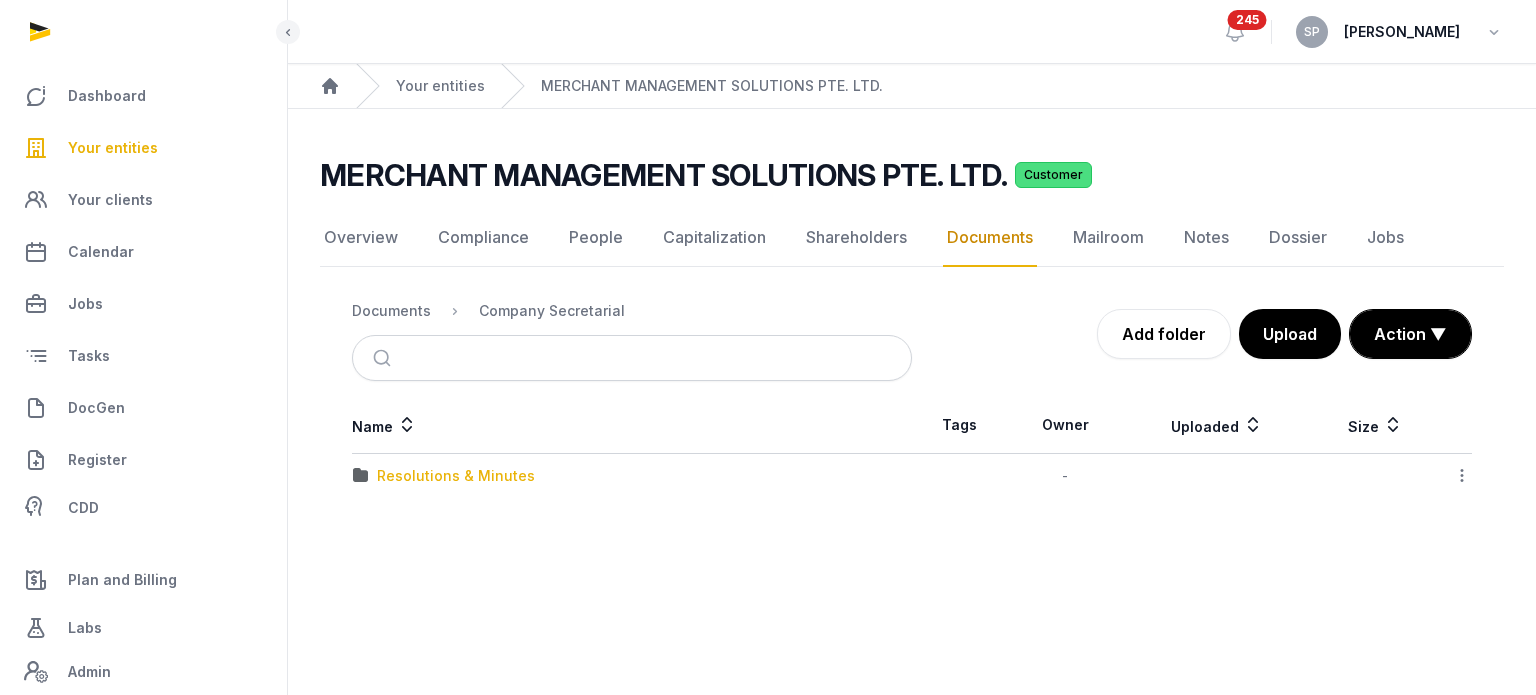 click on "Resolutions & Minutes" at bounding box center [456, 476] 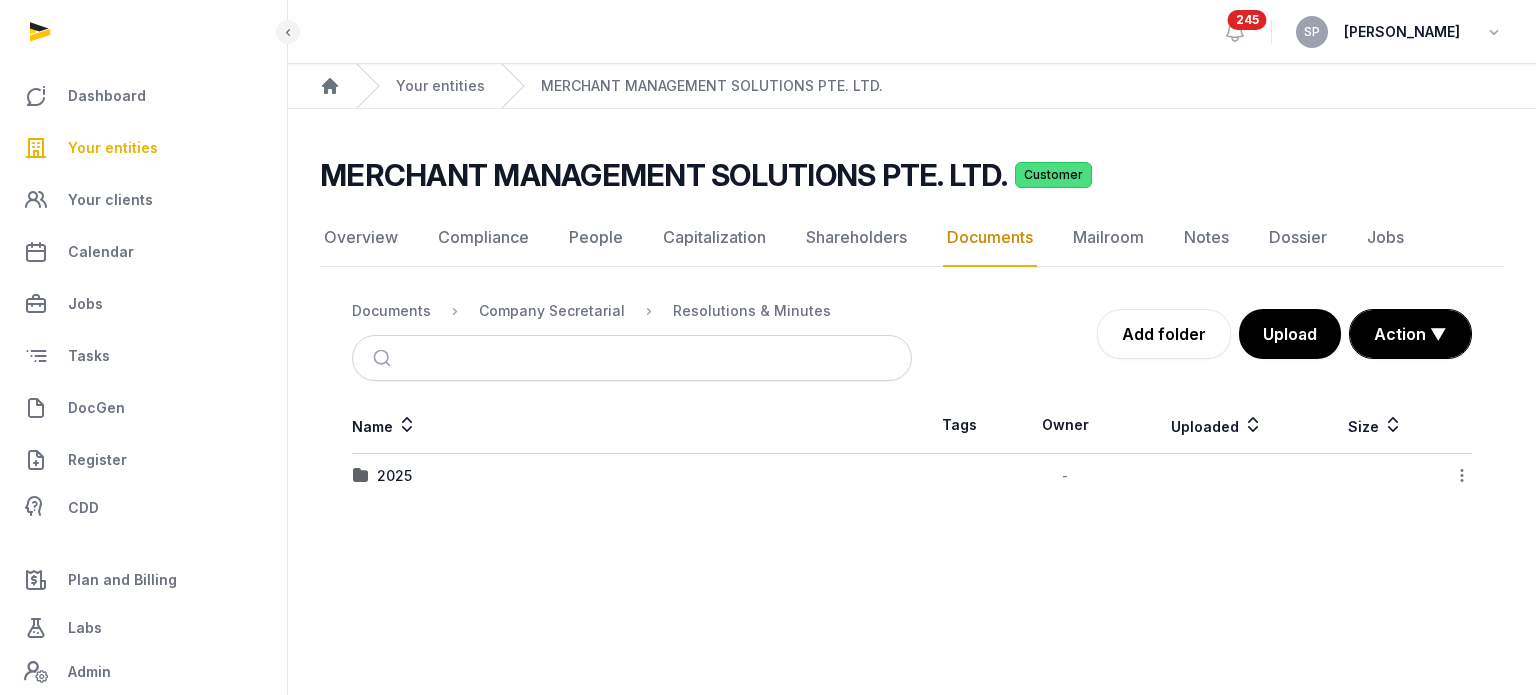 click on "2025" at bounding box center (632, 476) 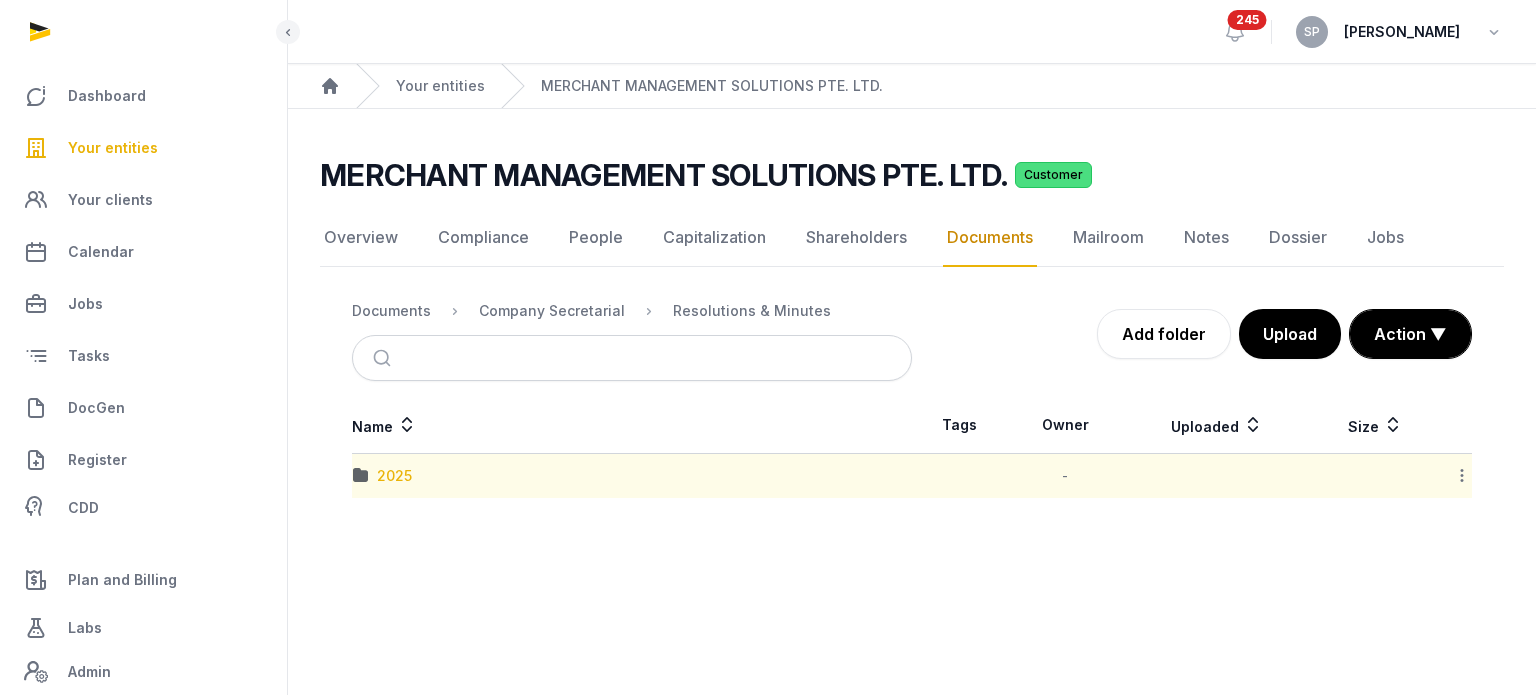click on "2025" at bounding box center [394, 476] 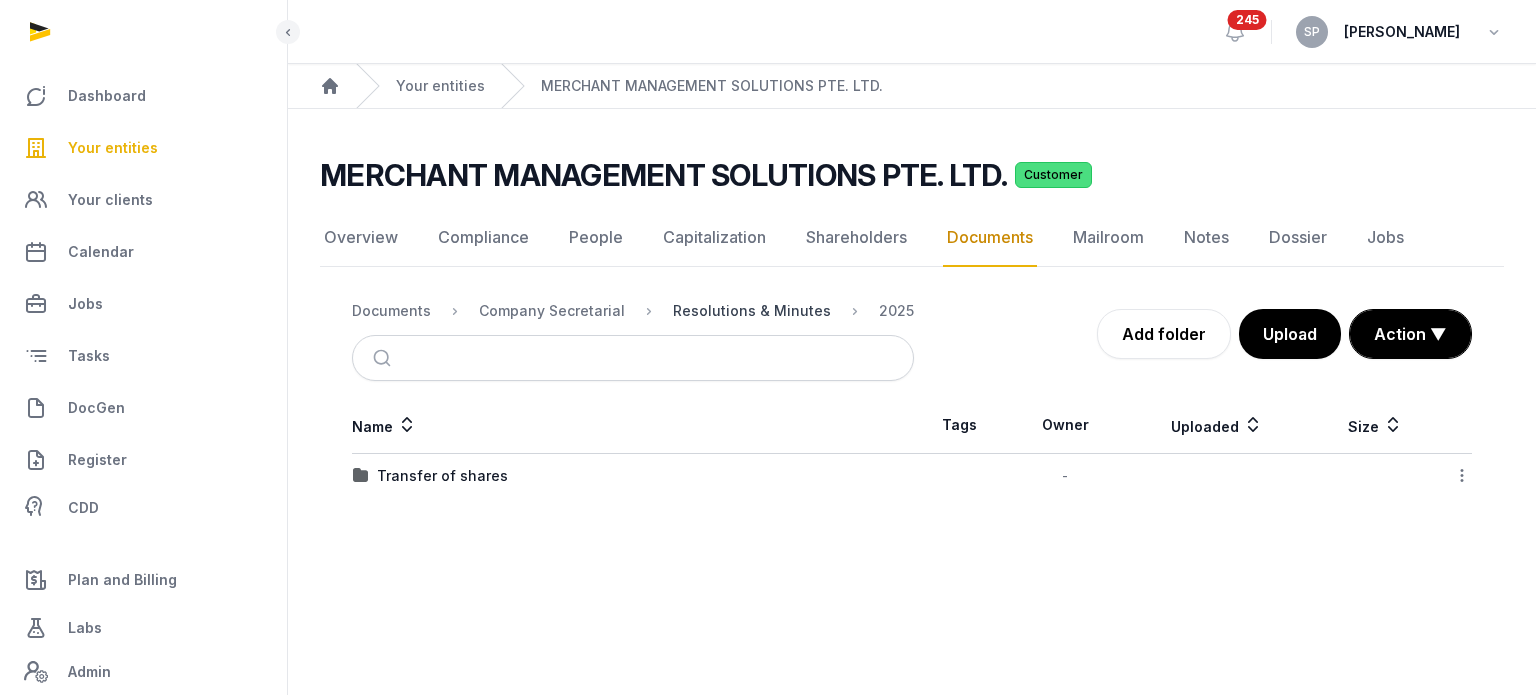 click on "Resolutions & Minutes" at bounding box center (752, 311) 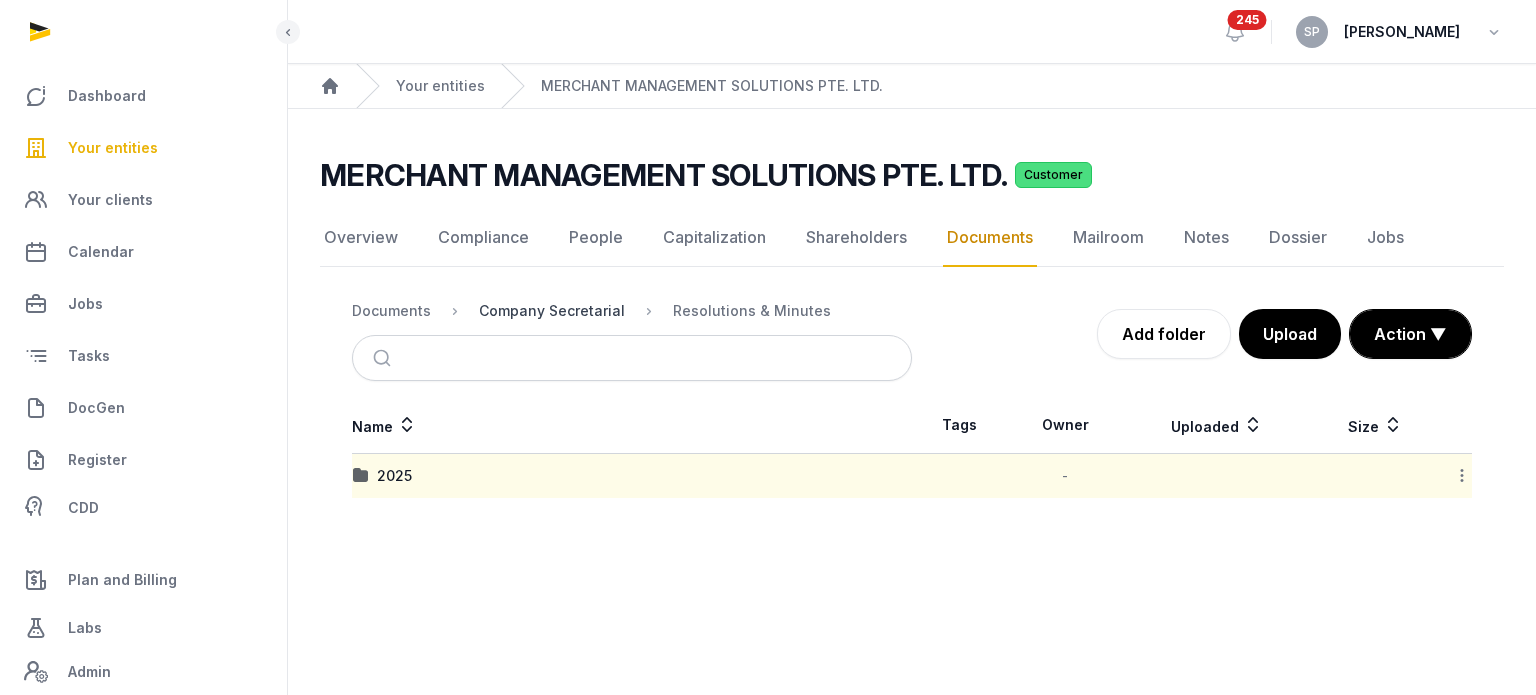 click on "Company Secretarial" at bounding box center [552, 311] 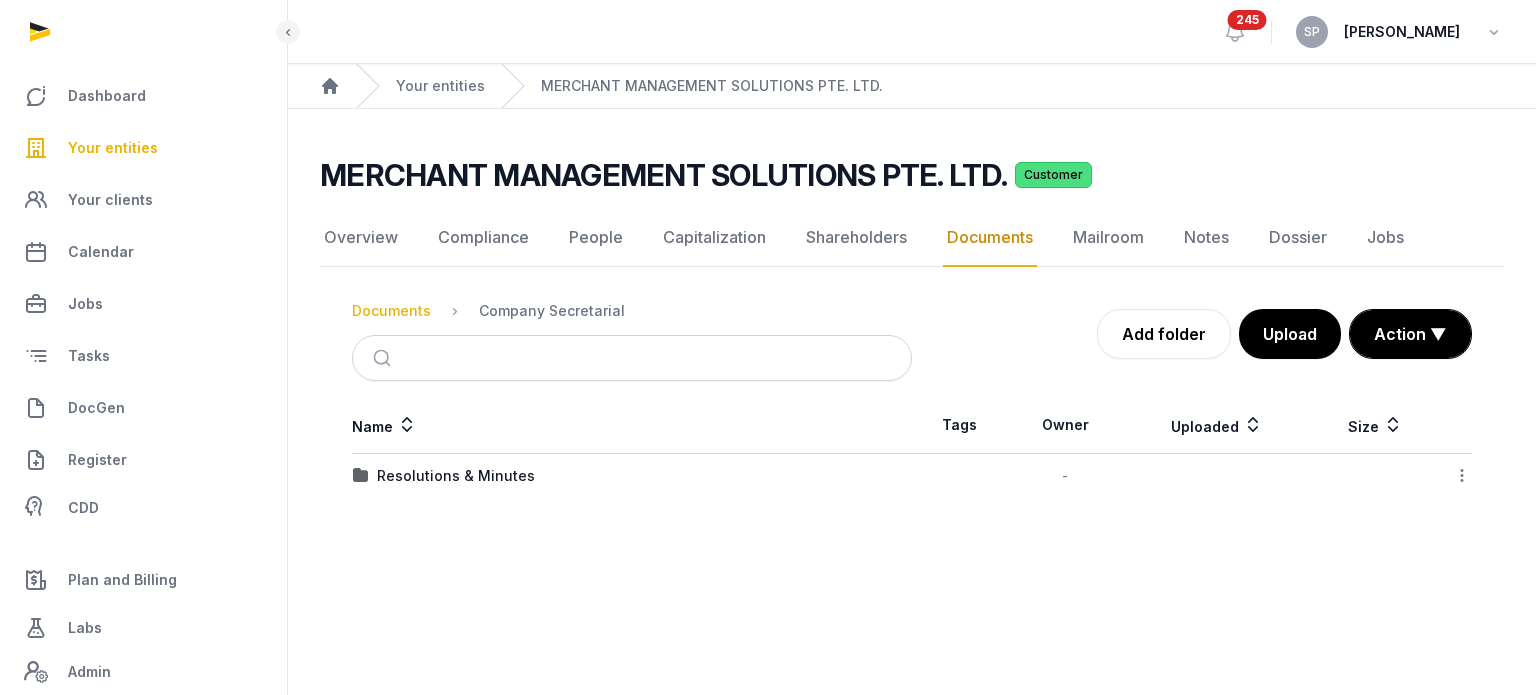 click on "Documents" at bounding box center [391, 311] 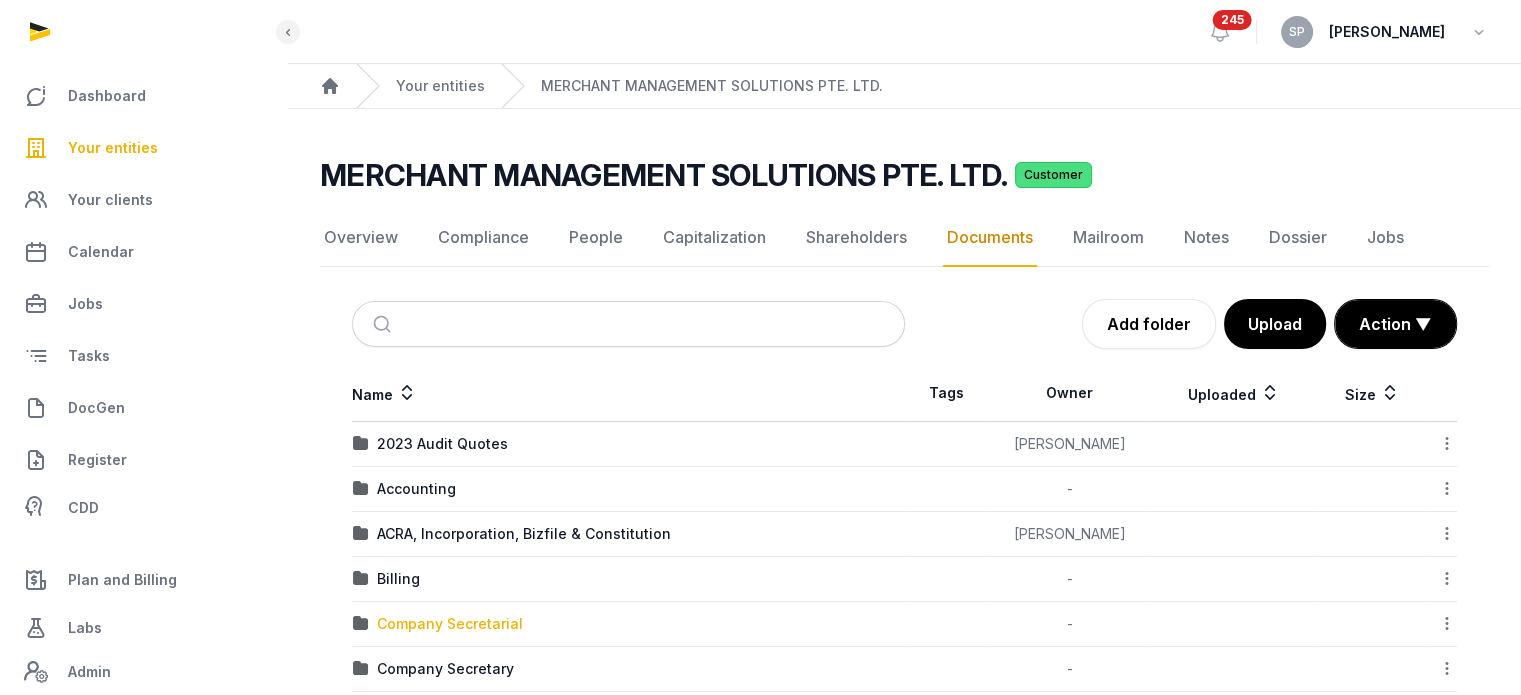 click on "Company Secretarial" at bounding box center [450, 624] 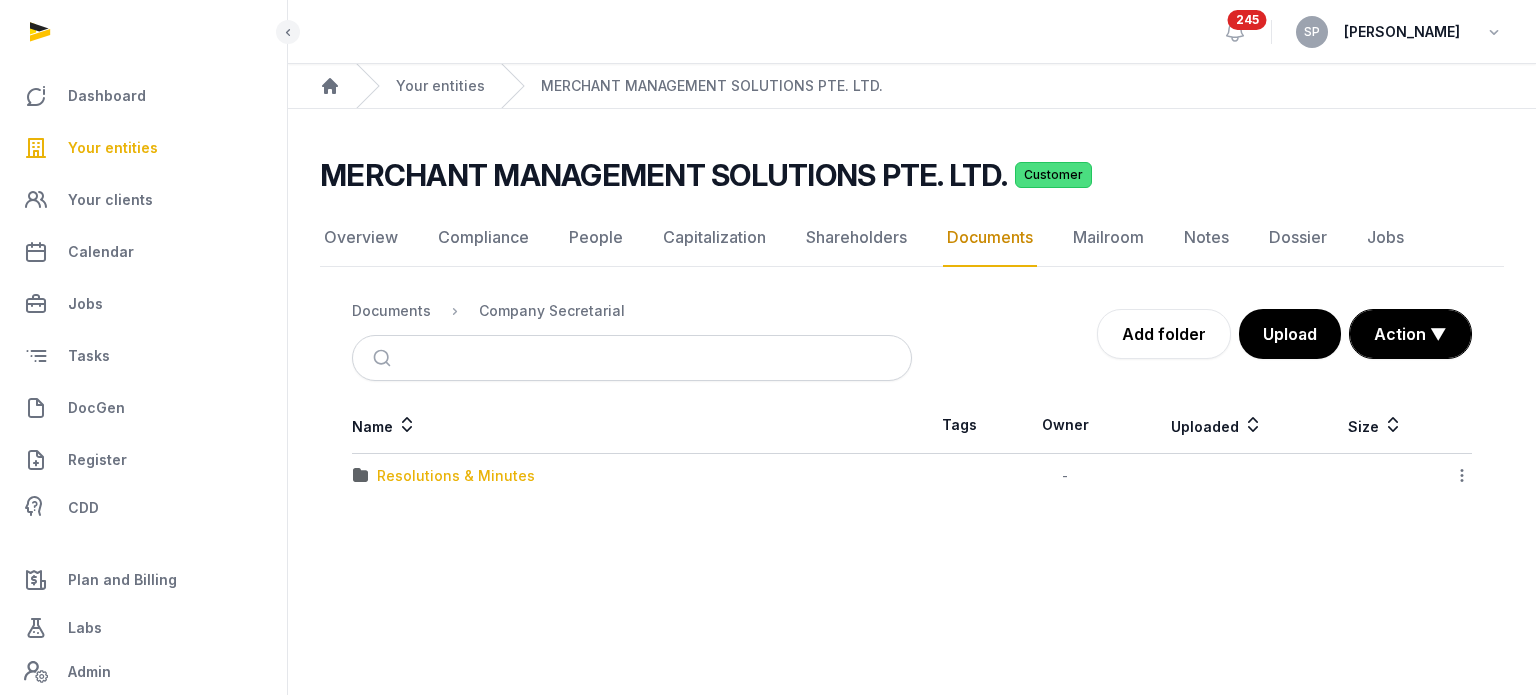 click on "Resolutions & Minutes" at bounding box center (456, 476) 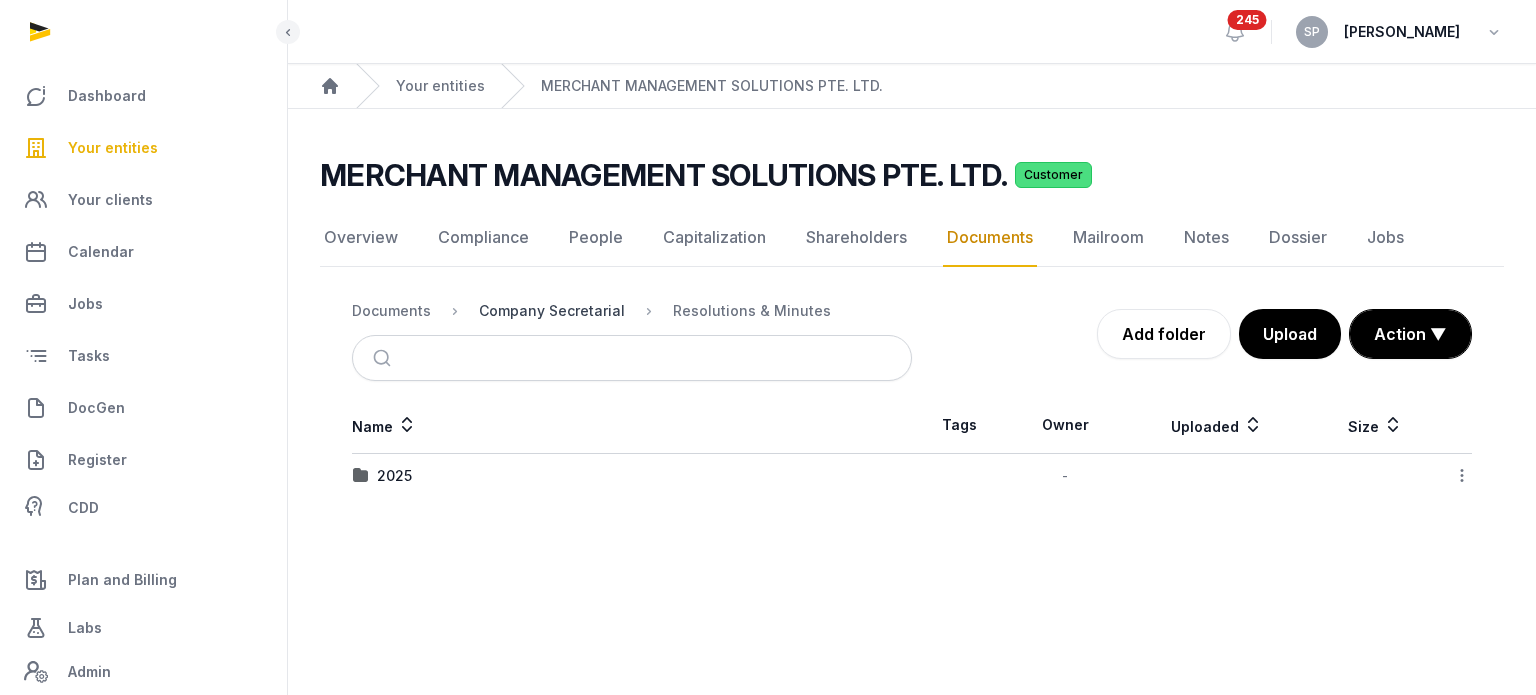 click on "Company Secretarial" at bounding box center [552, 311] 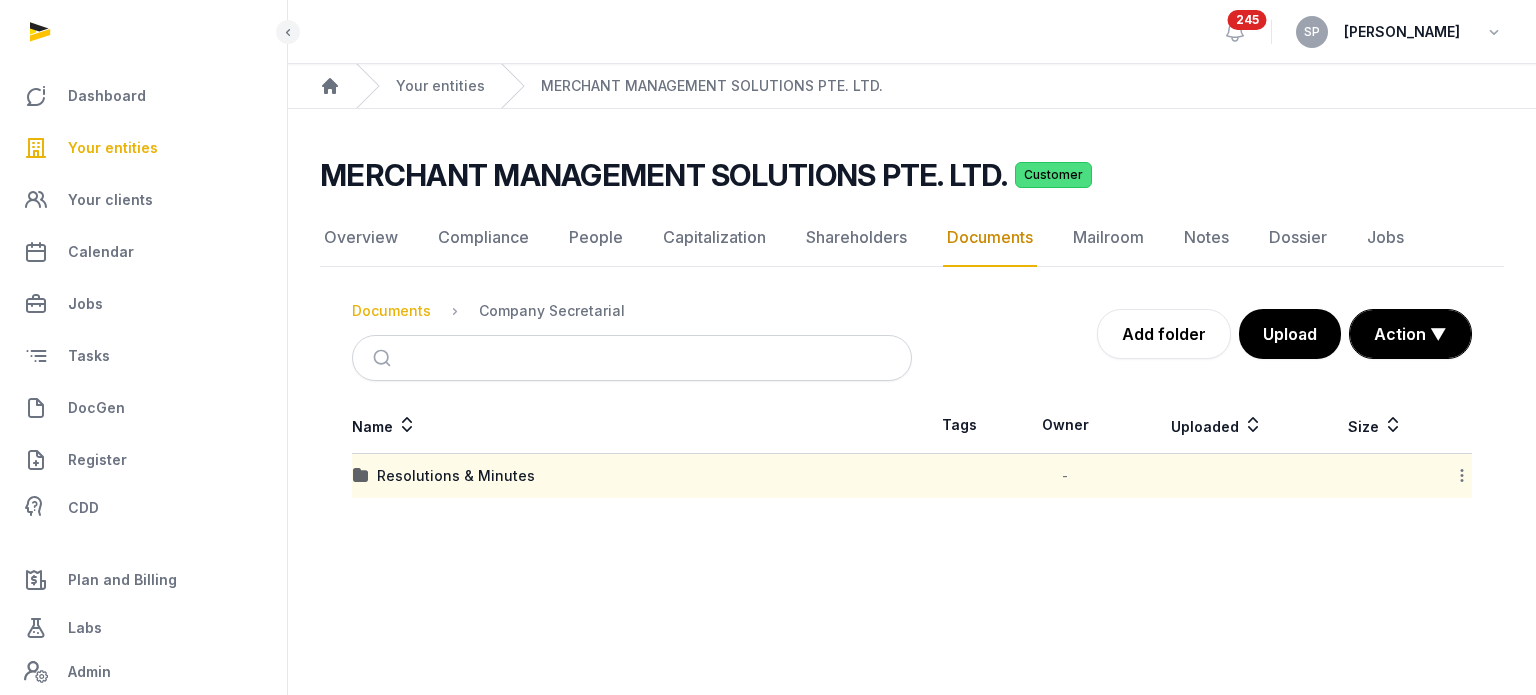 click on "Documents" at bounding box center (391, 311) 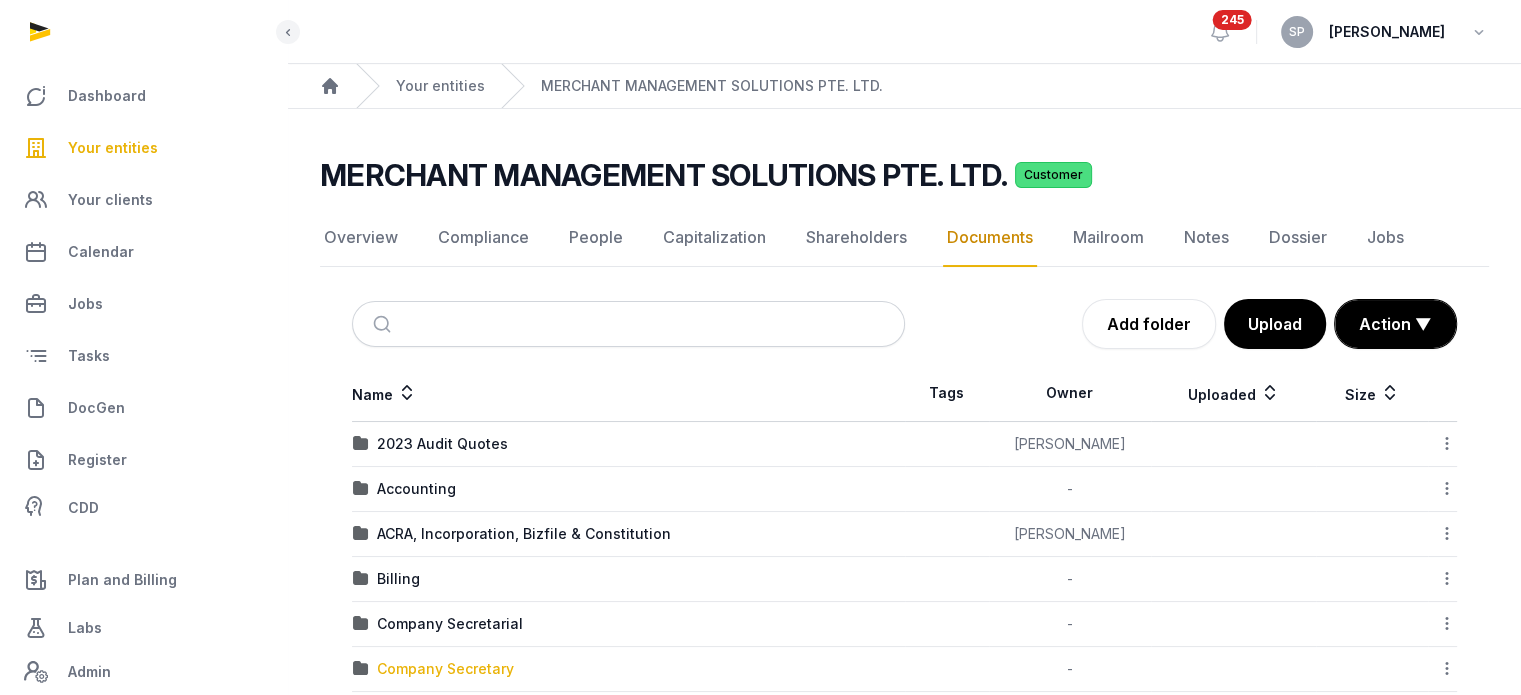 click on "Company Secretary" at bounding box center (445, 669) 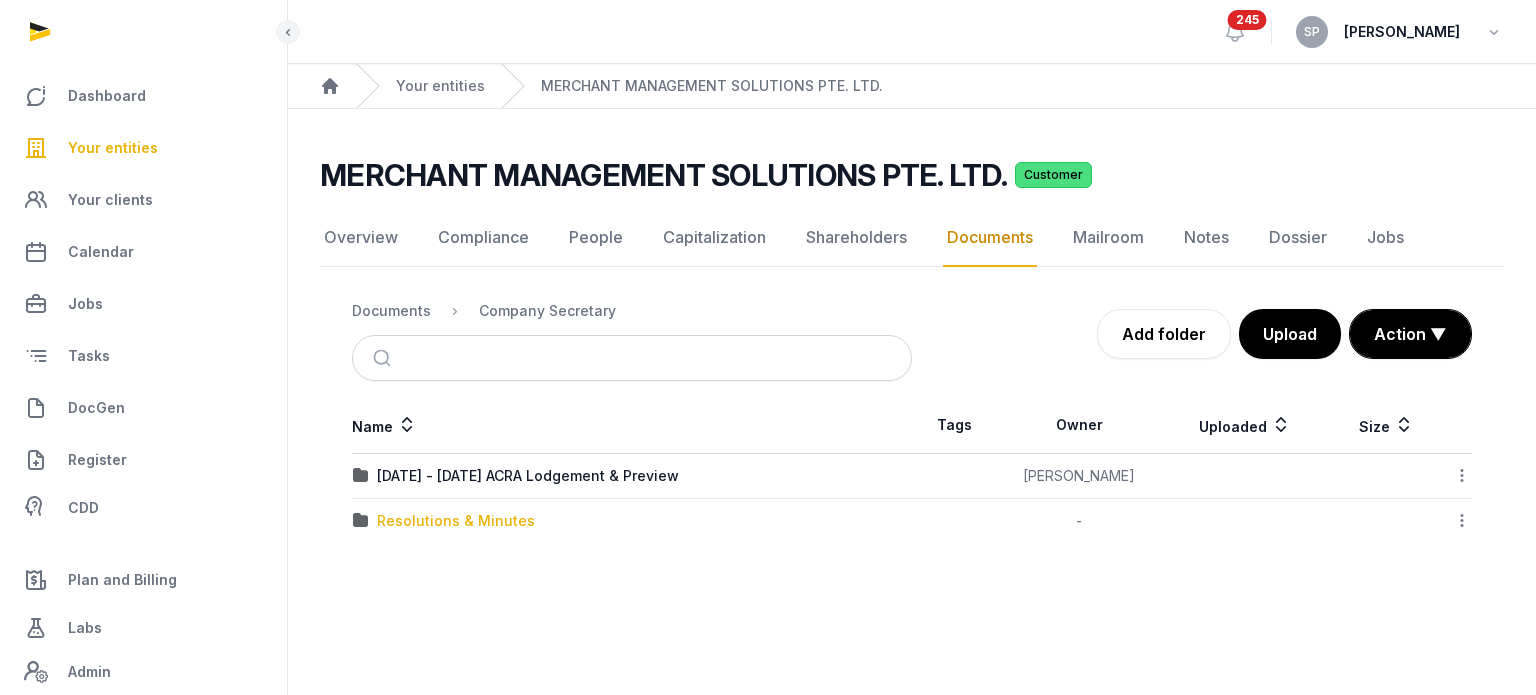 click on "Resolutions & Minutes" at bounding box center (456, 521) 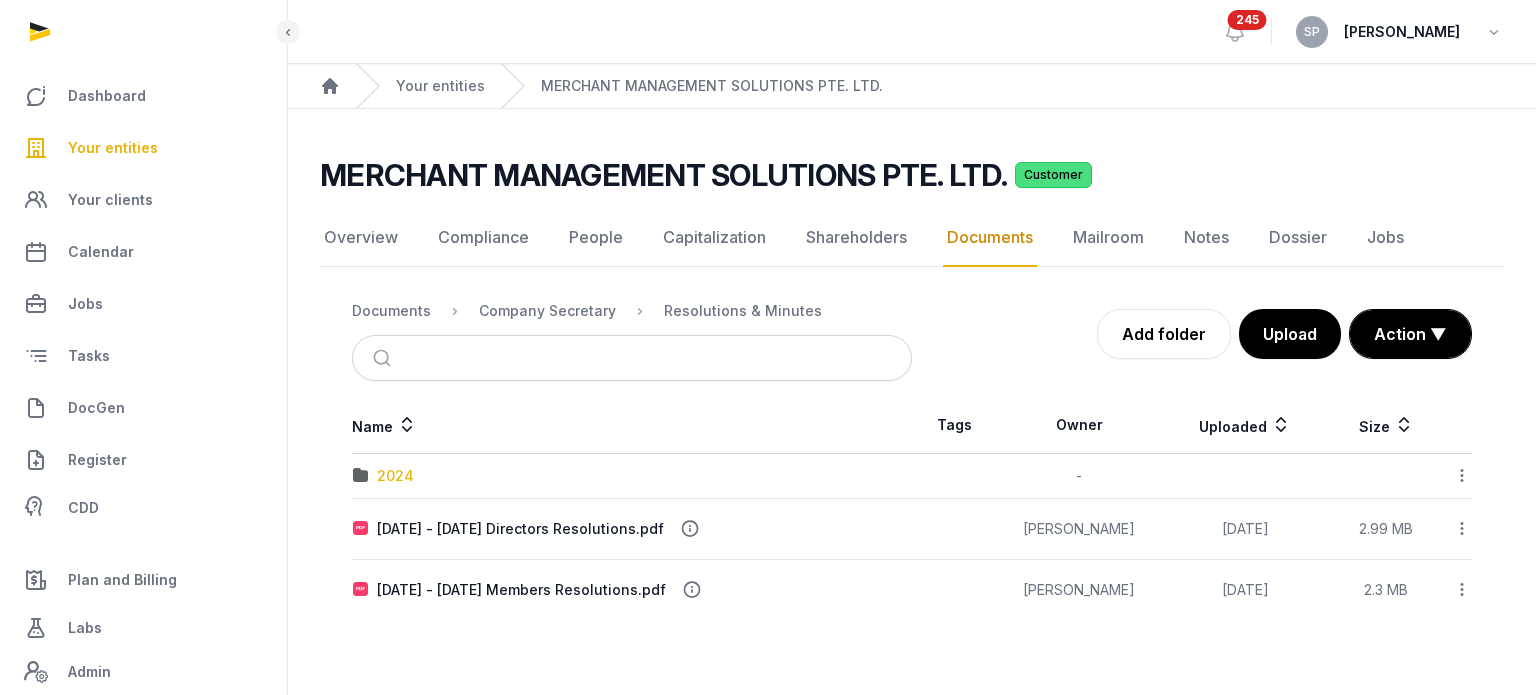 click on "2024" at bounding box center (395, 476) 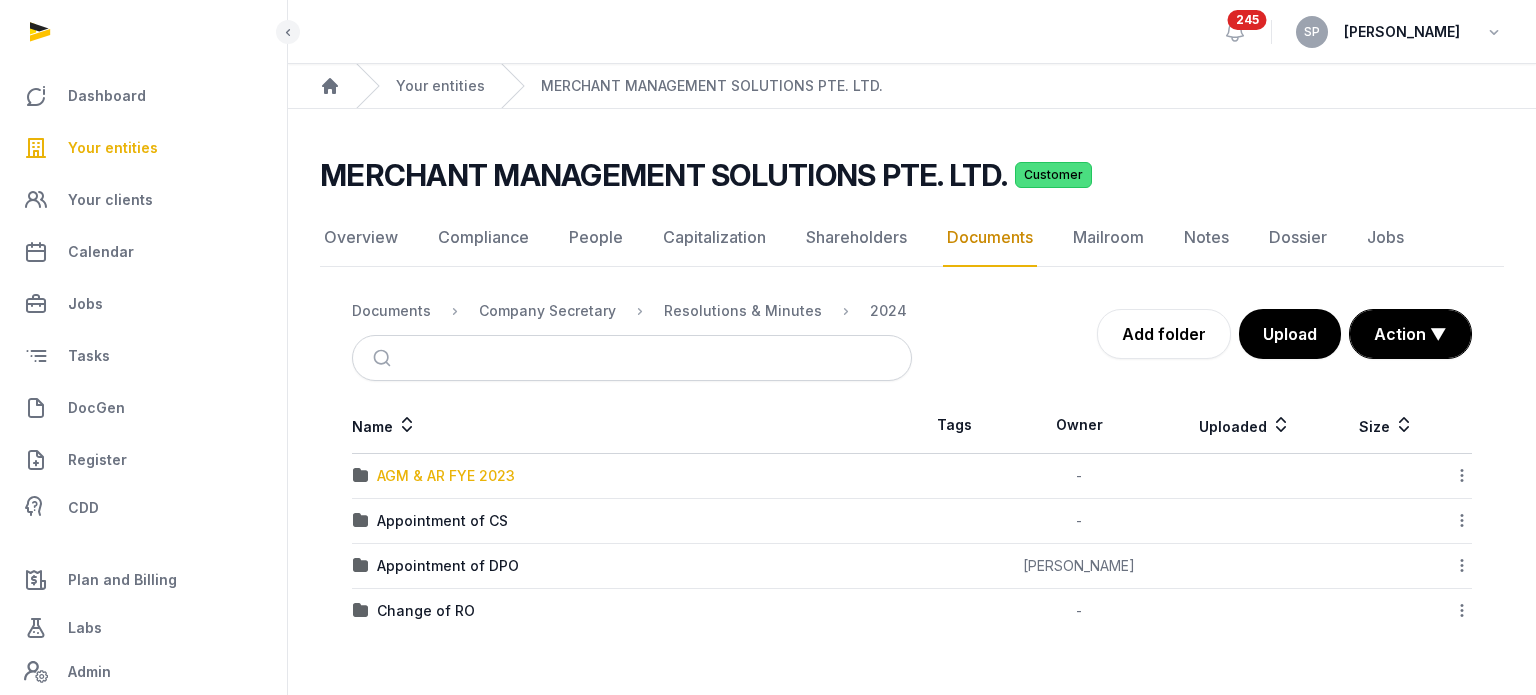 click on "AGM & AR FYE 2023" at bounding box center (446, 476) 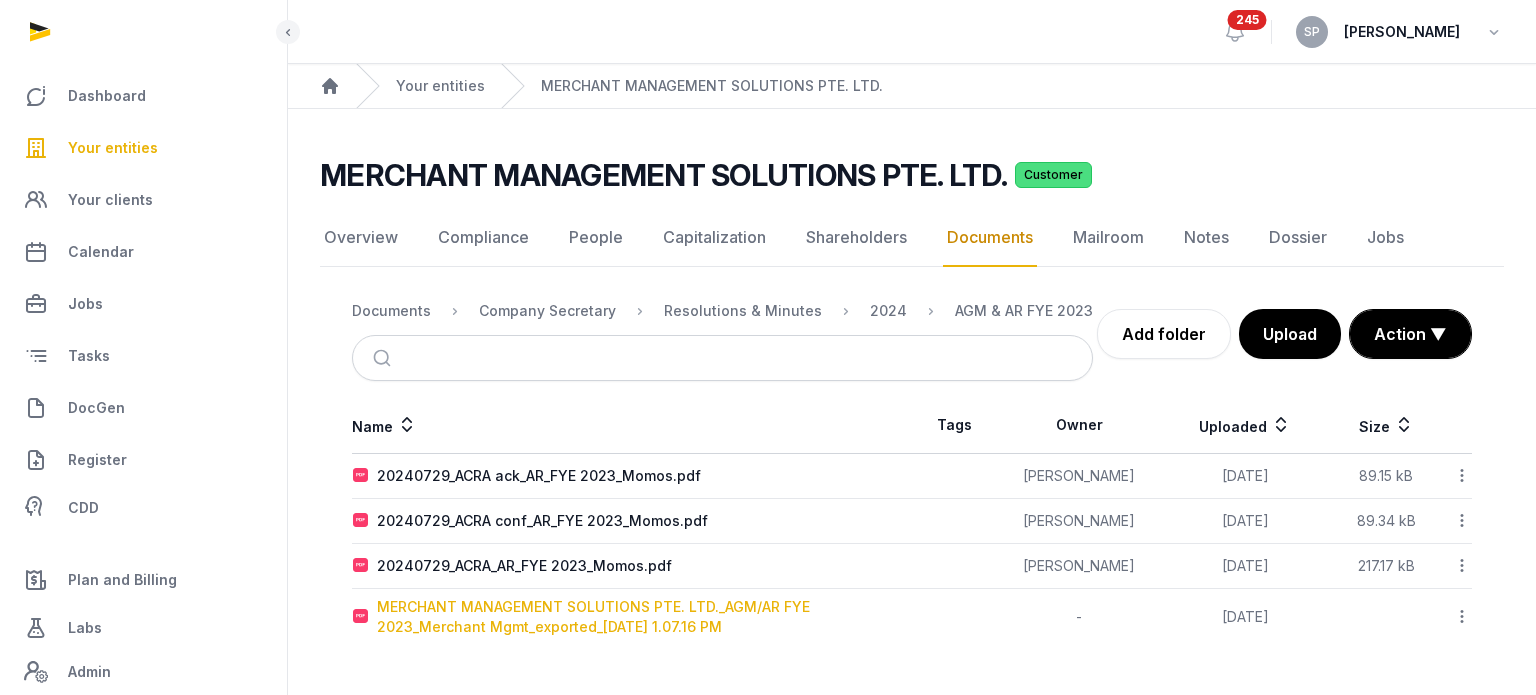 click on "MERCHANT MANAGEMENT SOLUTIONS PTE. LTD._AGM/AR FYE 2023_Merchant Mgmt_exported_[DATE] 1.07.16 PM" at bounding box center (644, 617) 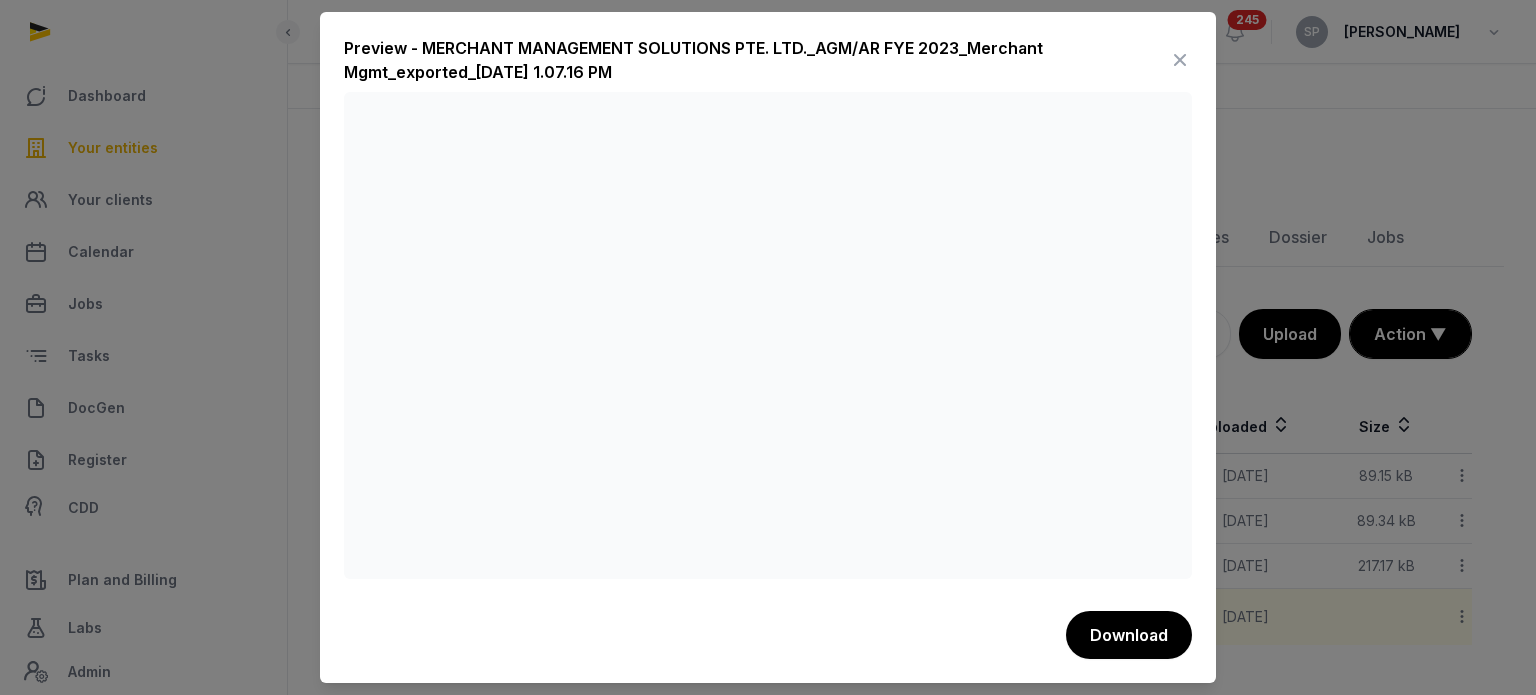click at bounding box center (1180, 60) 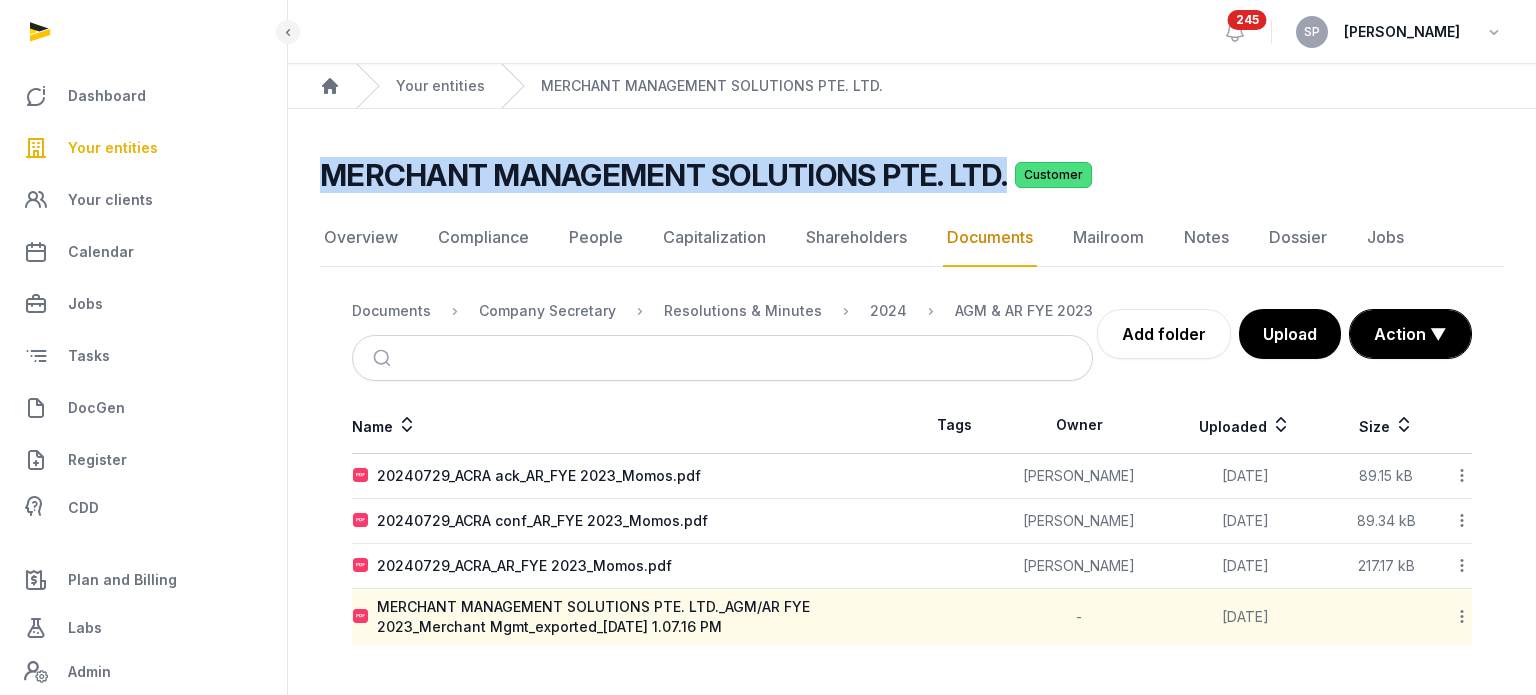 drag, startPoint x: 1000, startPoint y: 179, endPoint x: 304, endPoint y: 179, distance: 696 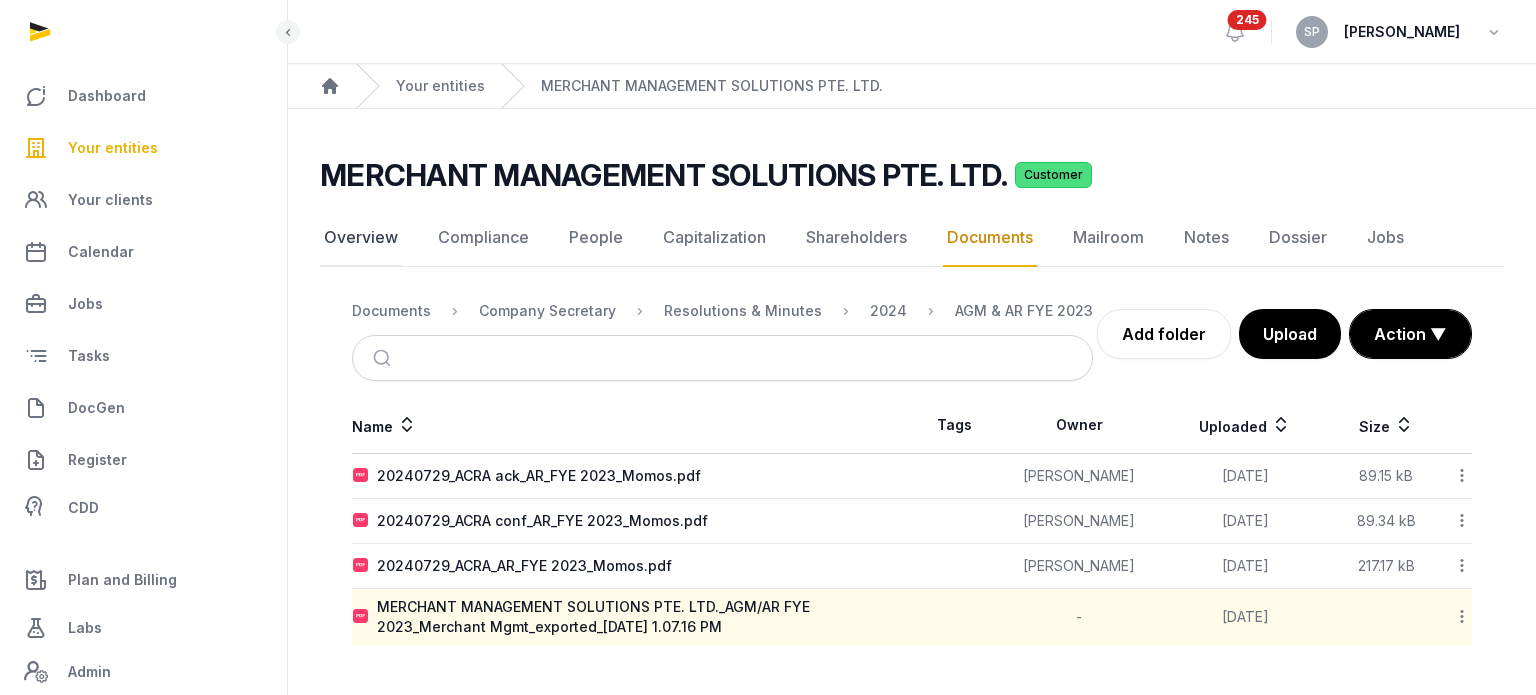 click on "Overview" 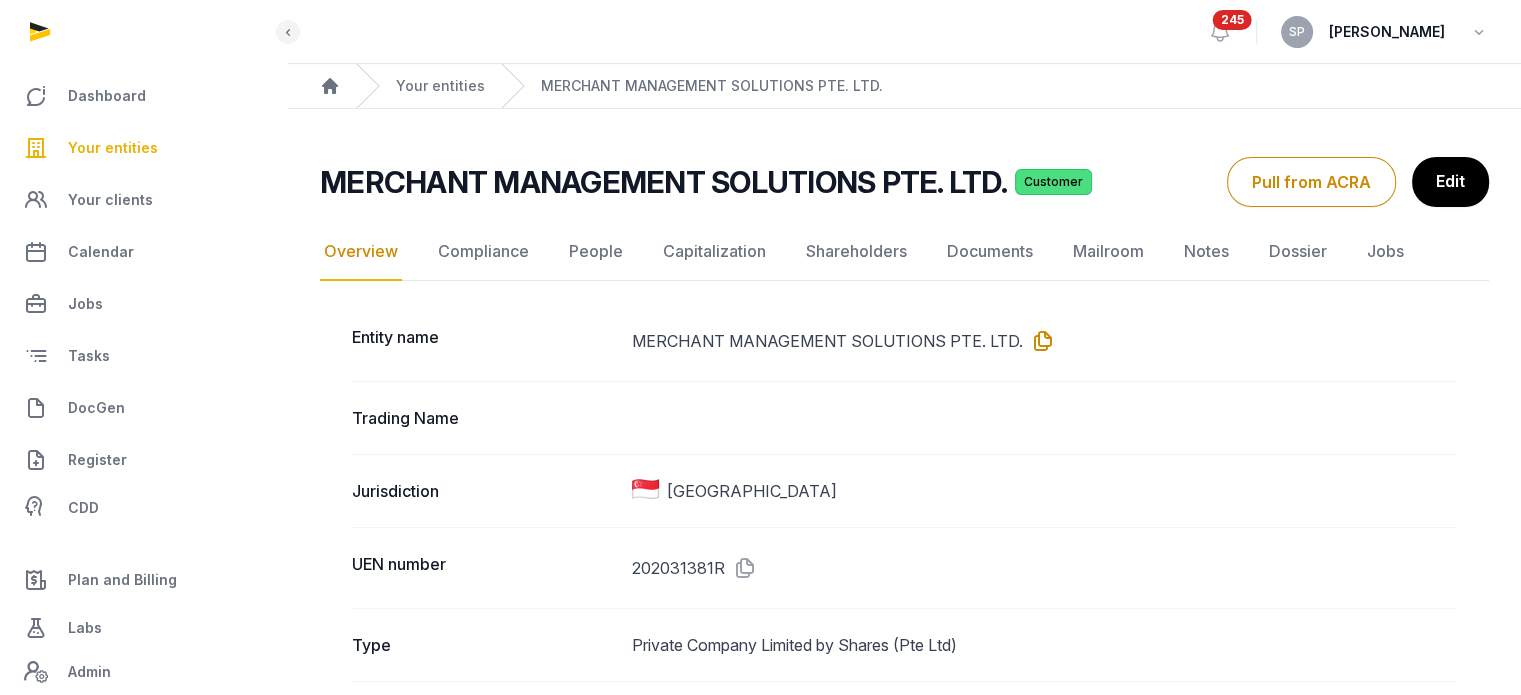 click at bounding box center (1039, 341) 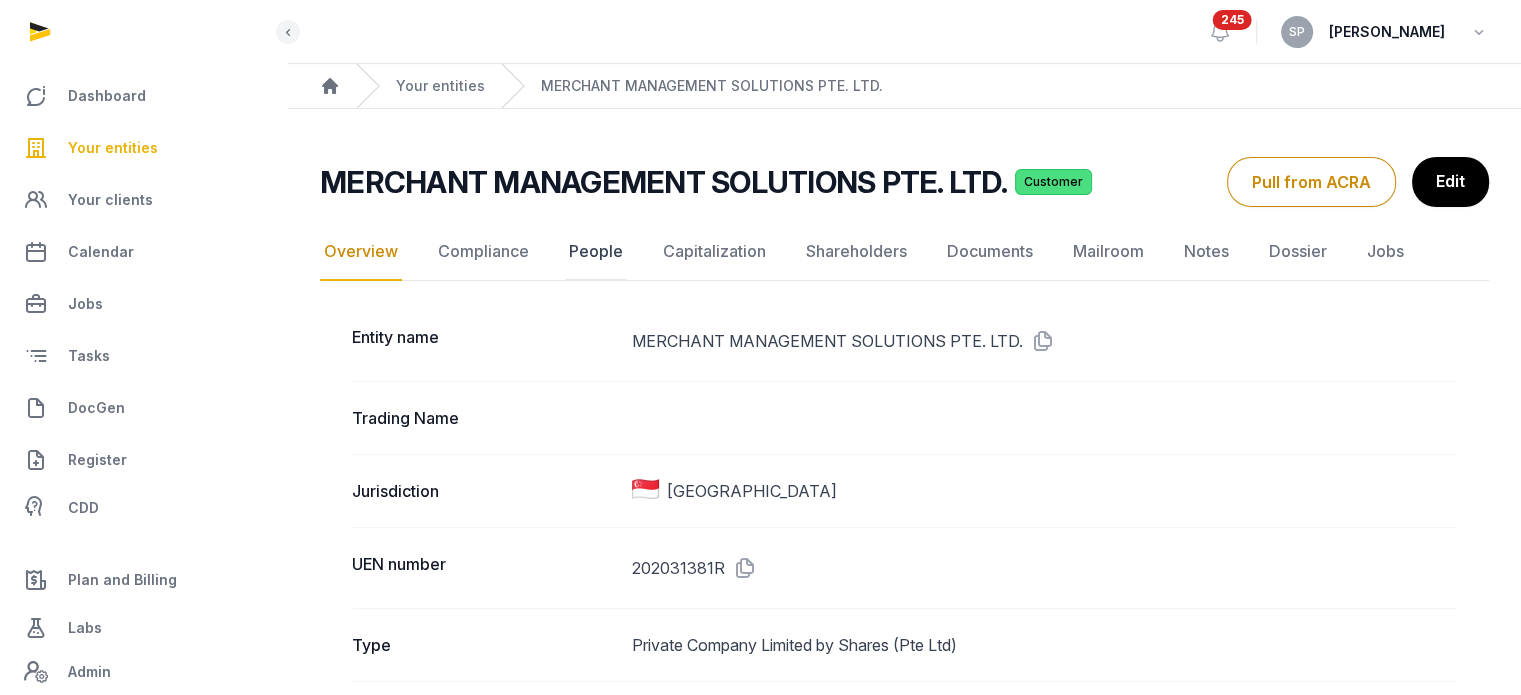 click on "People" 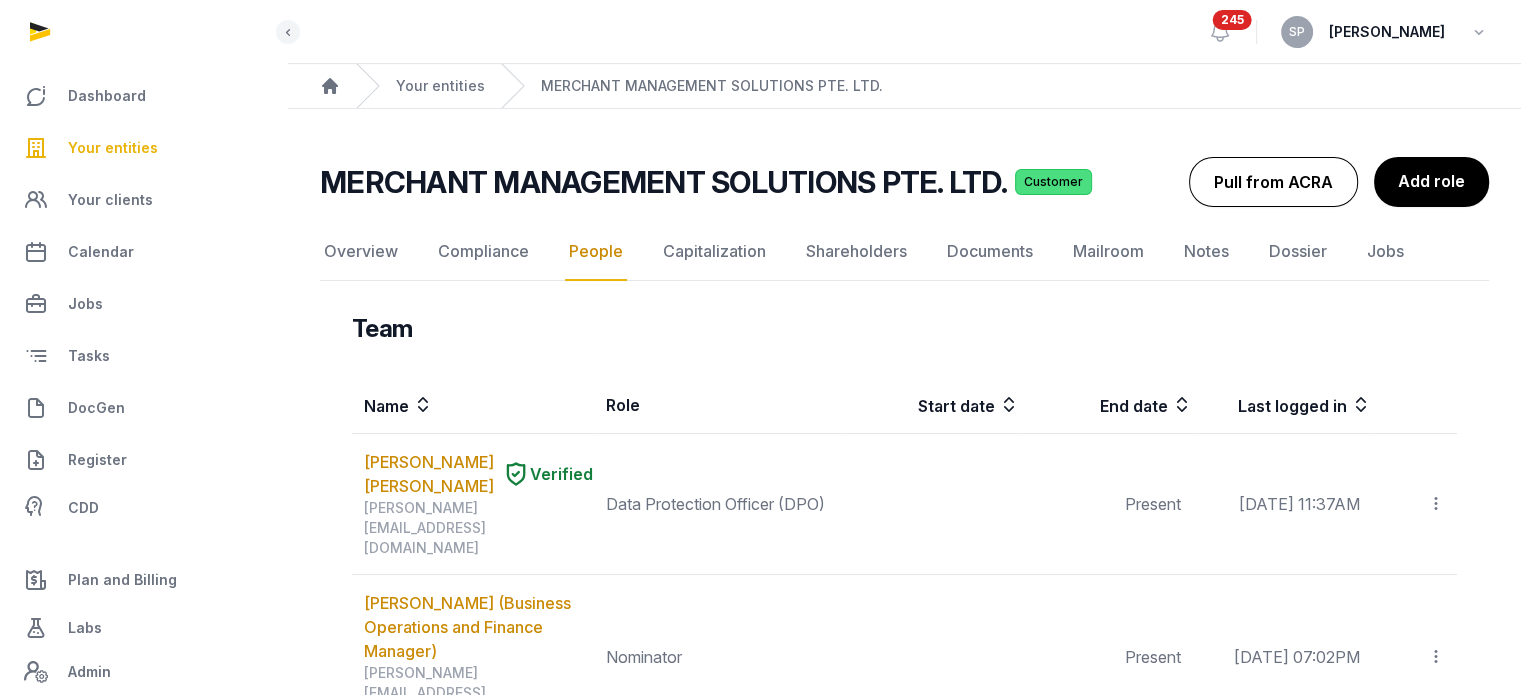 click on "Pull from ACRA" at bounding box center (1273, 182) 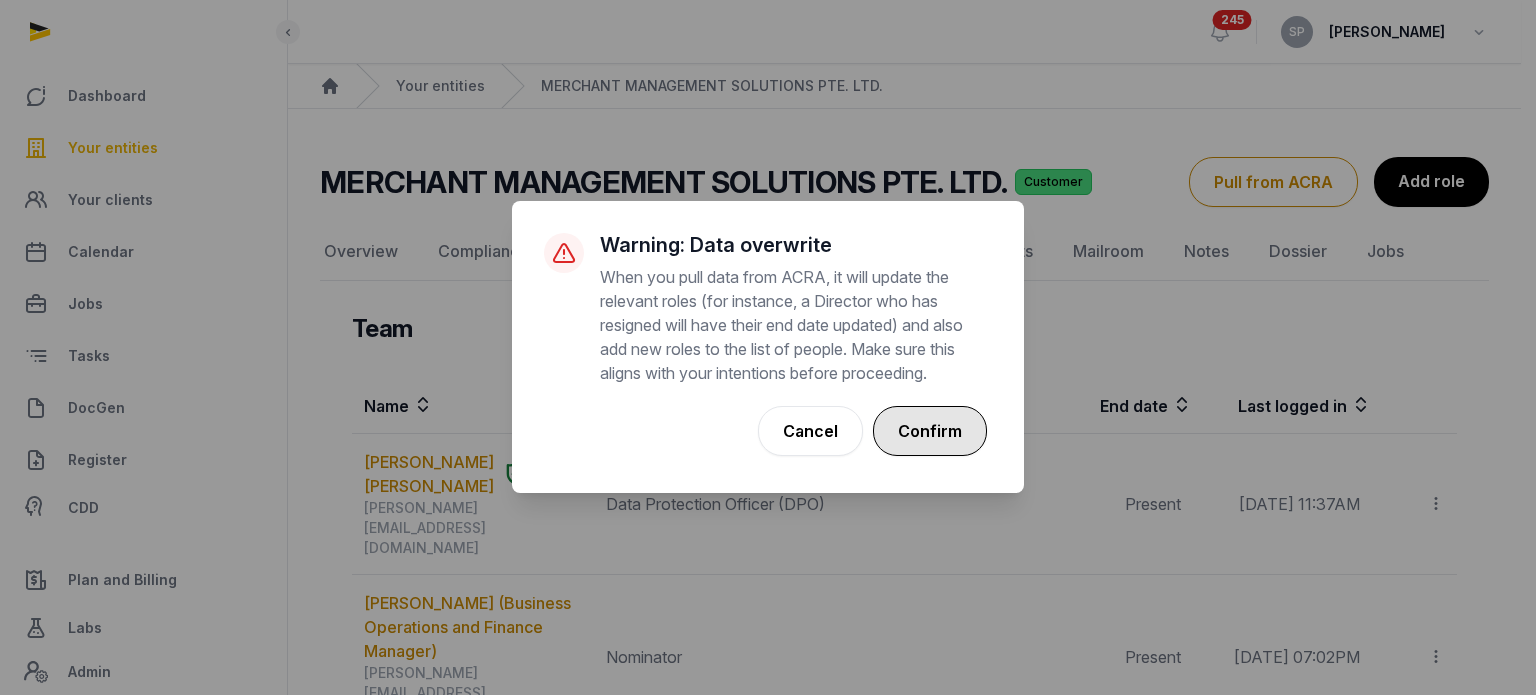 click on "Confirm" at bounding box center [930, 431] 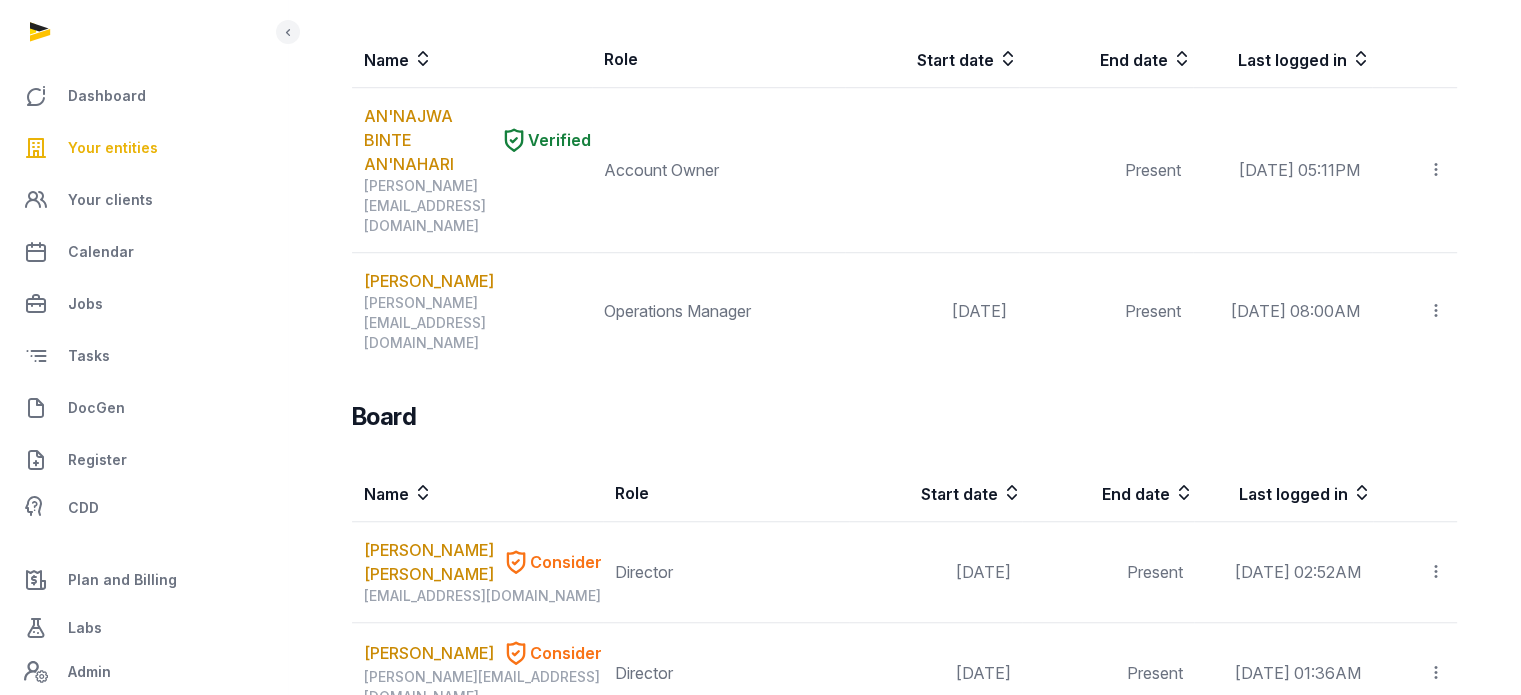 scroll, scrollTop: 1448, scrollLeft: 0, axis: vertical 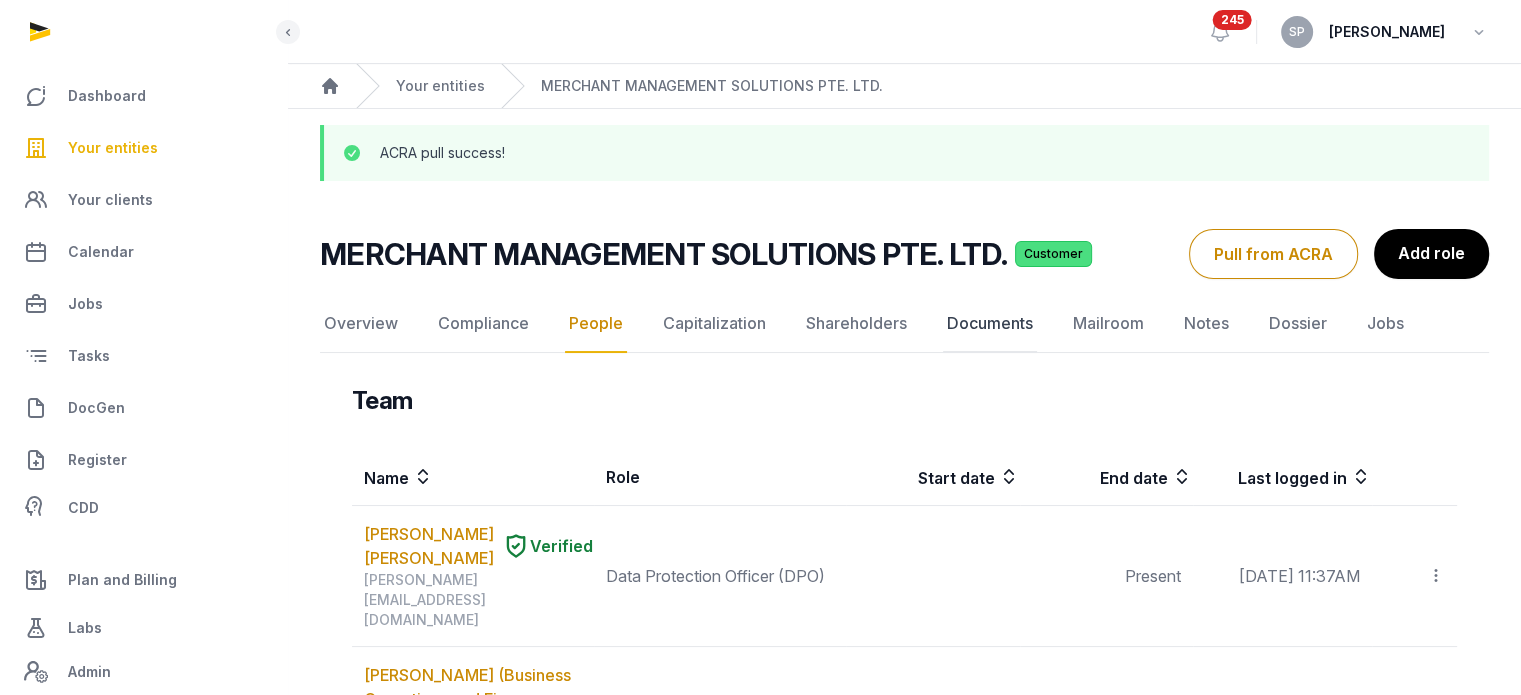 click on "Documents" 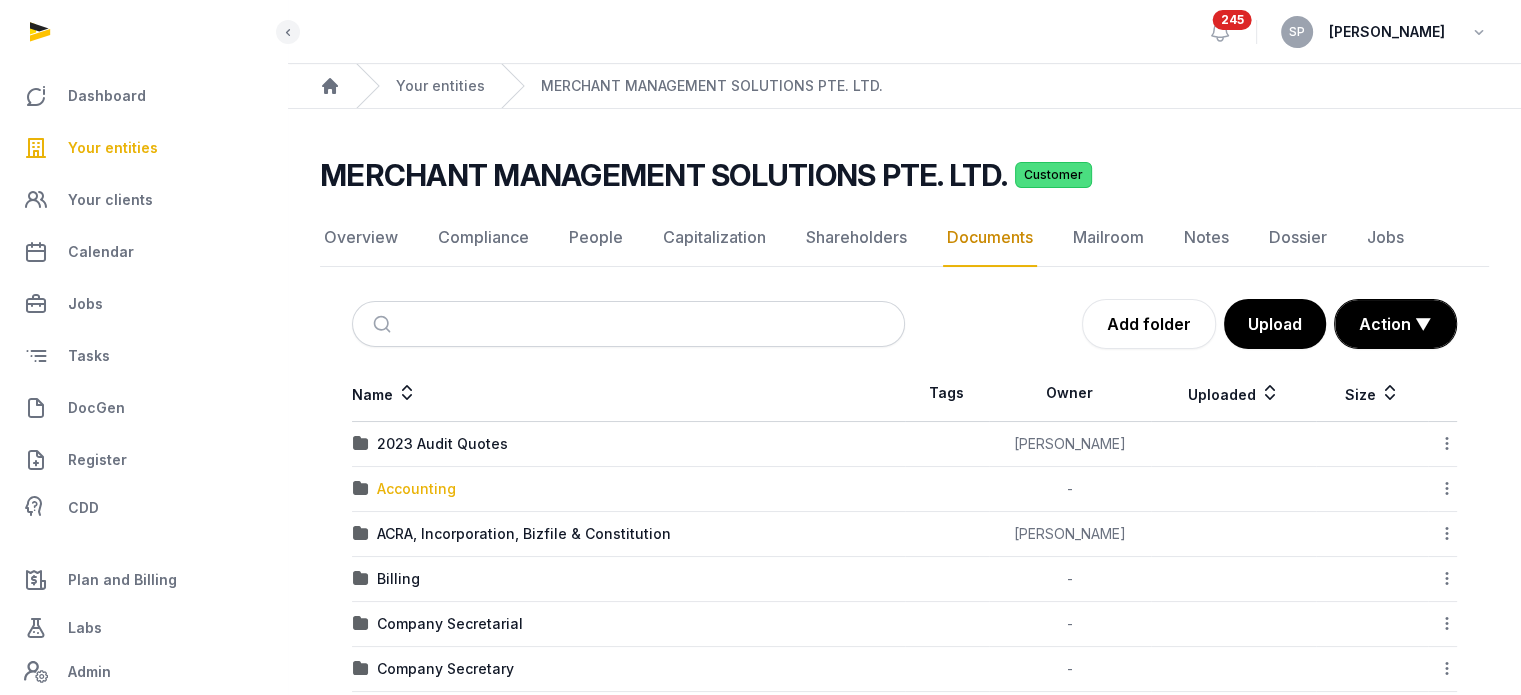 click on "Accounting" at bounding box center (416, 489) 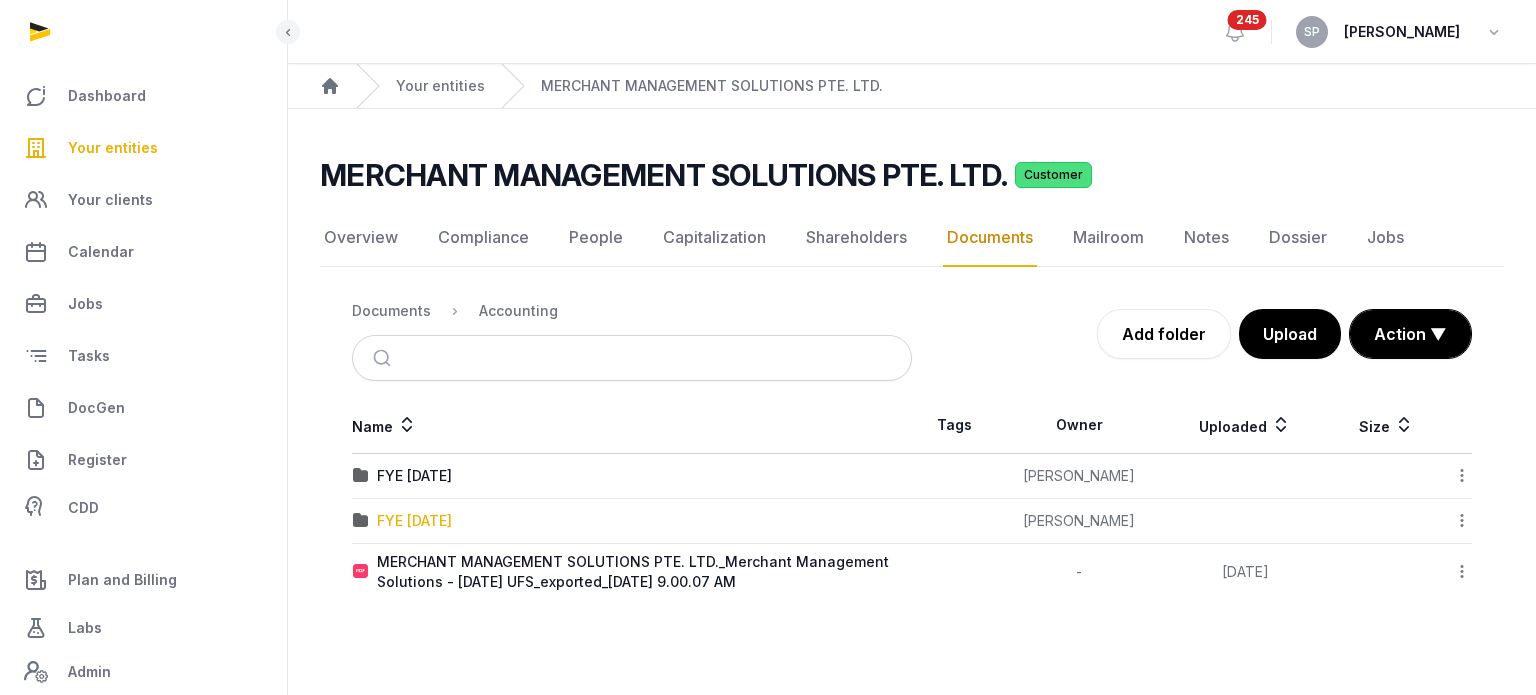 click on "FYE [DATE]" at bounding box center [414, 521] 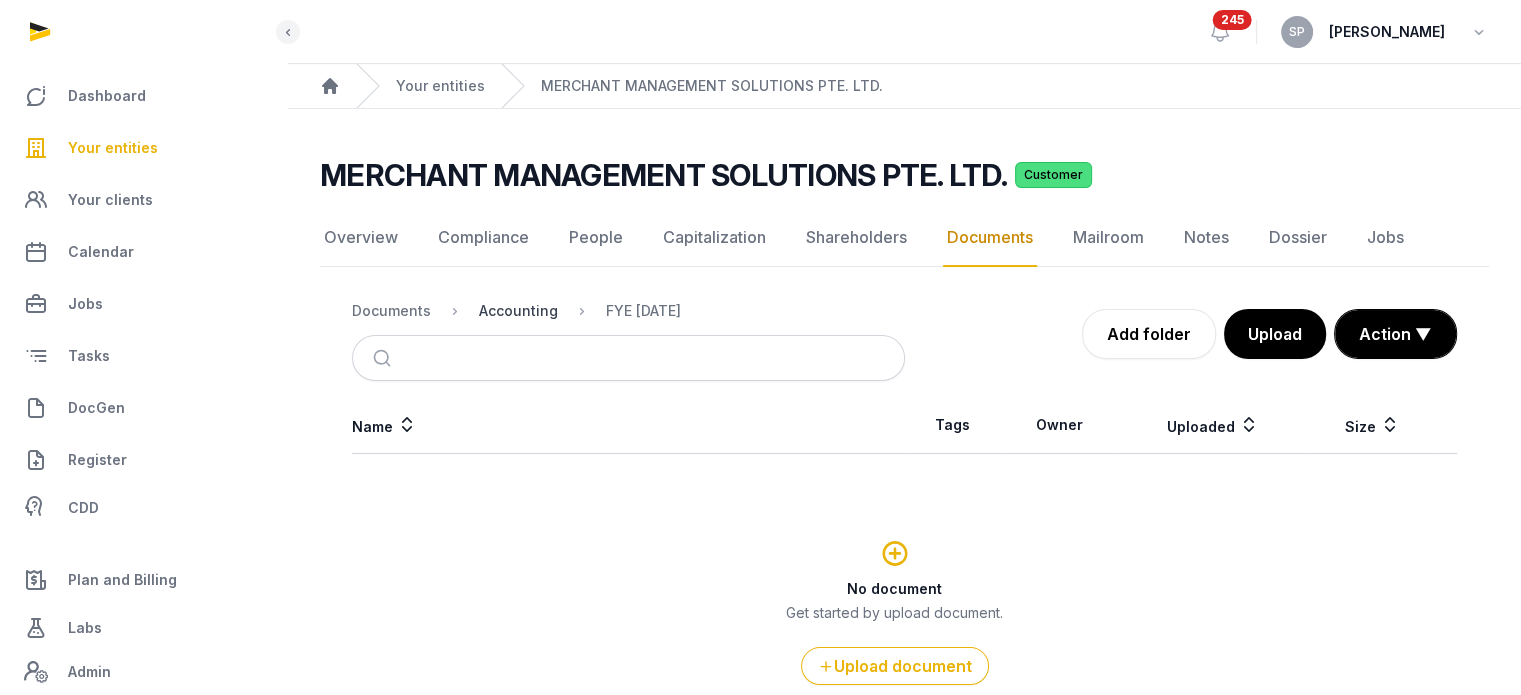 click on "Accounting" at bounding box center [518, 311] 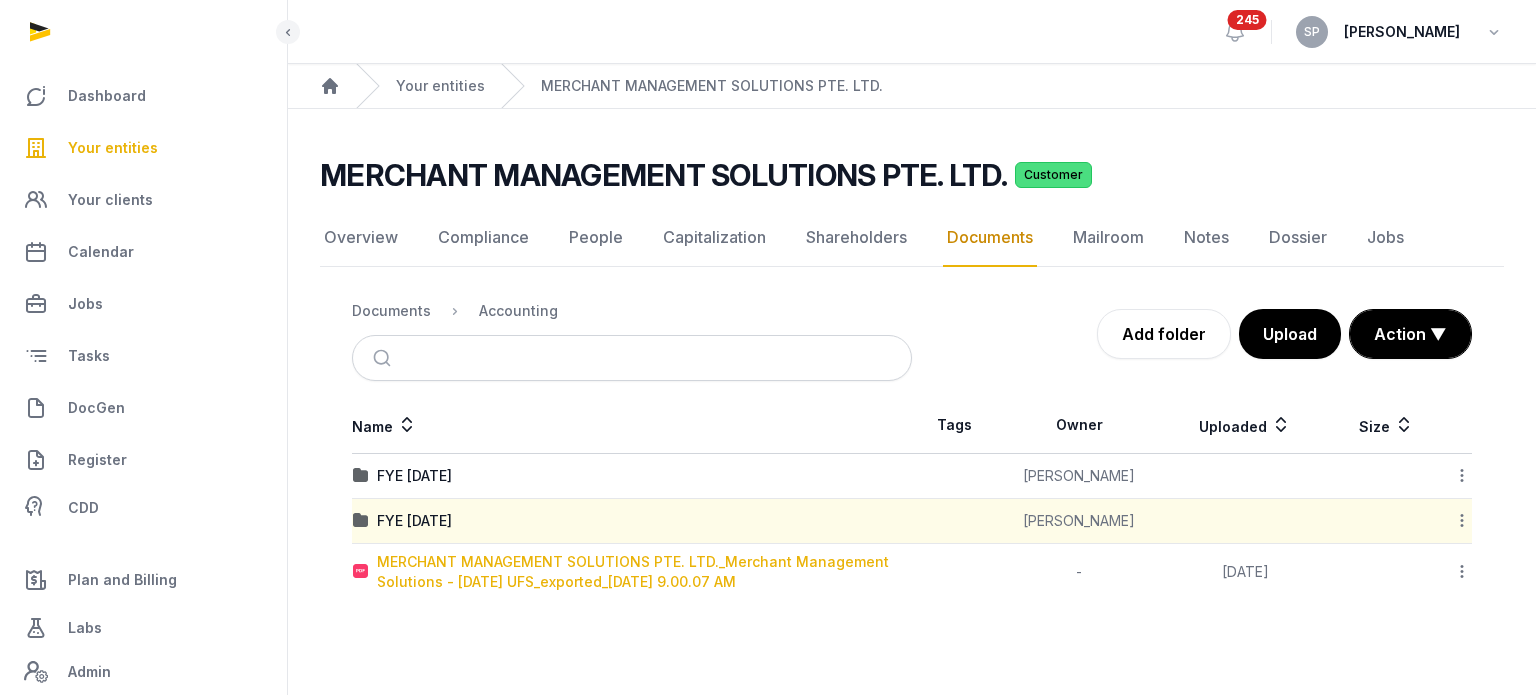 click on "MERCHANT MANAGEMENT SOLUTIONS PTE. LTD._Merchant Management Solutions - [DATE] UFS_exported_[DATE] 9.00.07 AM" at bounding box center (644, 572) 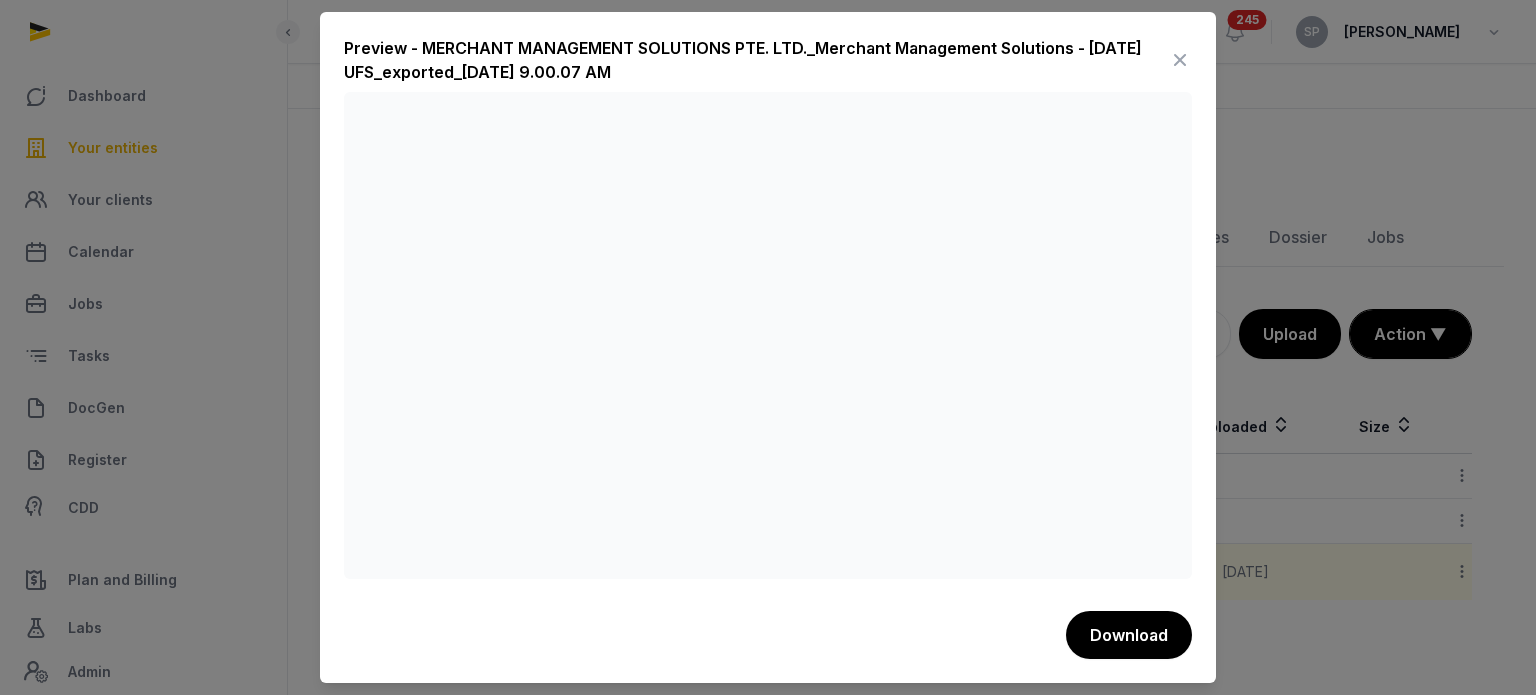 click at bounding box center (1180, 60) 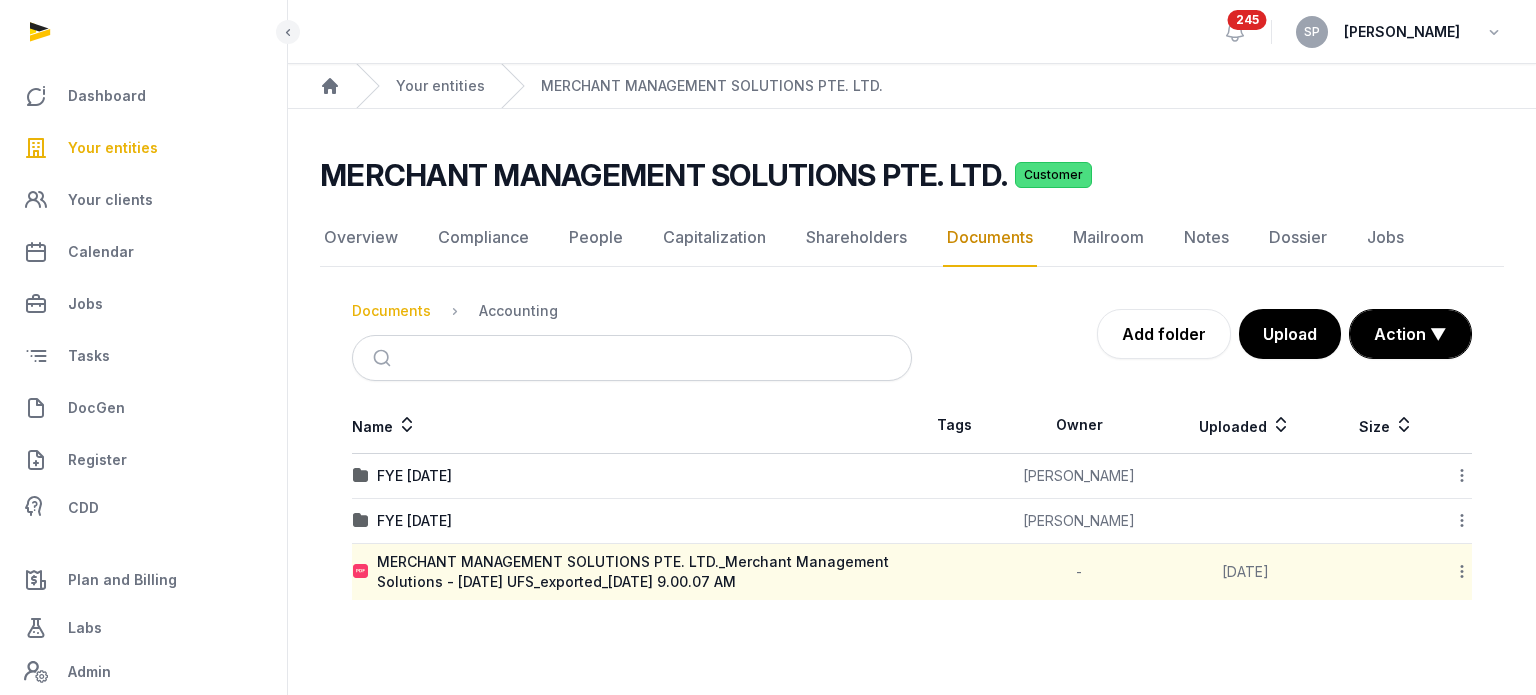 click on "Documents" at bounding box center (391, 311) 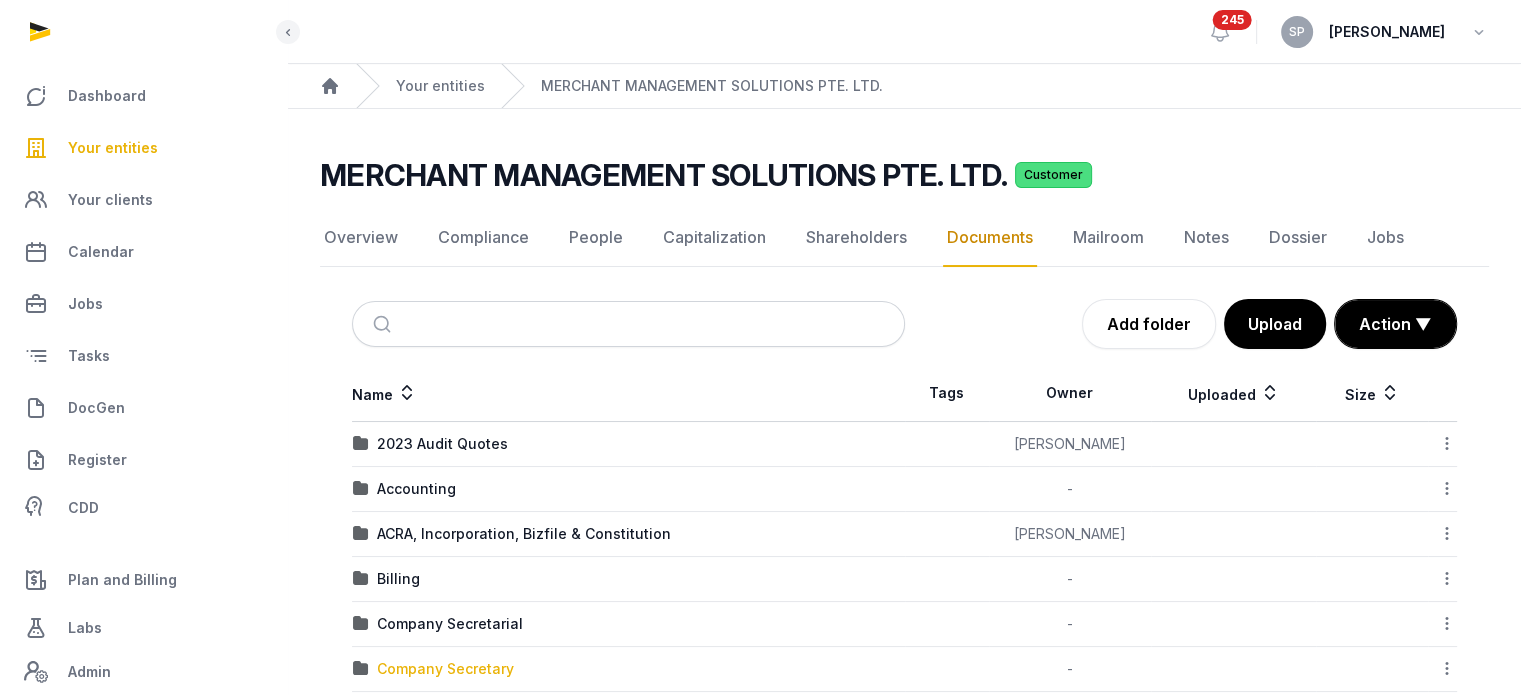 click on "Company Secretary" at bounding box center (445, 669) 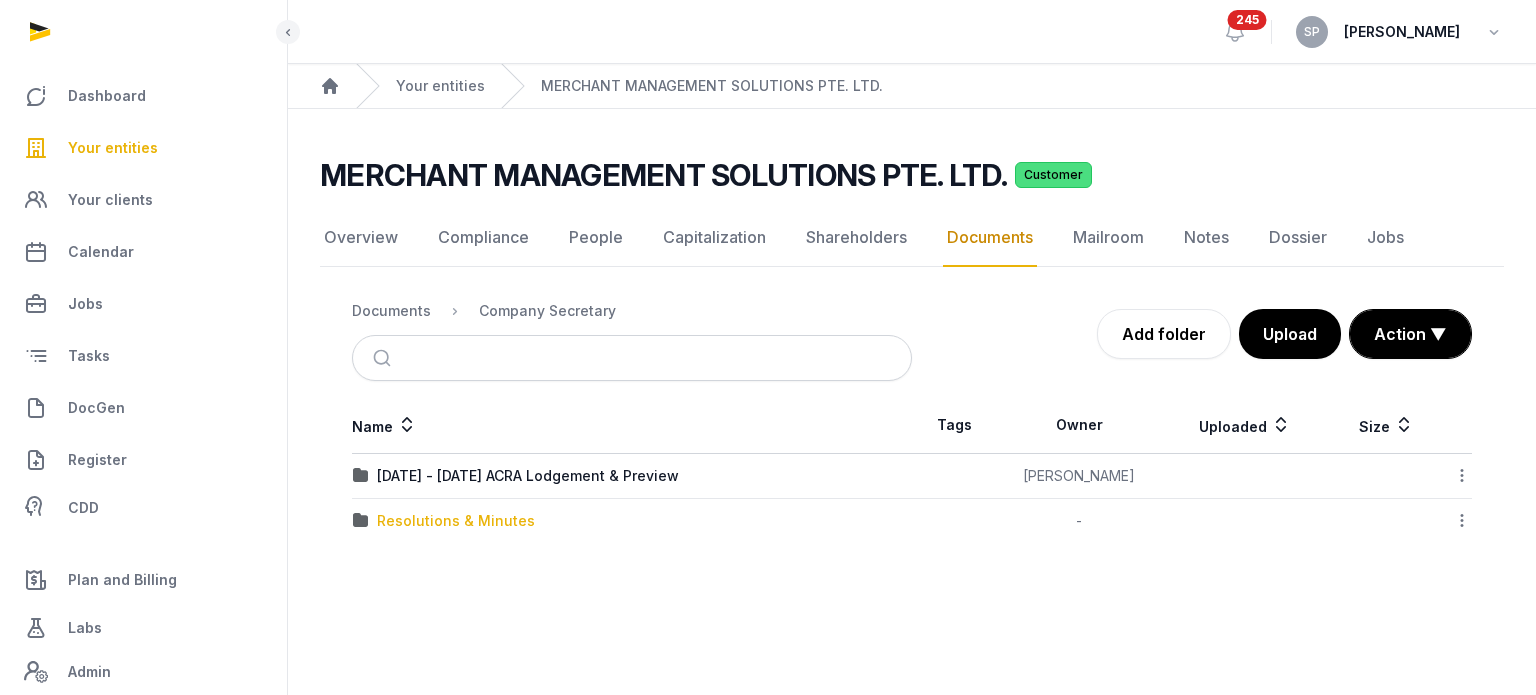 click on "Resolutions & Minutes" at bounding box center [456, 521] 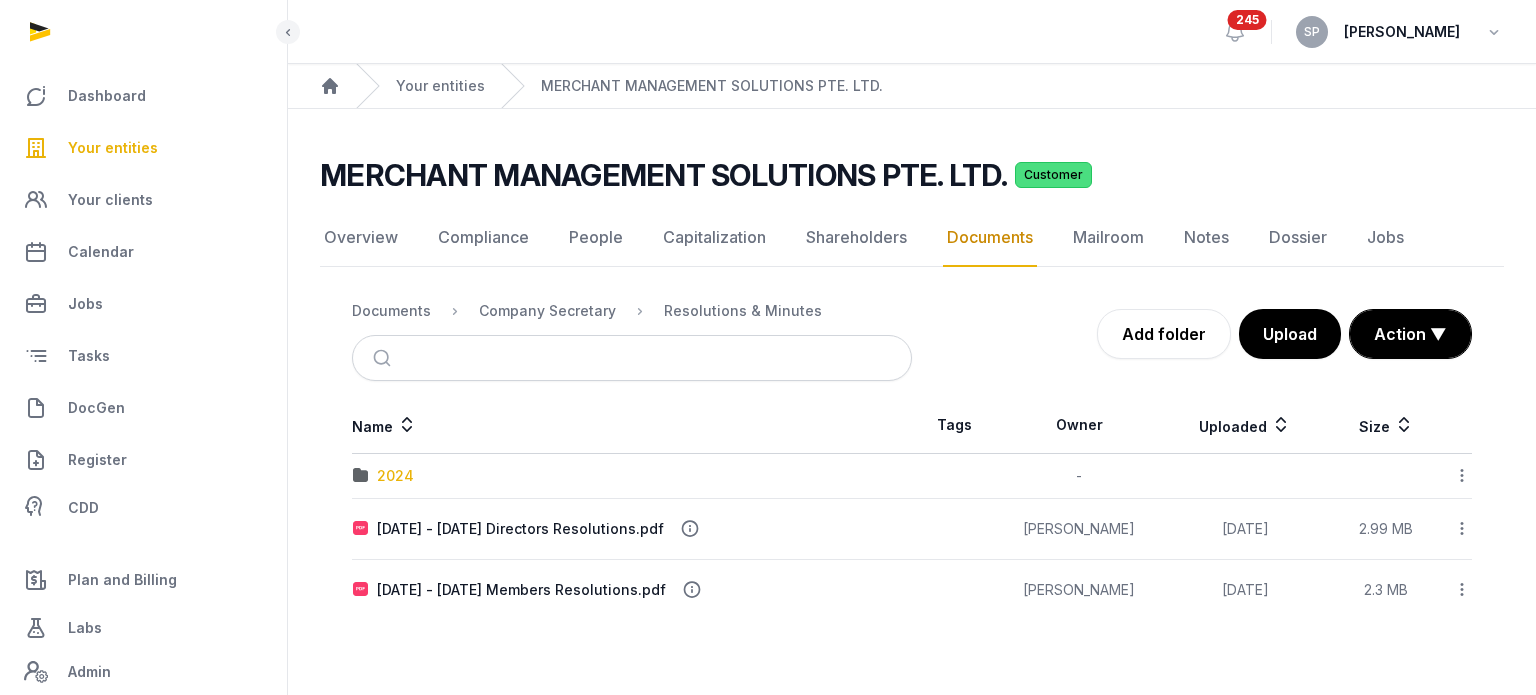 click on "2024" at bounding box center [395, 476] 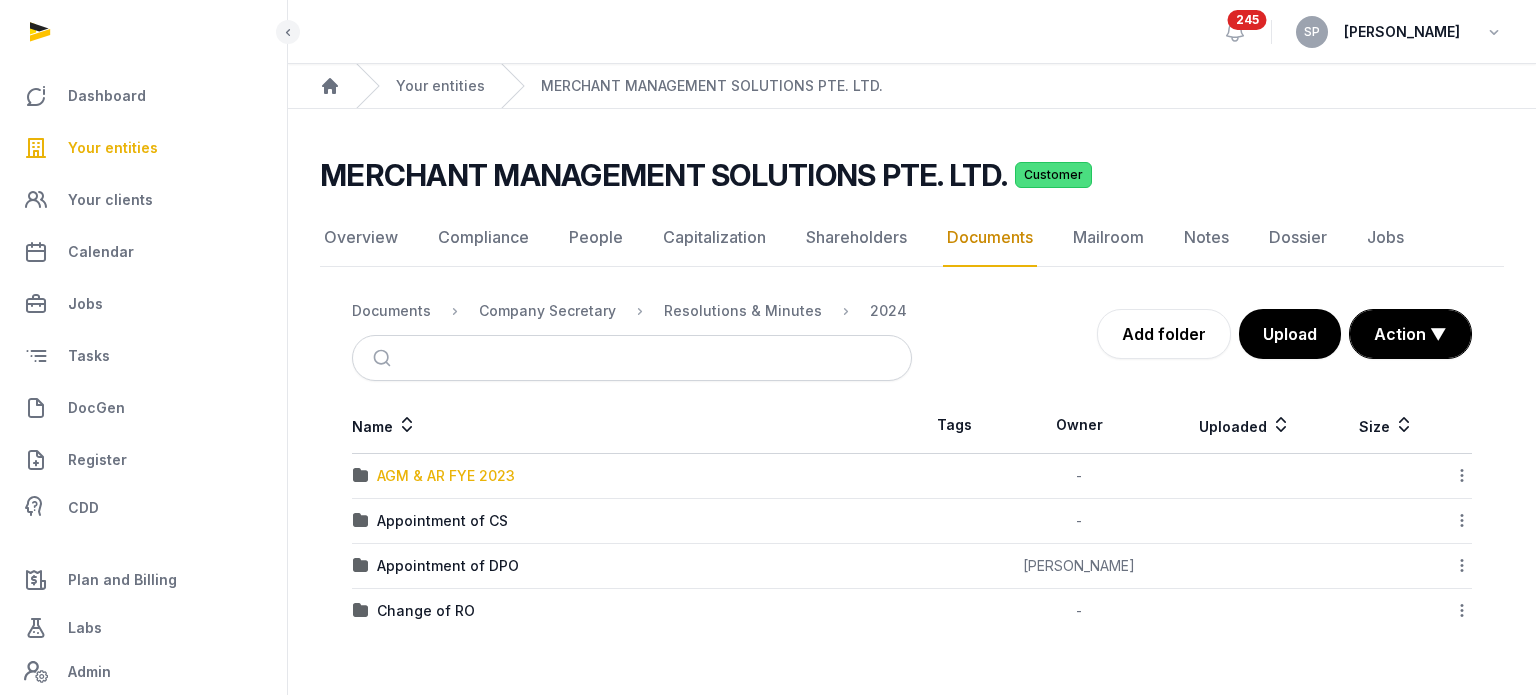 click on "AGM & AR FYE 2023" at bounding box center [446, 476] 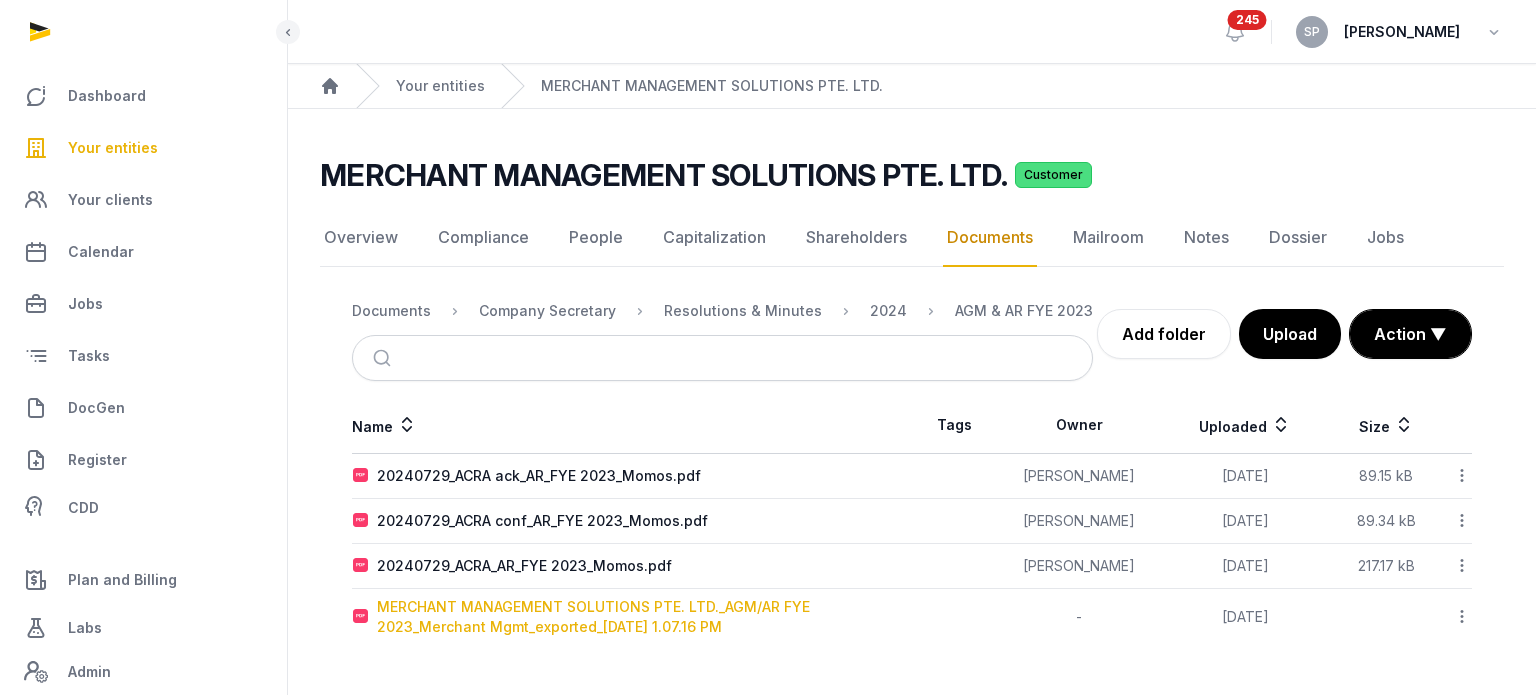 click on "MERCHANT MANAGEMENT SOLUTIONS PTE. LTD._AGM/AR FYE 2023_Merchant Mgmt_exported_[DATE] 1.07.16 PM" at bounding box center (644, 617) 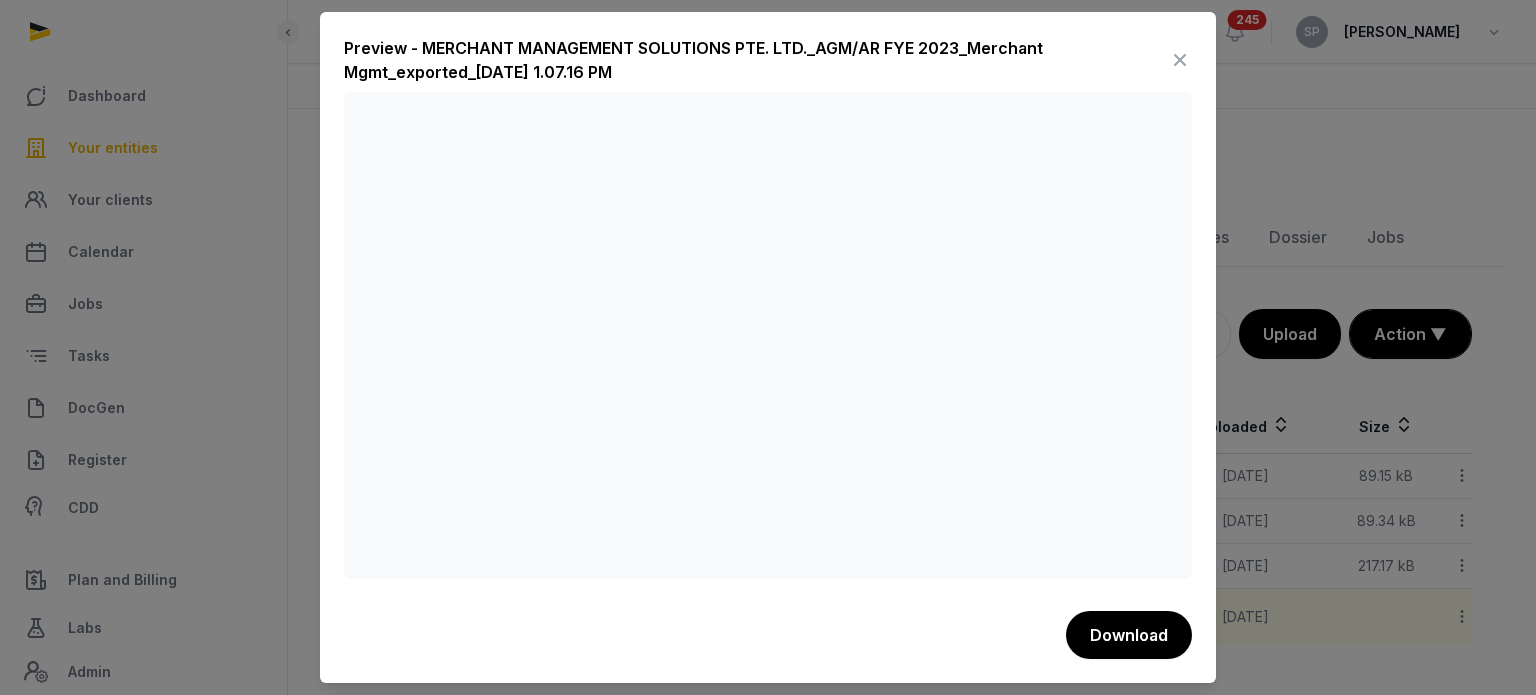 click at bounding box center [1180, 60] 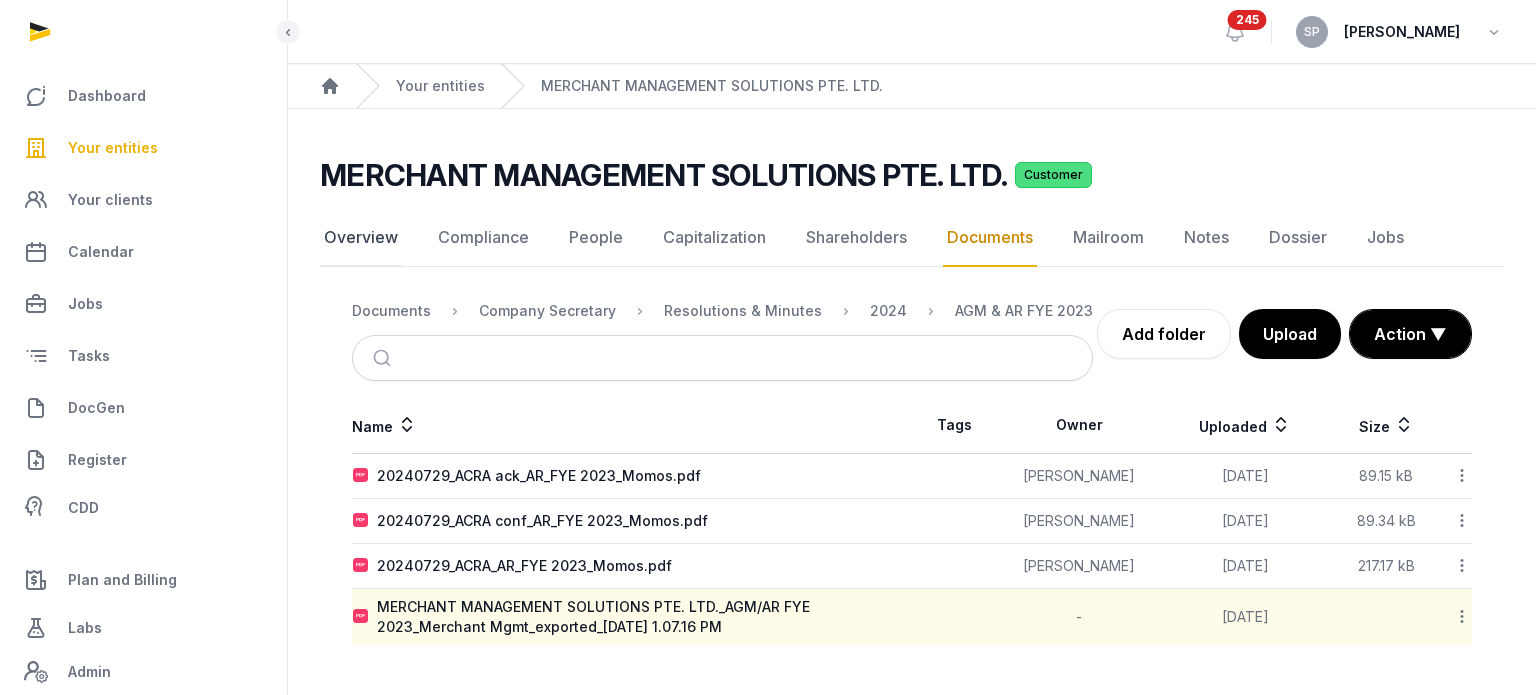 click on "Overview" 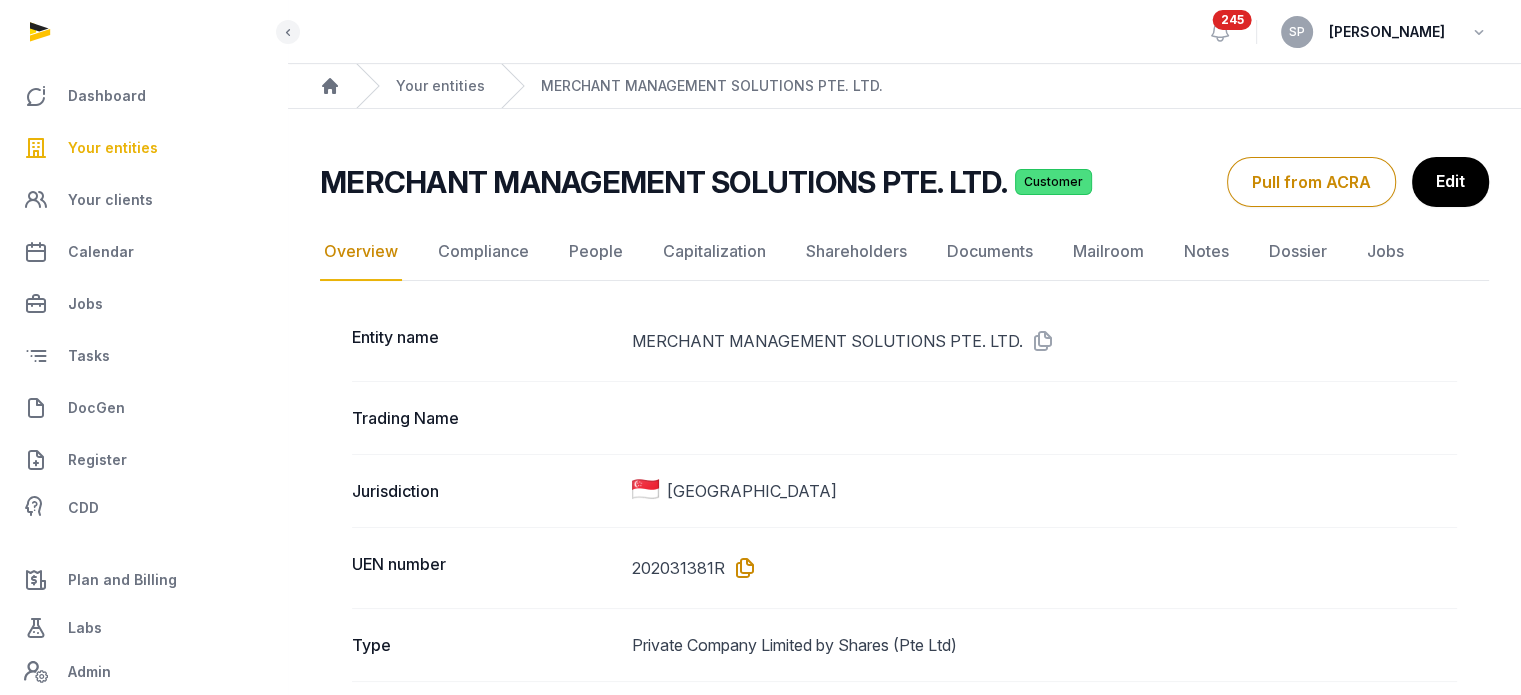 click at bounding box center (741, 568) 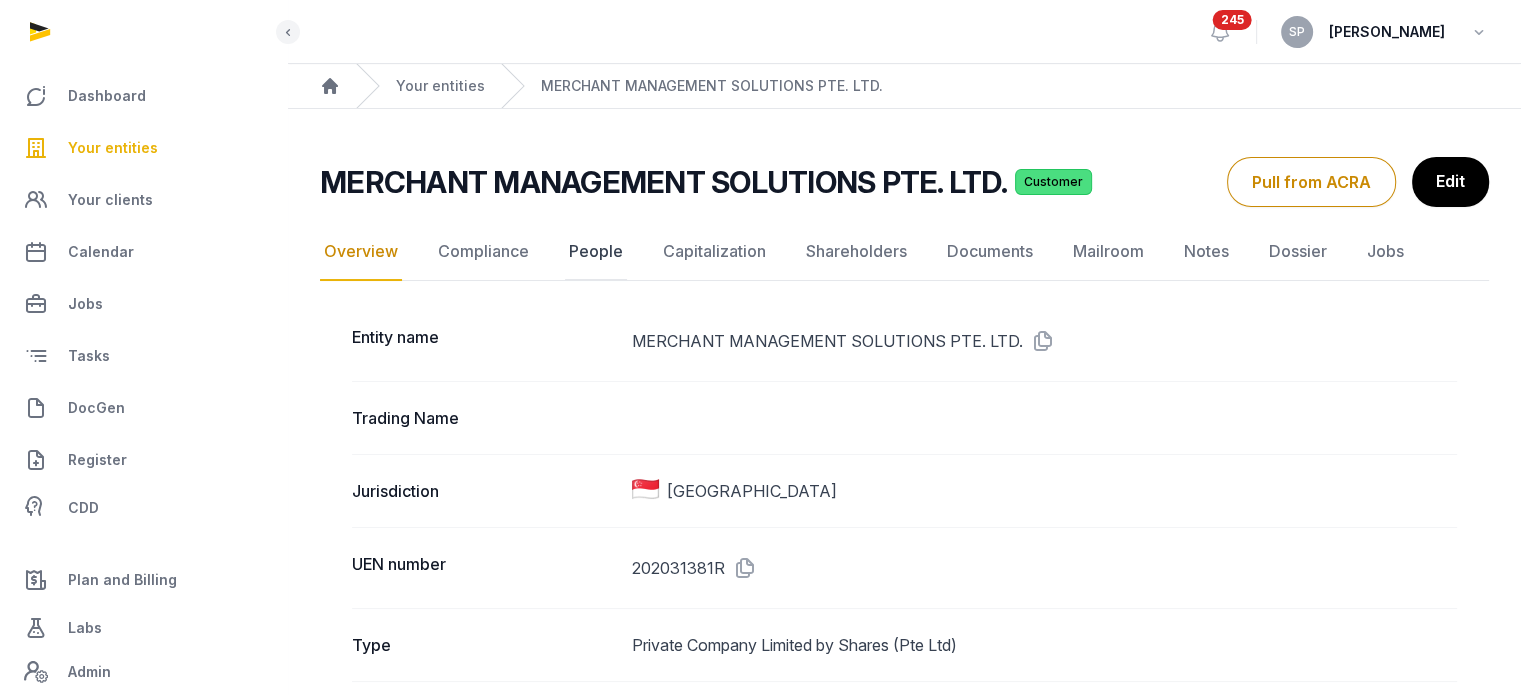 click on "People" 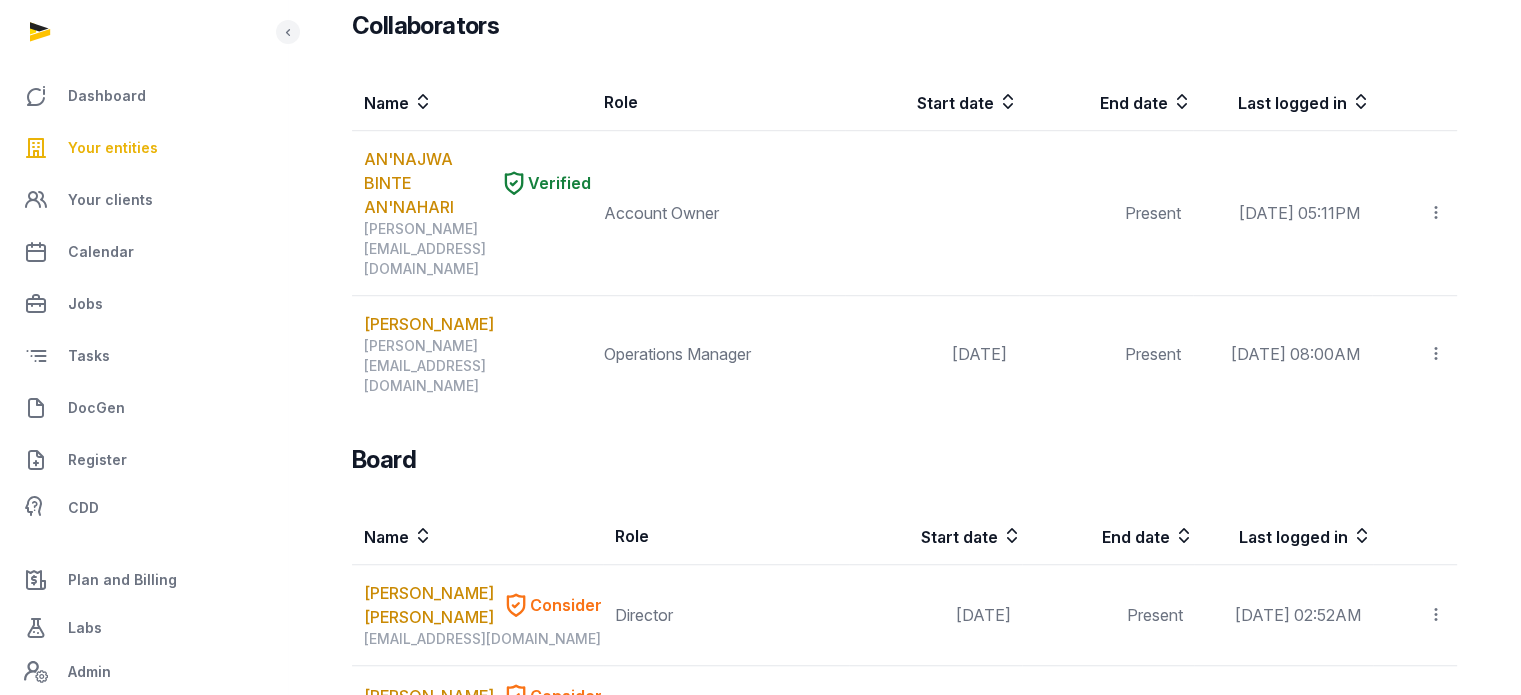 scroll, scrollTop: 1338, scrollLeft: 0, axis: vertical 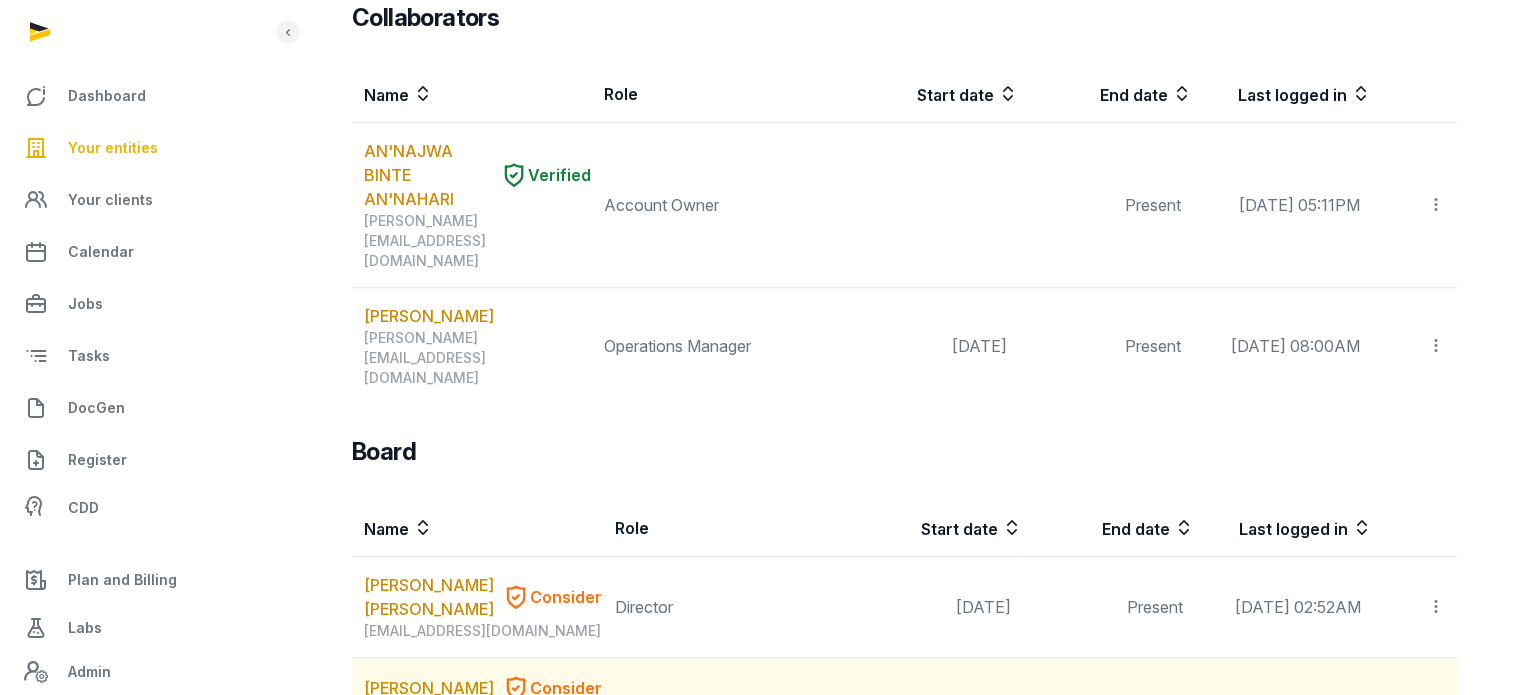 drag, startPoint x: 518, startPoint y: 414, endPoint x: 352, endPoint y: 415, distance: 166.003 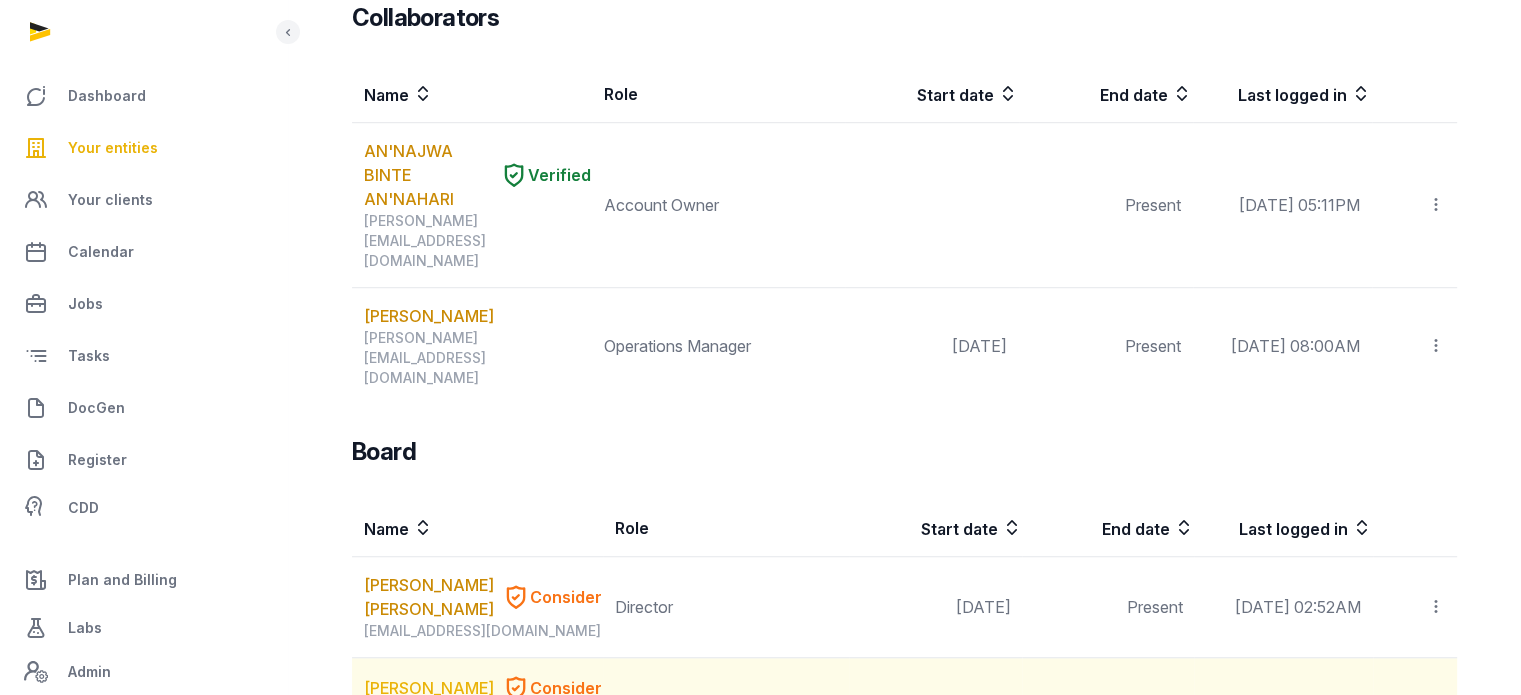 drag, startPoint x: 361, startPoint y: 340, endPoint x: 432, endPoint y: 385, distance: 84.0595 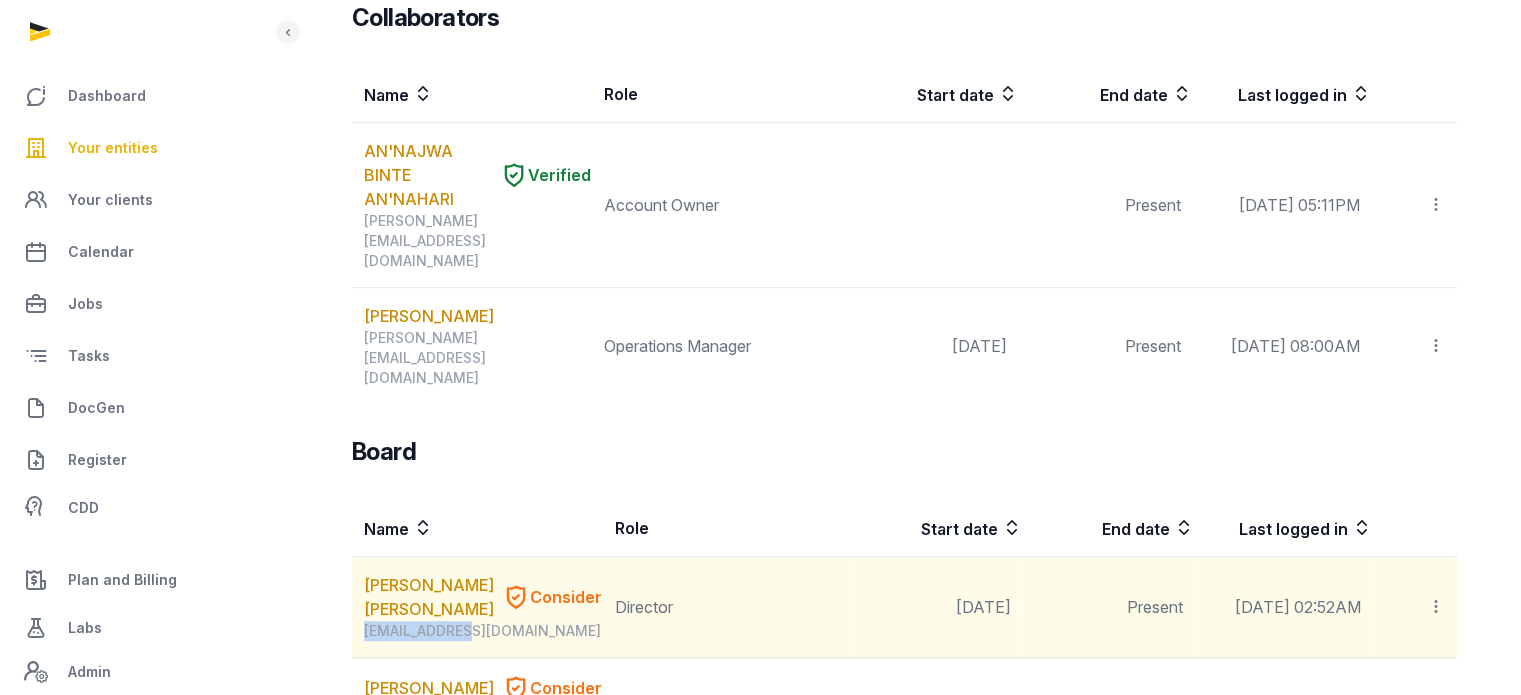 drag, startPoint x: 492, startPoint y: 315, endPoint x: 360, endPoint y: 317, distance: 132.01515 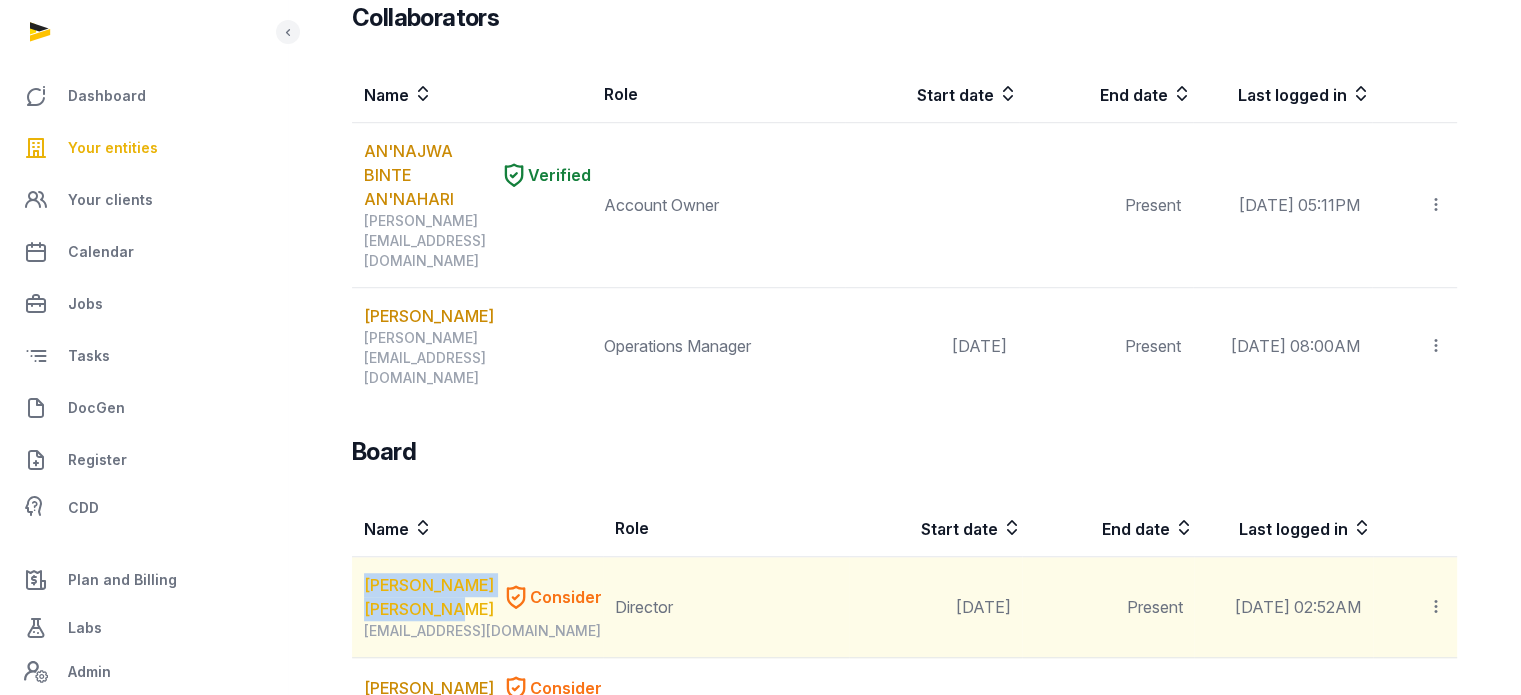drag, startPoint x: 357, startPoint y: 247, endPoint x: 460, endPoint y: 279, distance: 107.856384 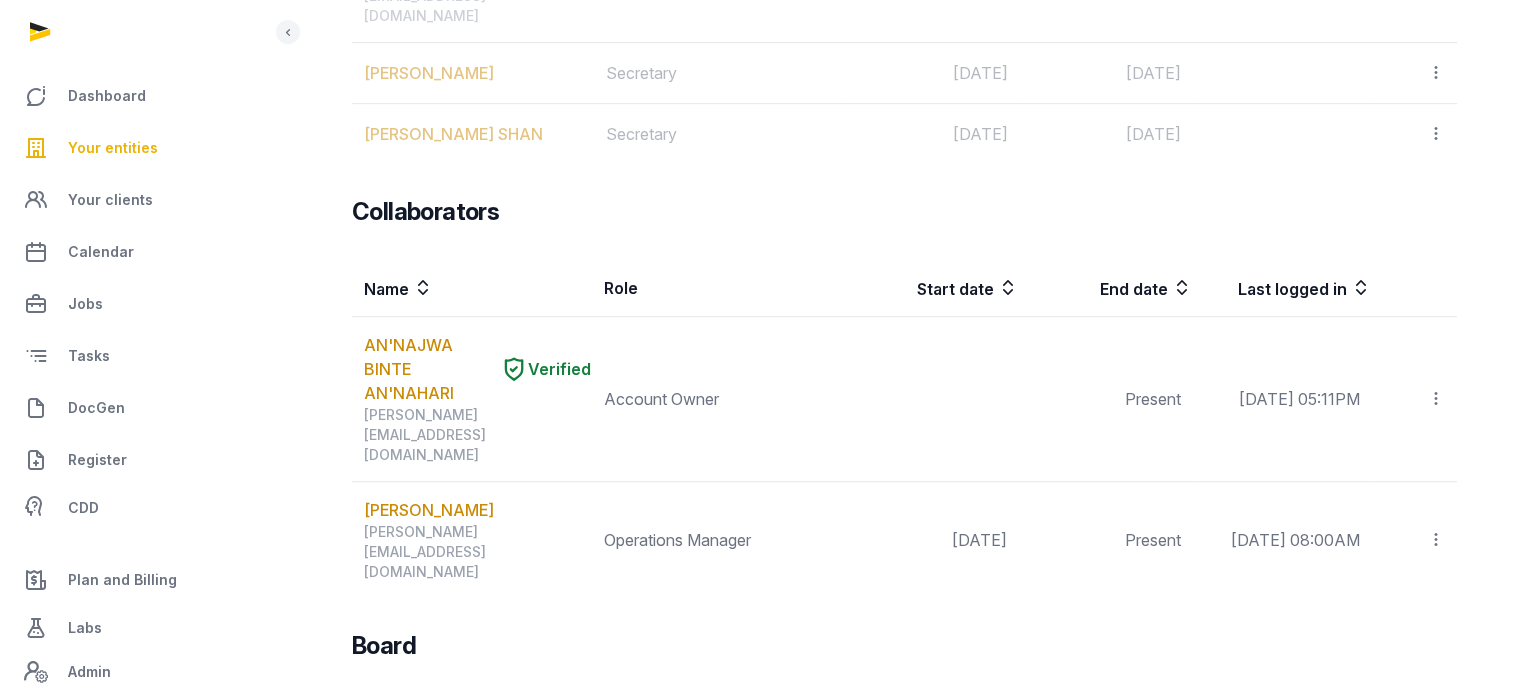 scroll, scrollTop: 0, scrollLeft: 0, axis: both 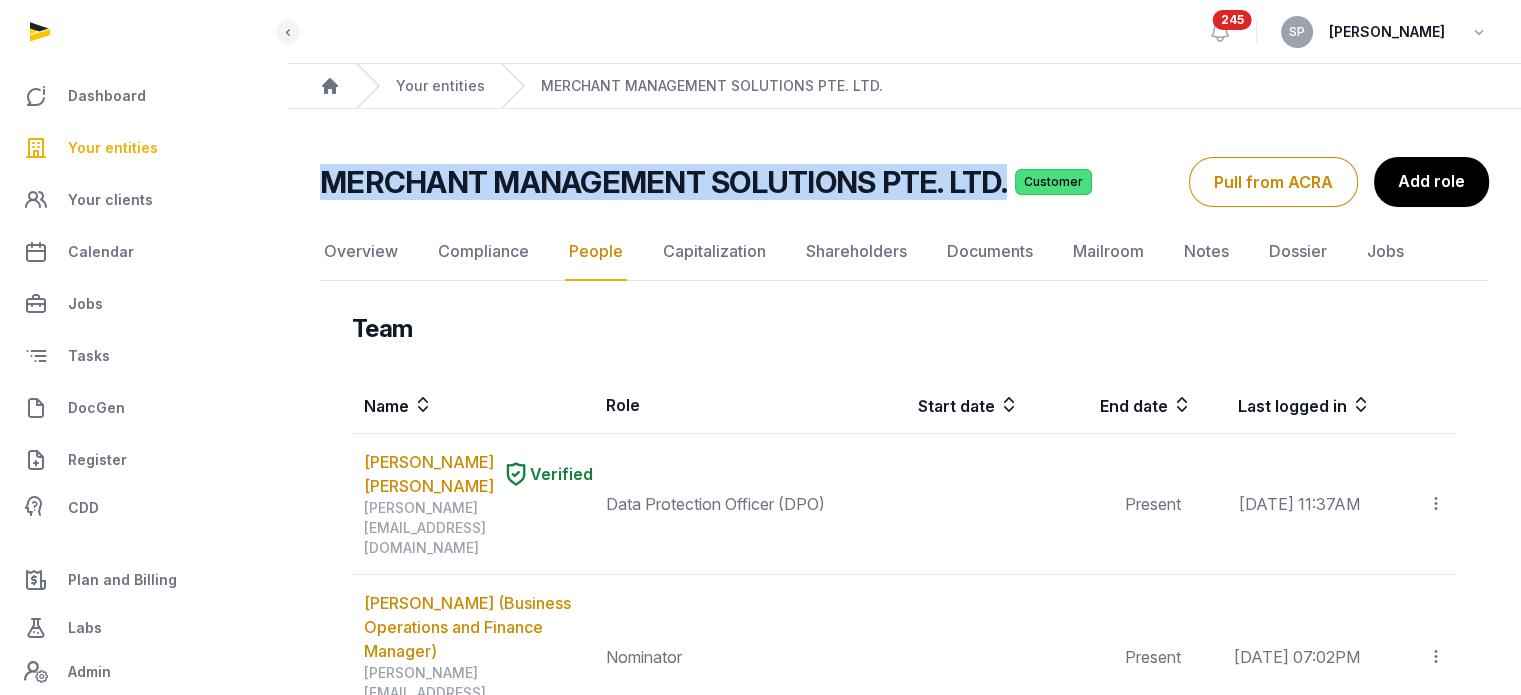 drag, startPoint x: 1002, startPoint y: 197, endPoint x: 325, endPoint y: 161, distance: 677.9565 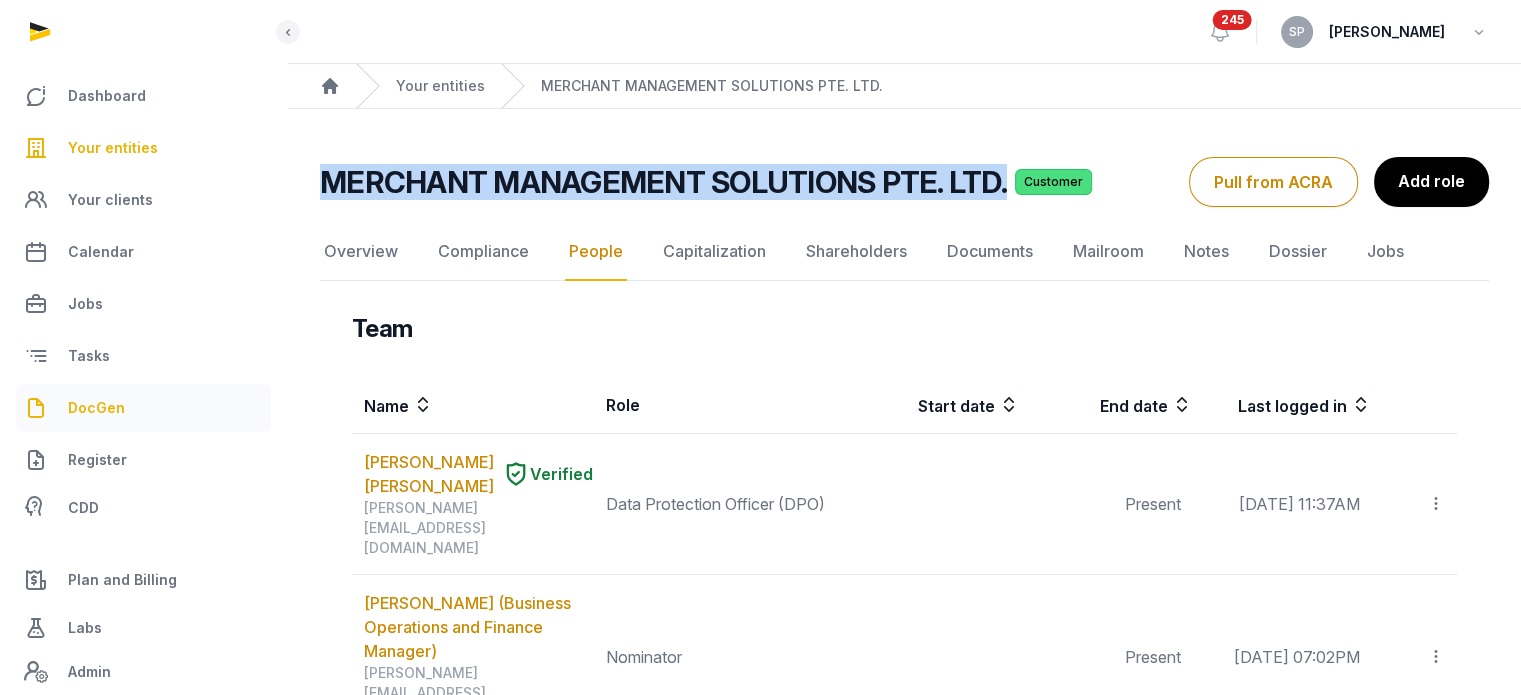 click on "DocGen" at bounding box center [143, 408] 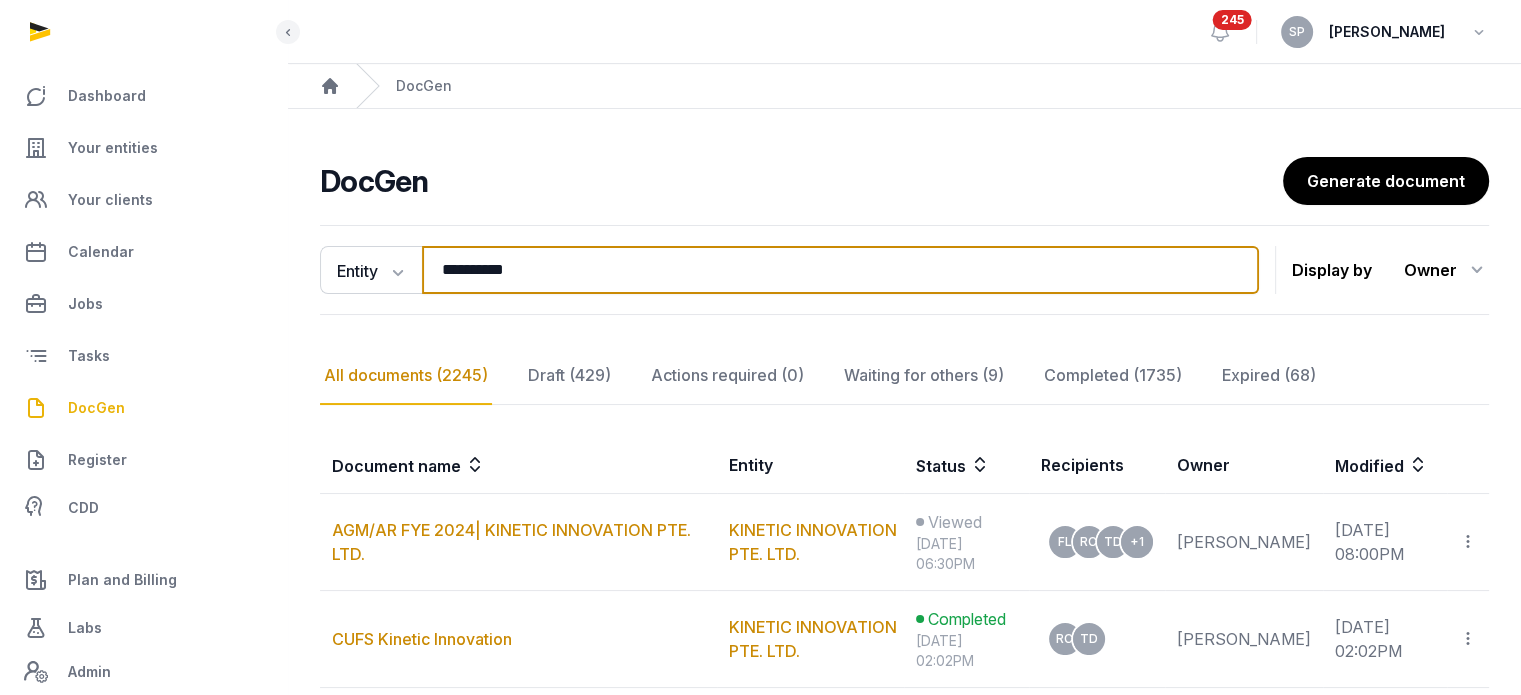 click on "**********" at bounding box center (840, 270) 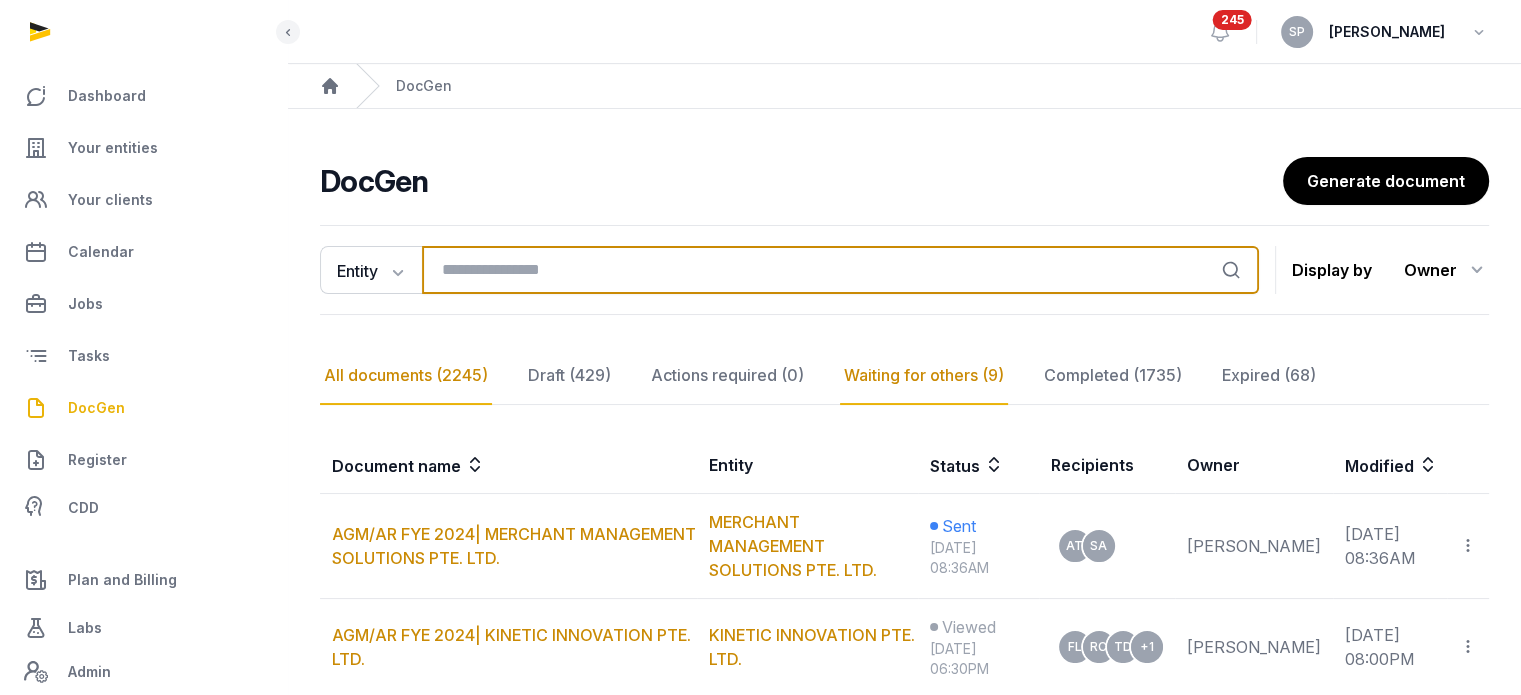 type 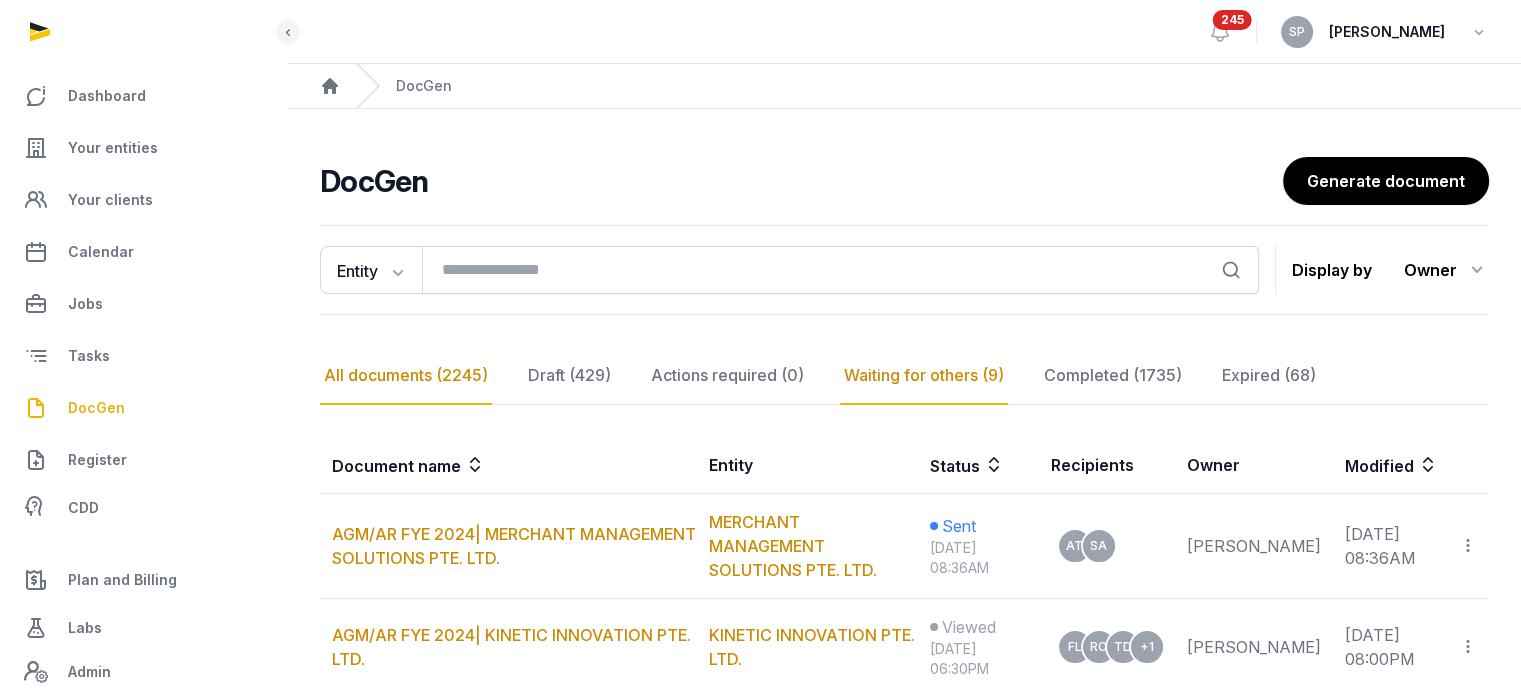 click on "Waiting for others (9)" 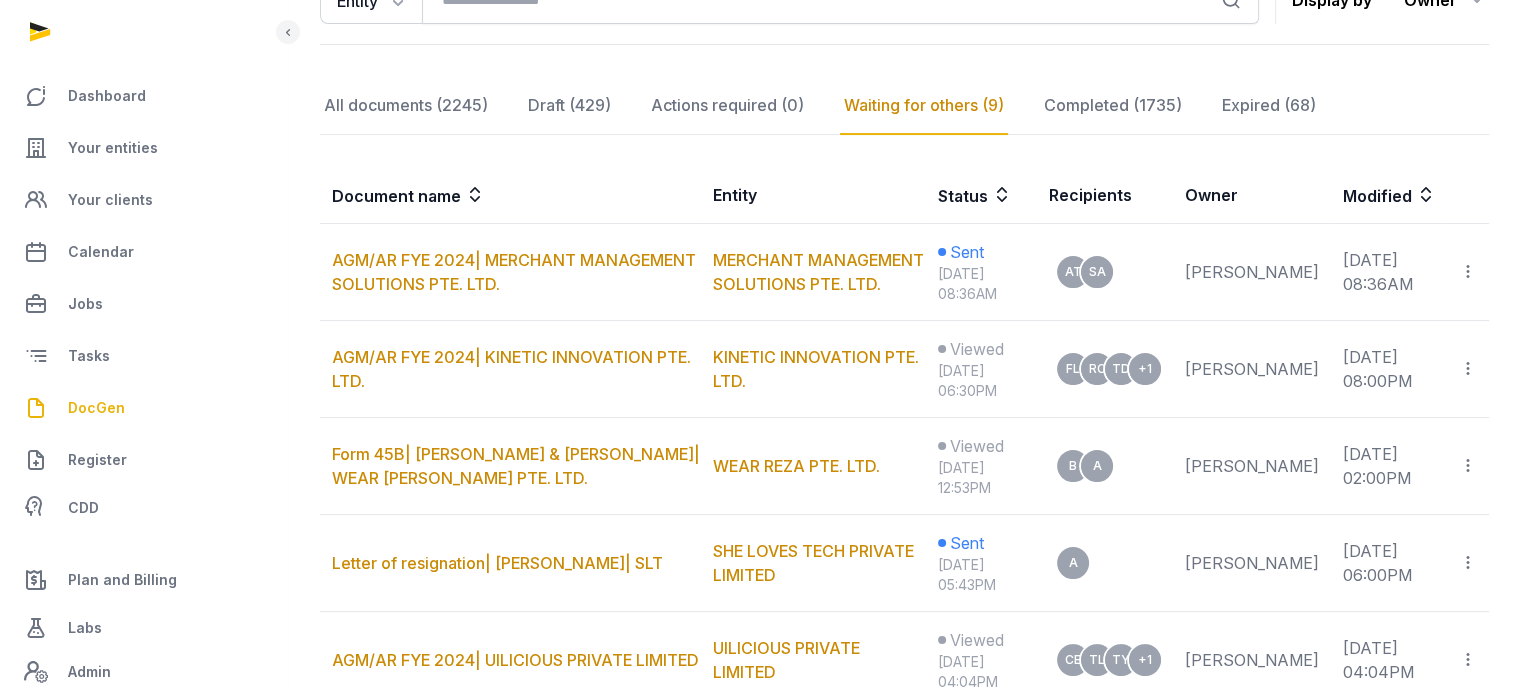 scroll, scrollTop: 388, scrollLeft: 0, axis: vertical 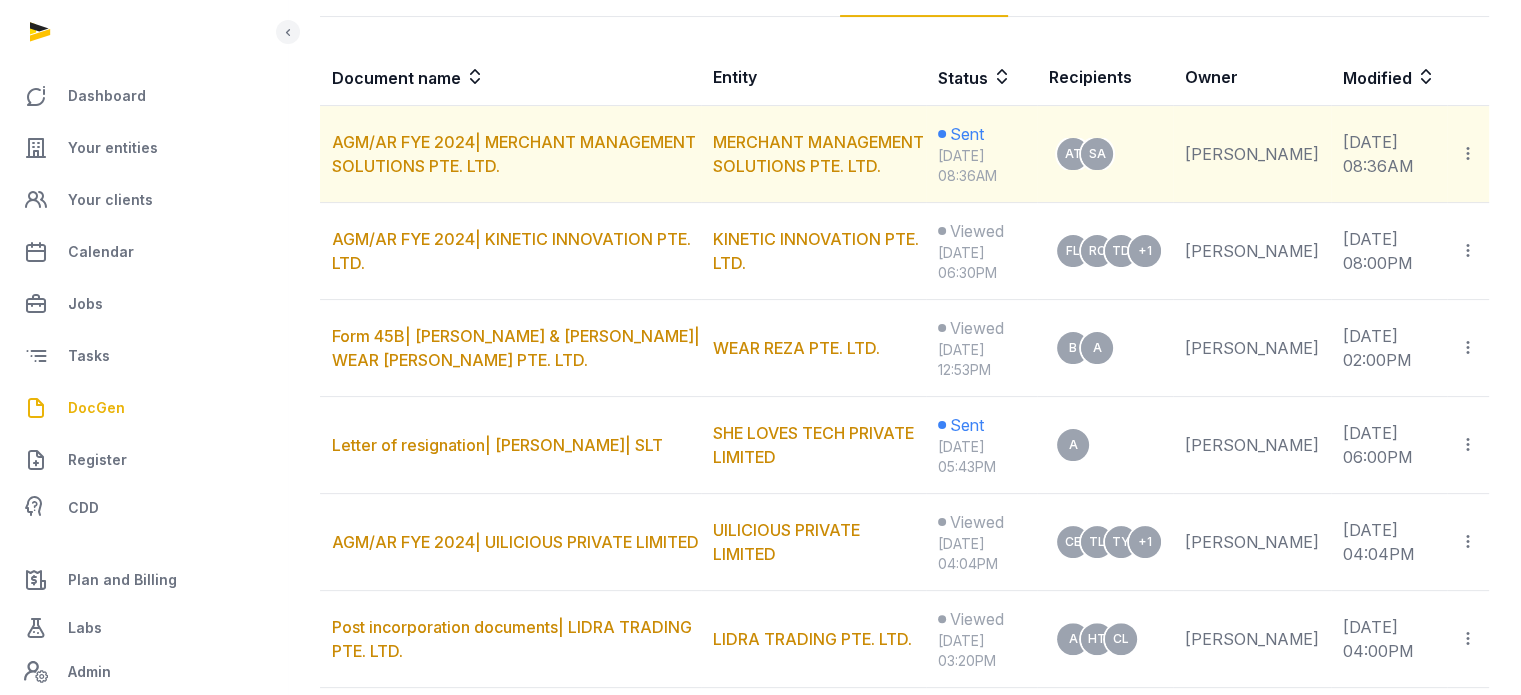 click 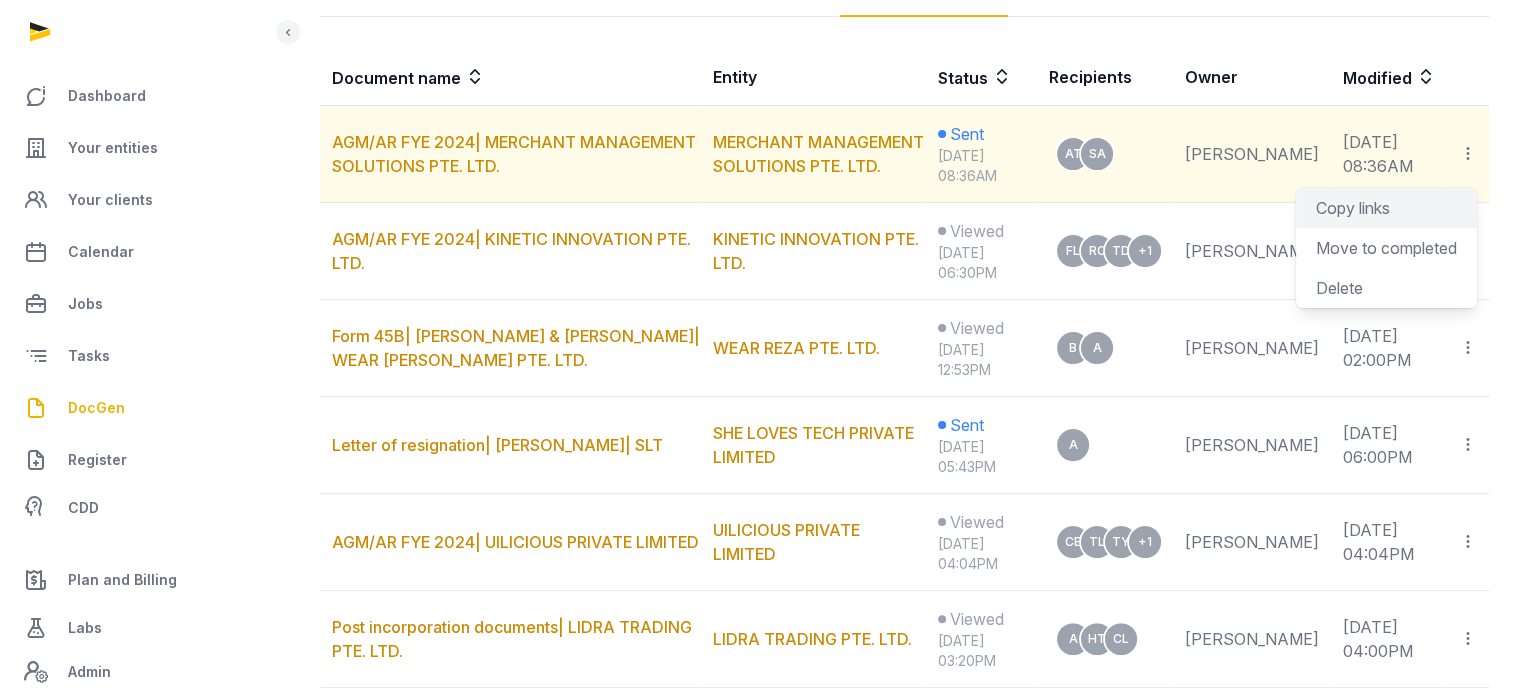 click on "Copy links" at bounding box center (1386, 208) 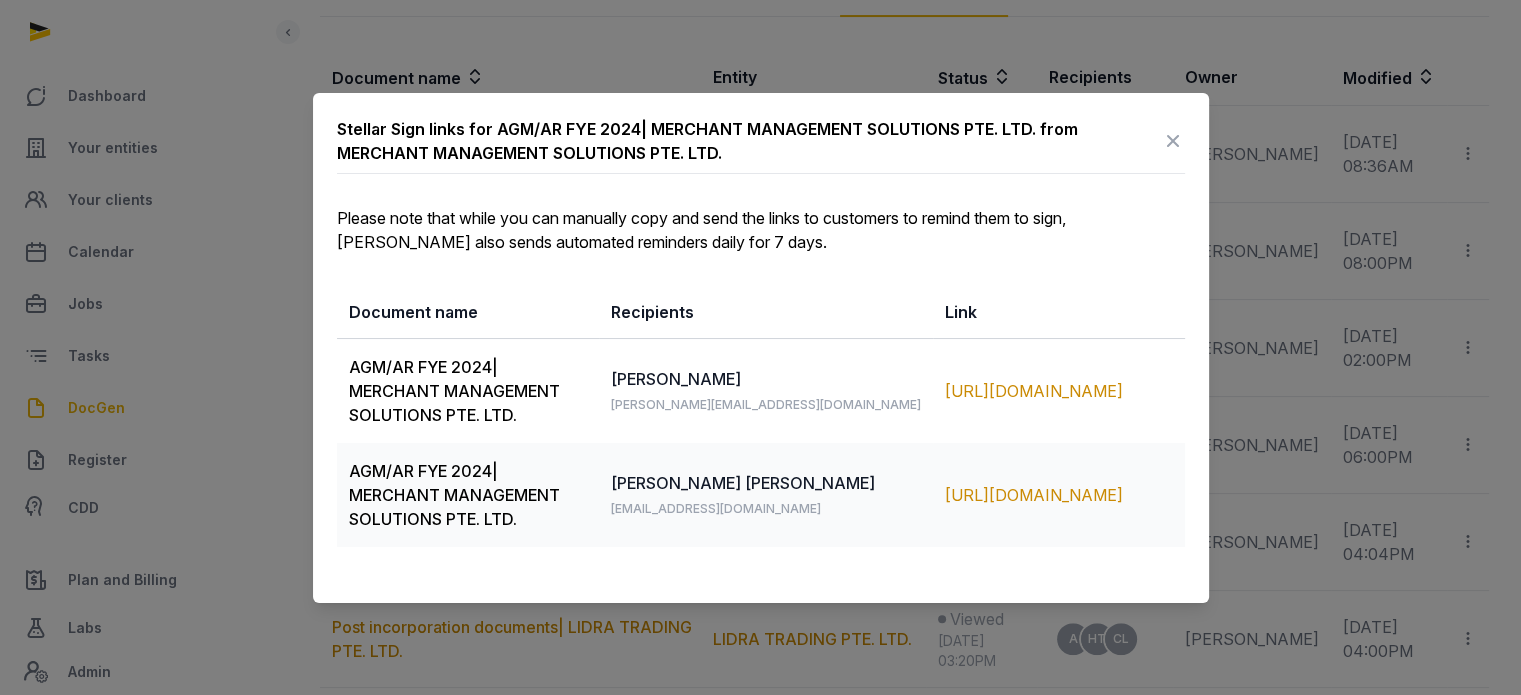 drag, startPoint x: 789, startPoint y: 379, endPoint x: 627, endPoint y: 376, distance: 162.02777 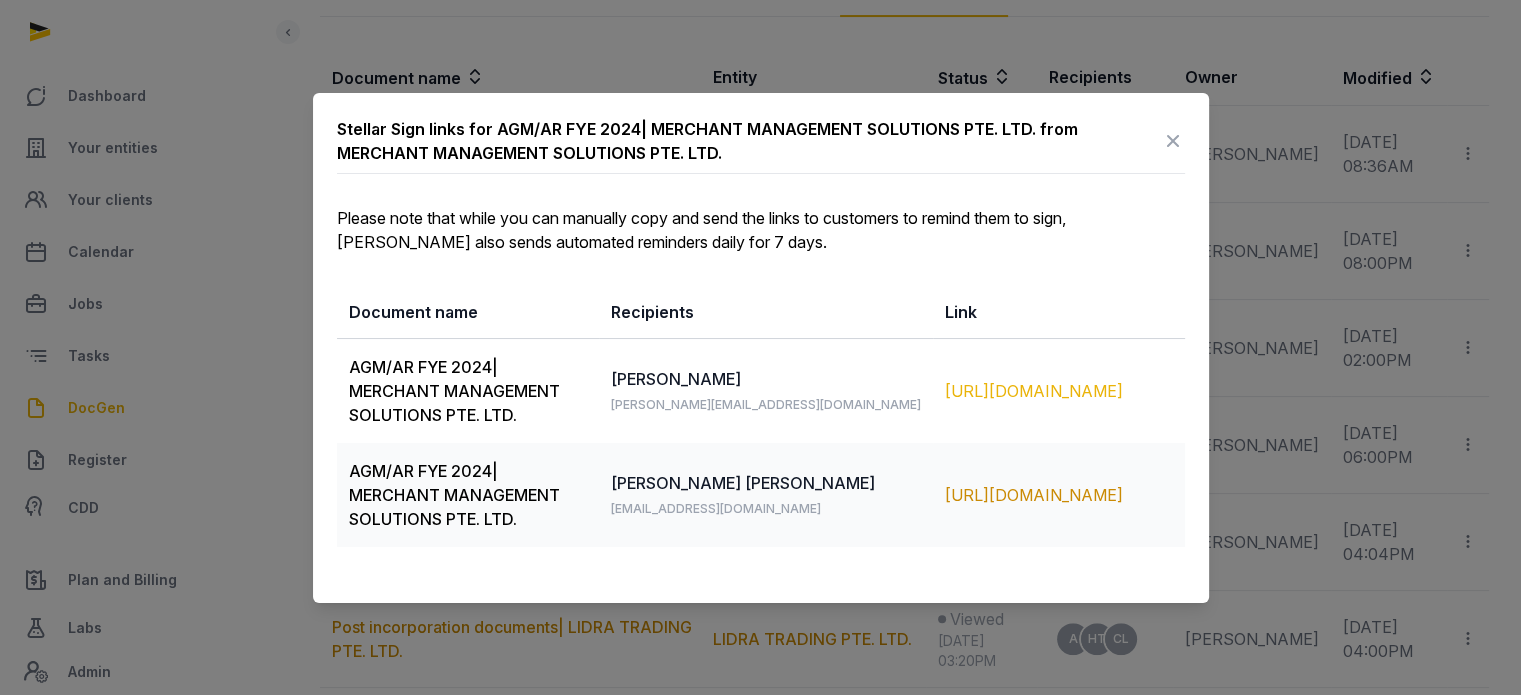 click on "[URL][DOMAIN_NAME]" at bounding box center (1058, 391) 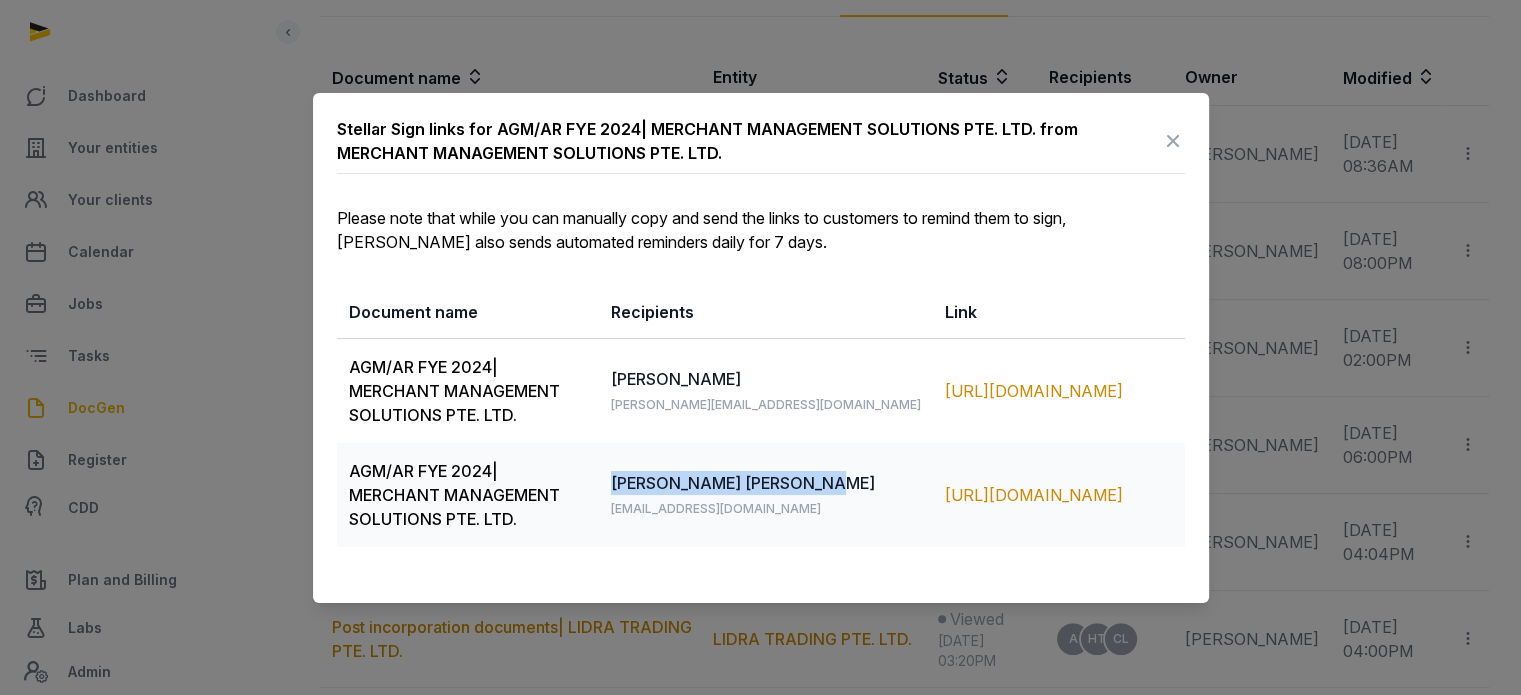 drag, startPoint x: 825, startPoint y: 482, endPoint x: 622, endPoint y: 478, distance: 203.0394 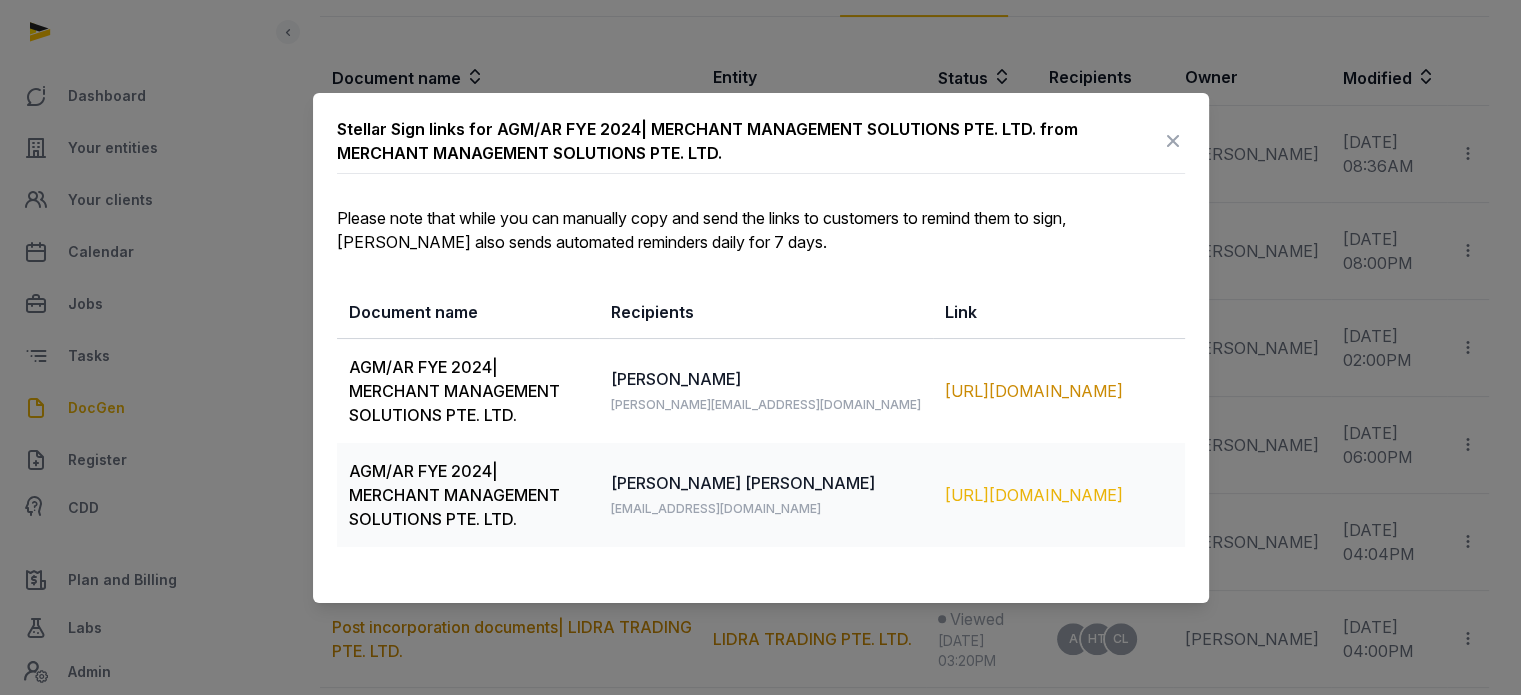 click on "[URL][DOMAIN_NAME]" at bounding box center [1058, 495] 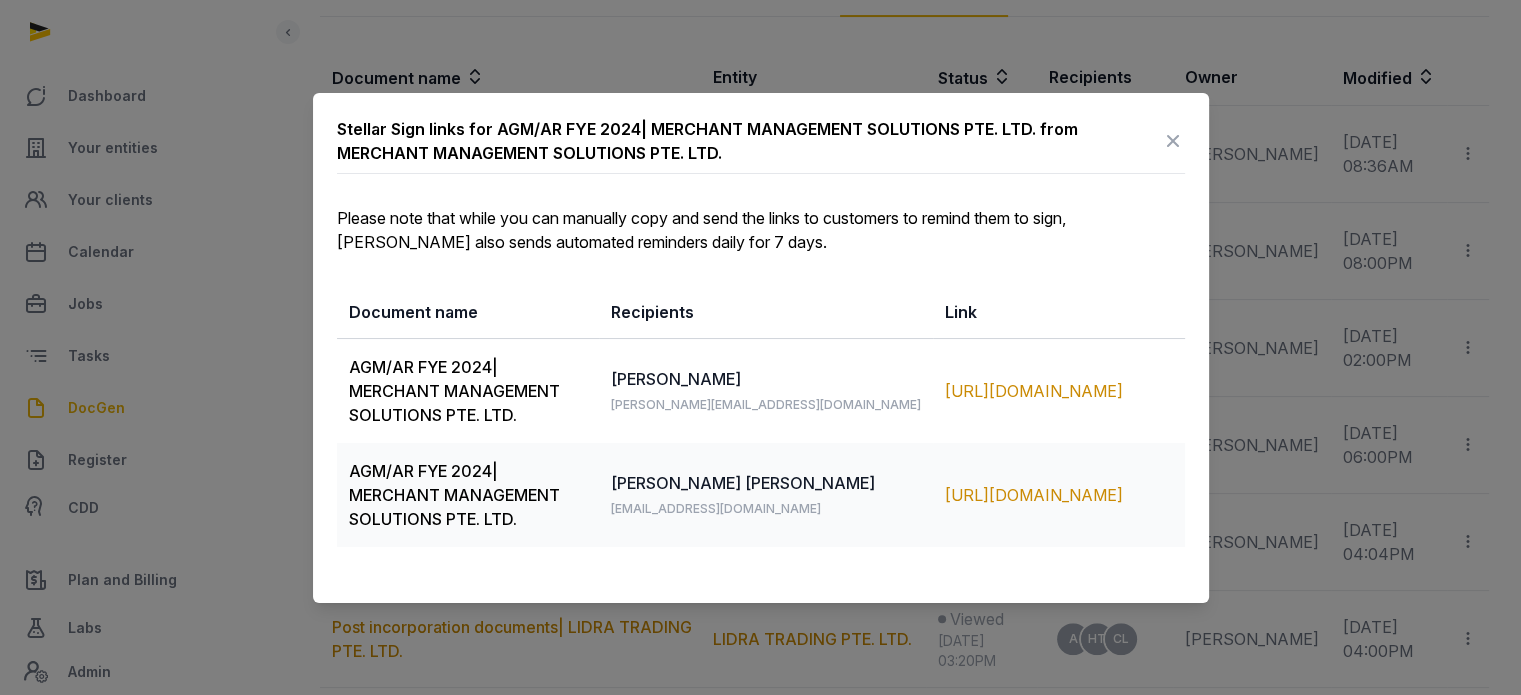 click at bounding box center [1173, 141] 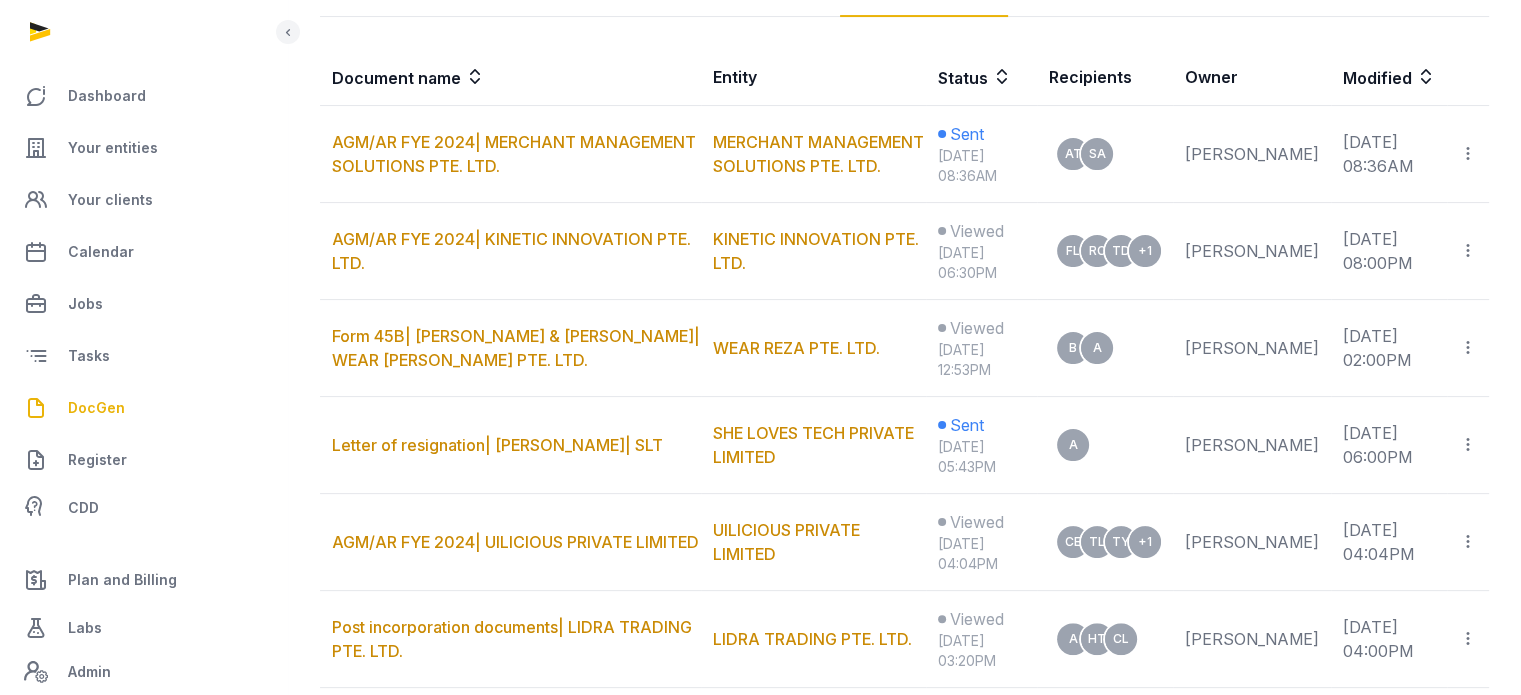 scroll, scrollTop: 0, scrollLeft: 0, axis: both 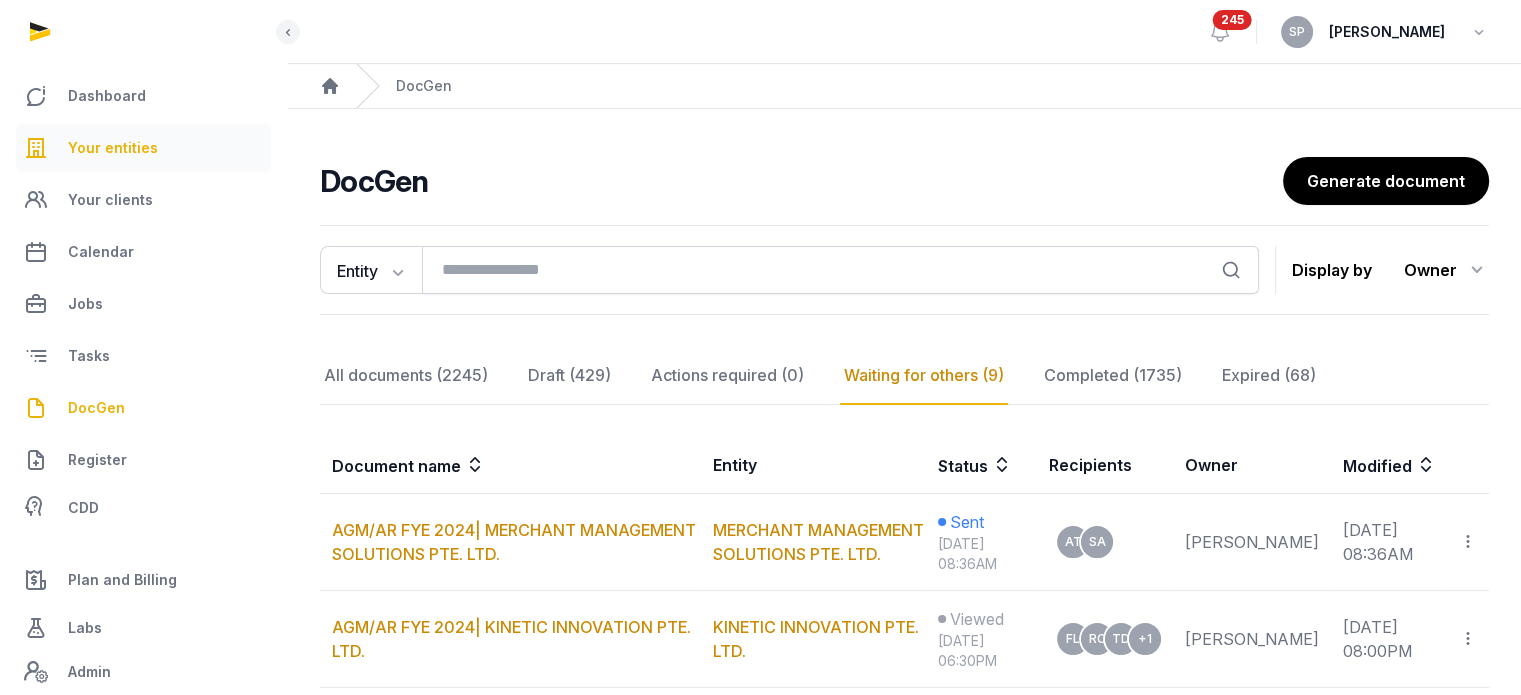 click on "Your entities" at bounding box center (143, 148) 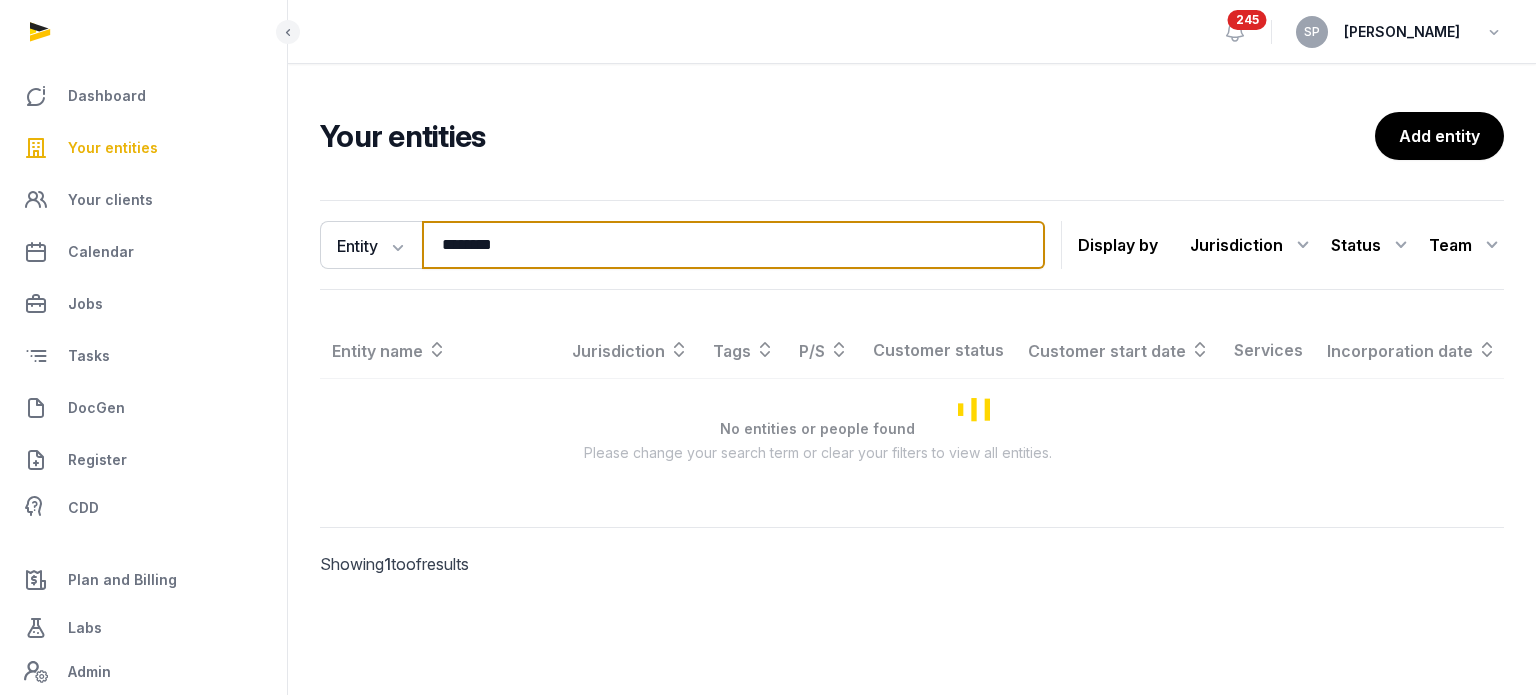 click on "********" at bounding box center (733, 245) 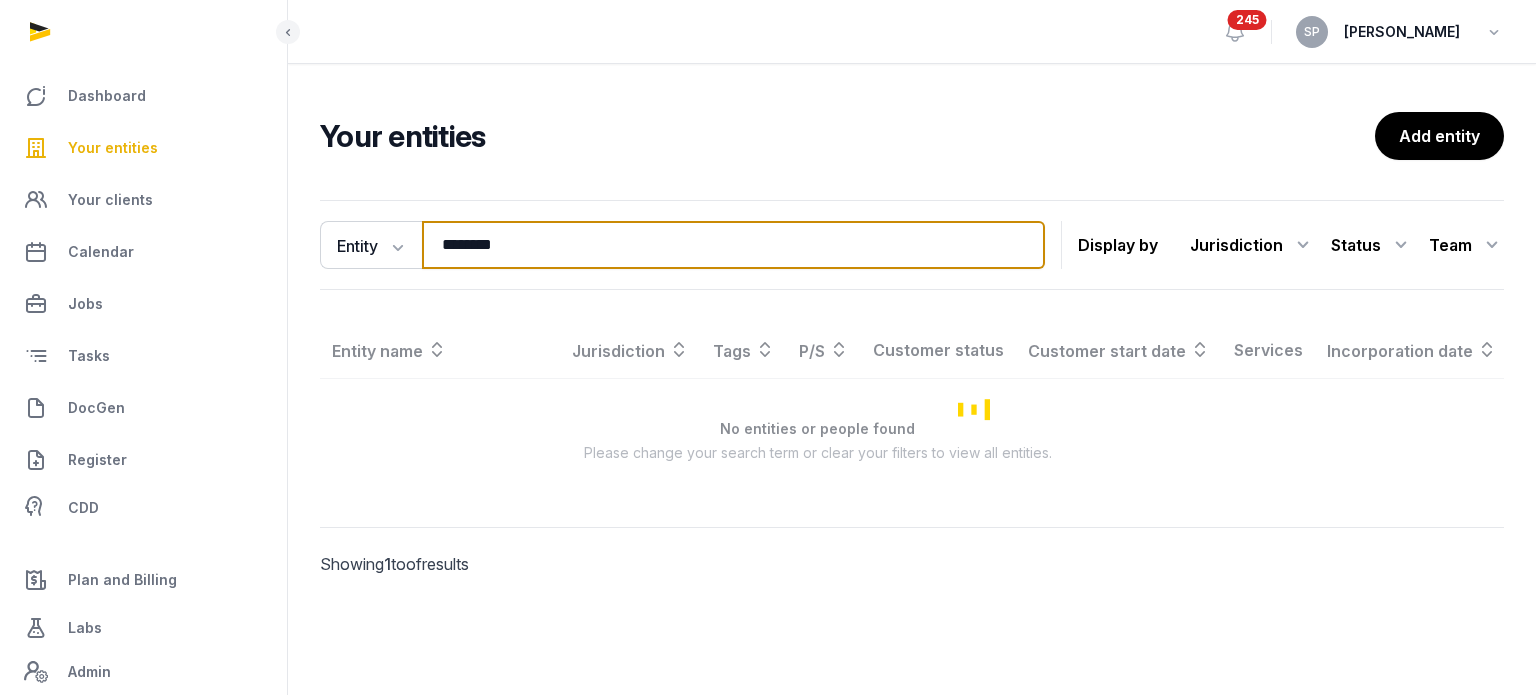 click on "********" at bounding box center [733, 245] 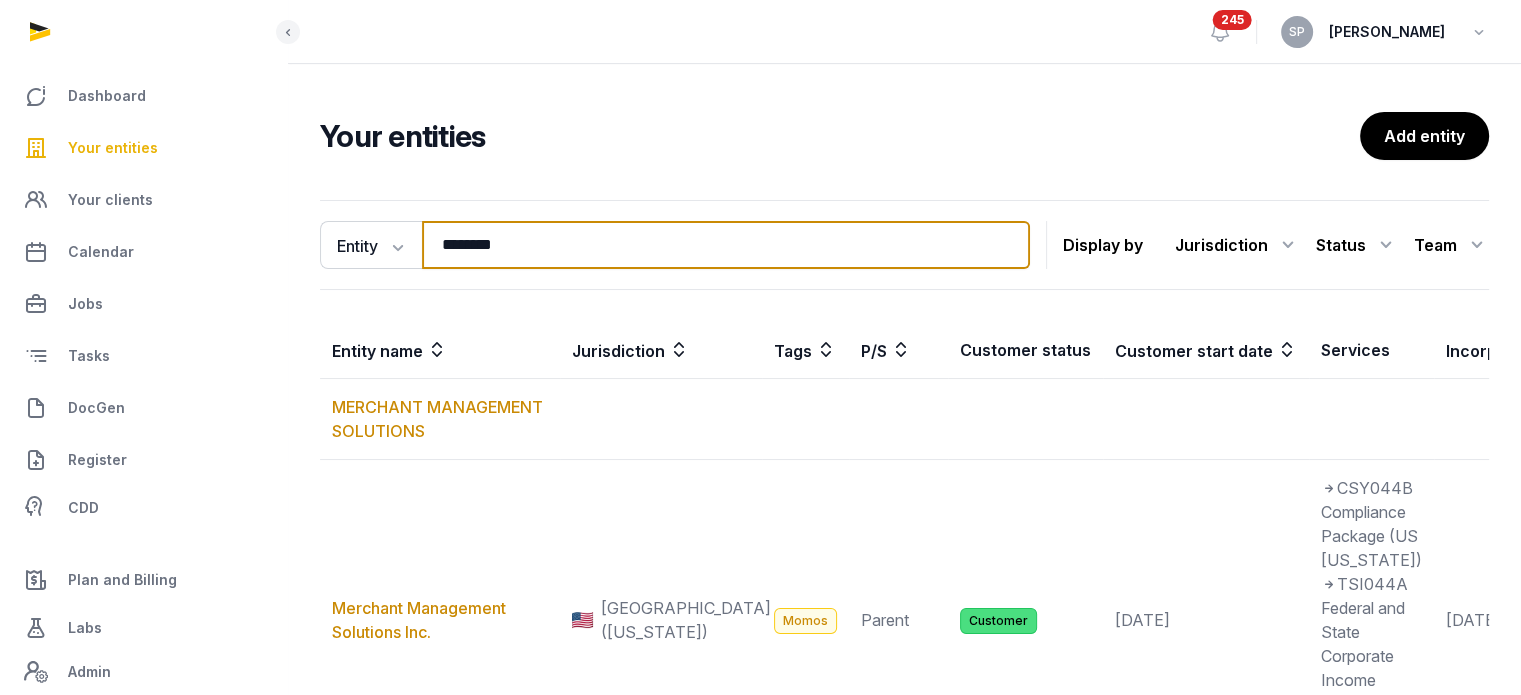 click on "********" at bounding box center (726, 245) 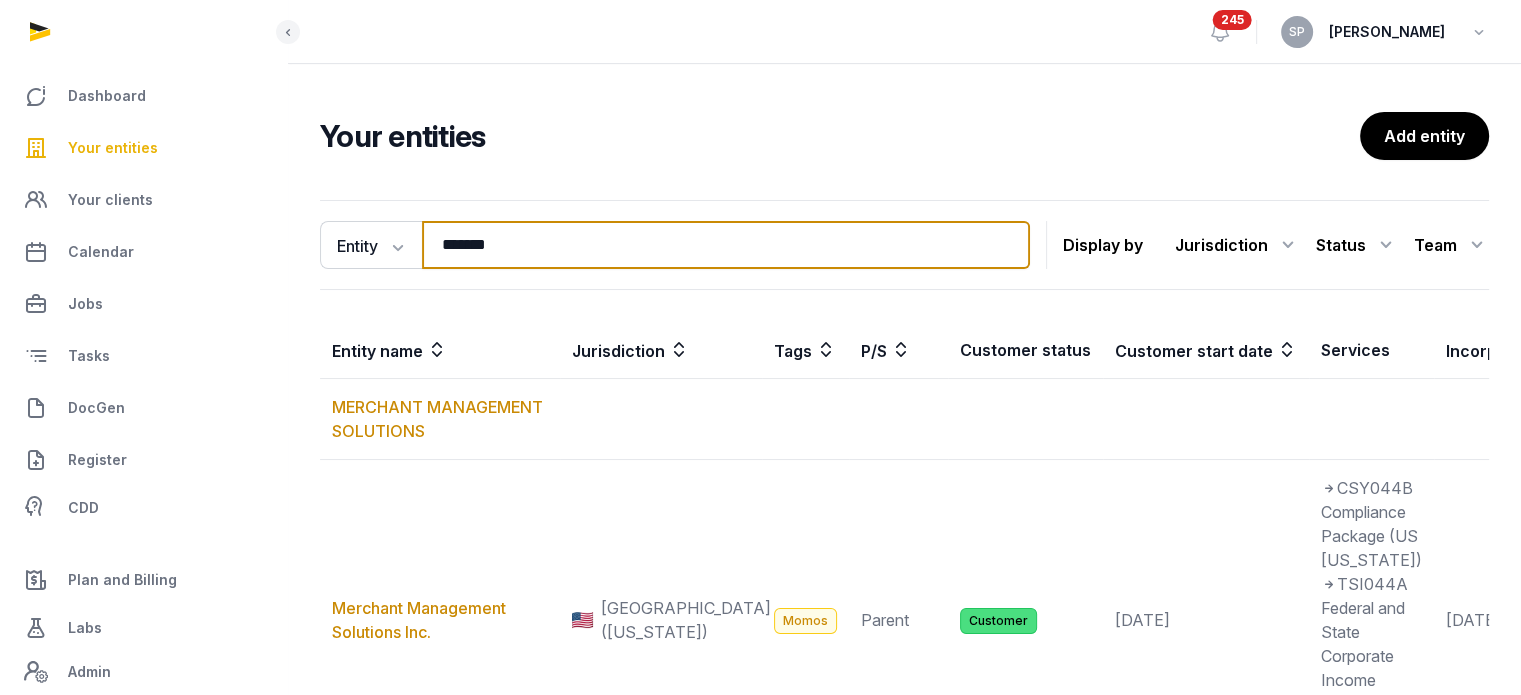 type on "*******" 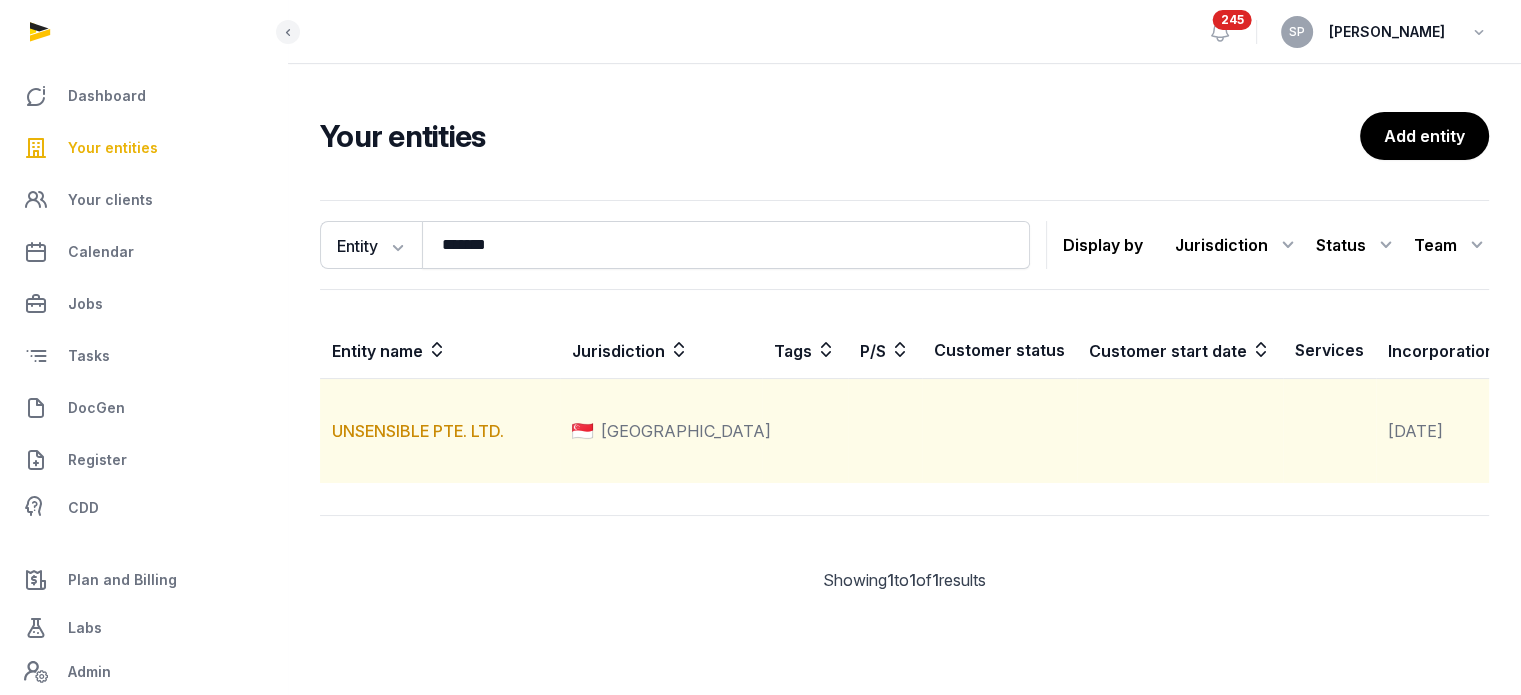 click on "UNSENSIBLE PTE. LTD." at bounding box center (440, 431) 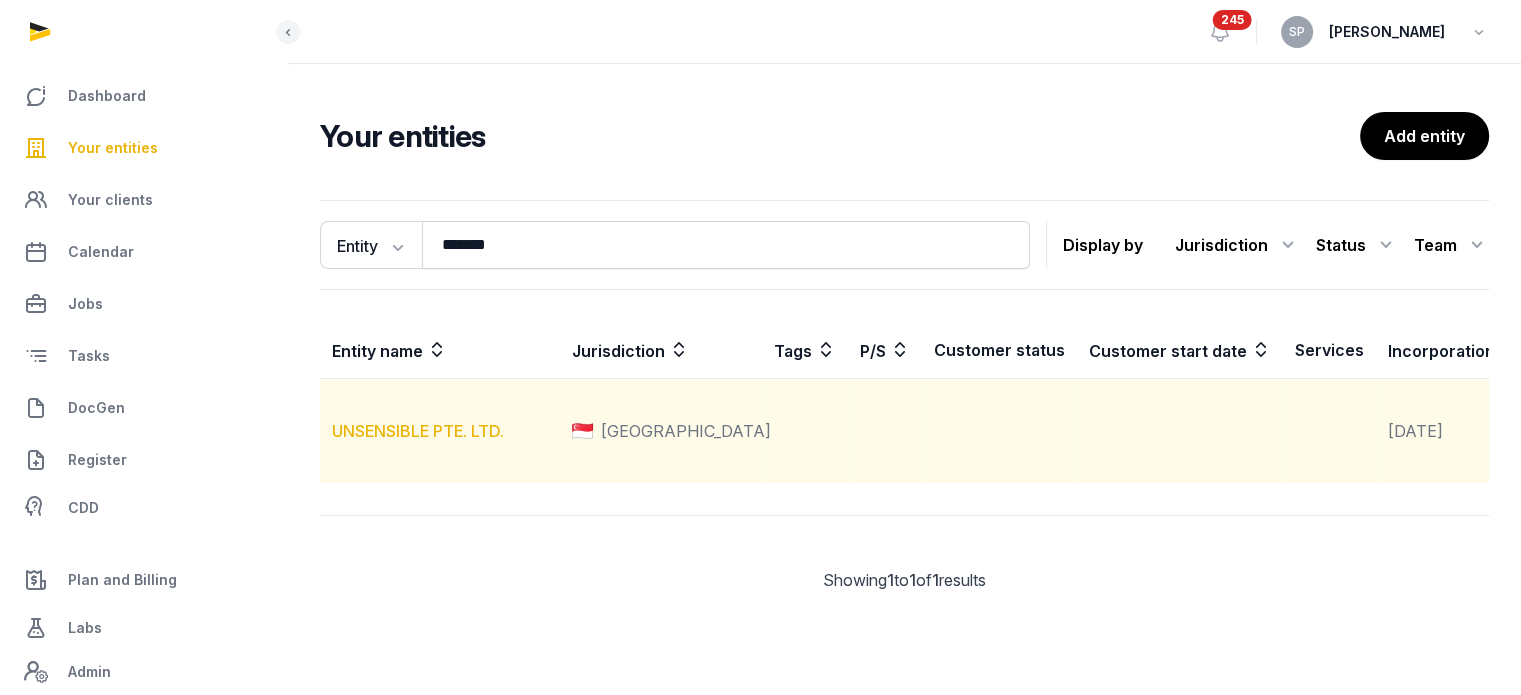 click on "UNSENSIBLE PTE. LTD." at bounding box center (418, 431) 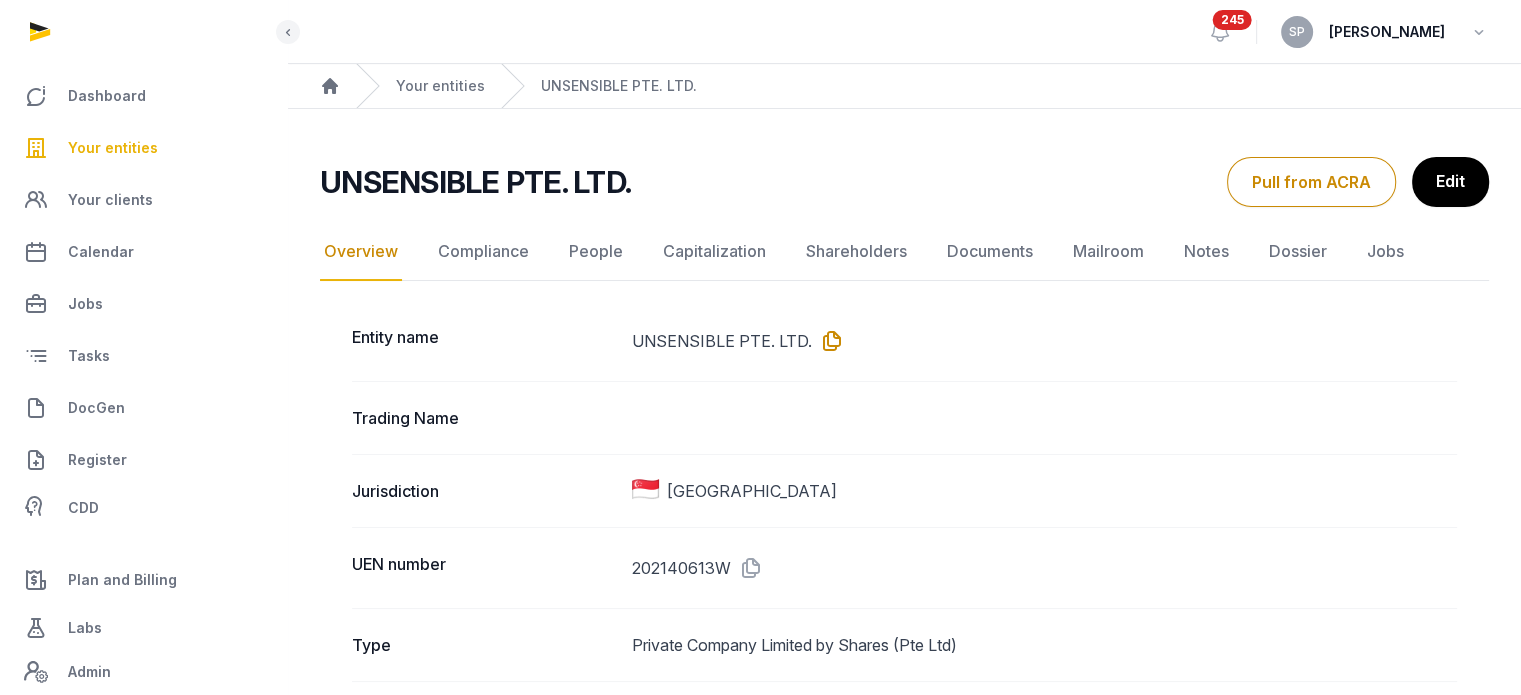 click at bounding box center (828, 341) 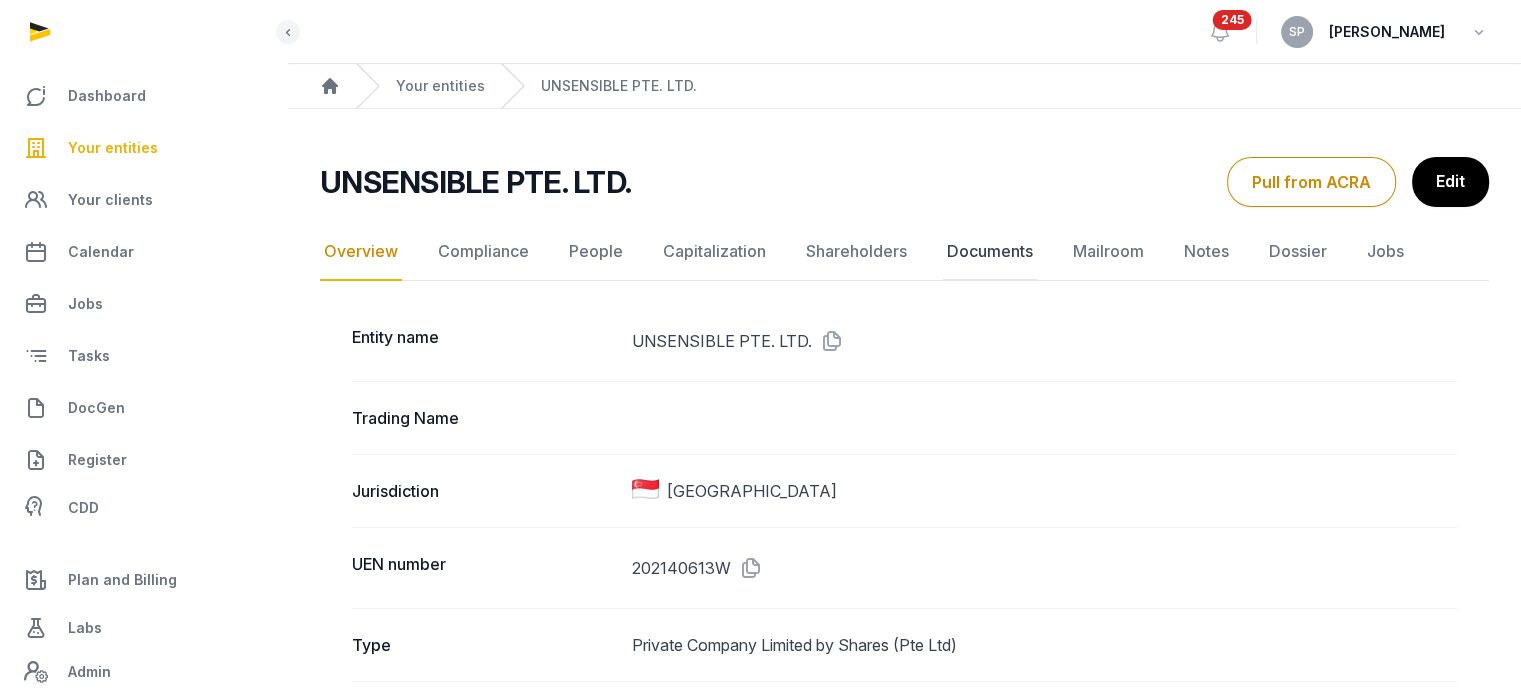 click on "Documents" 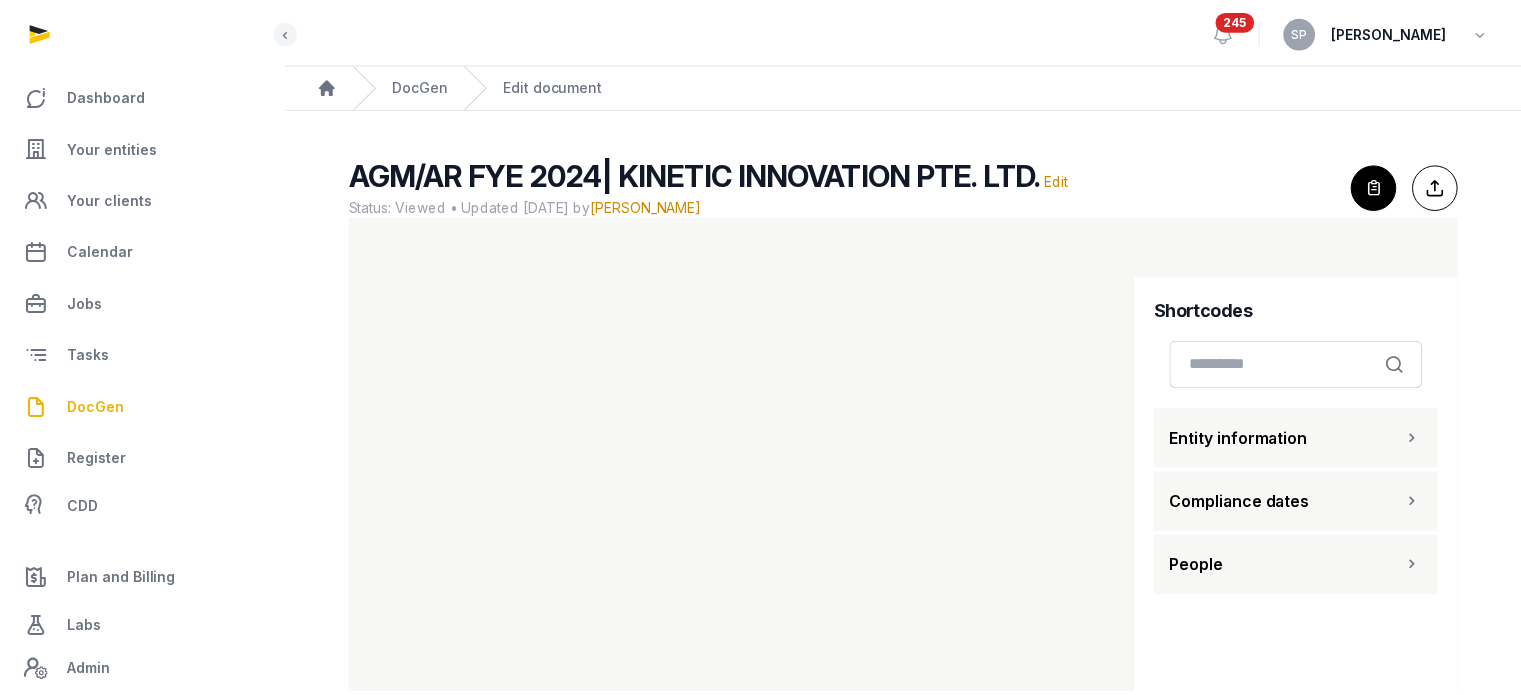 scroll, scrollTop: 0, scrollLeft: 0, axis: both 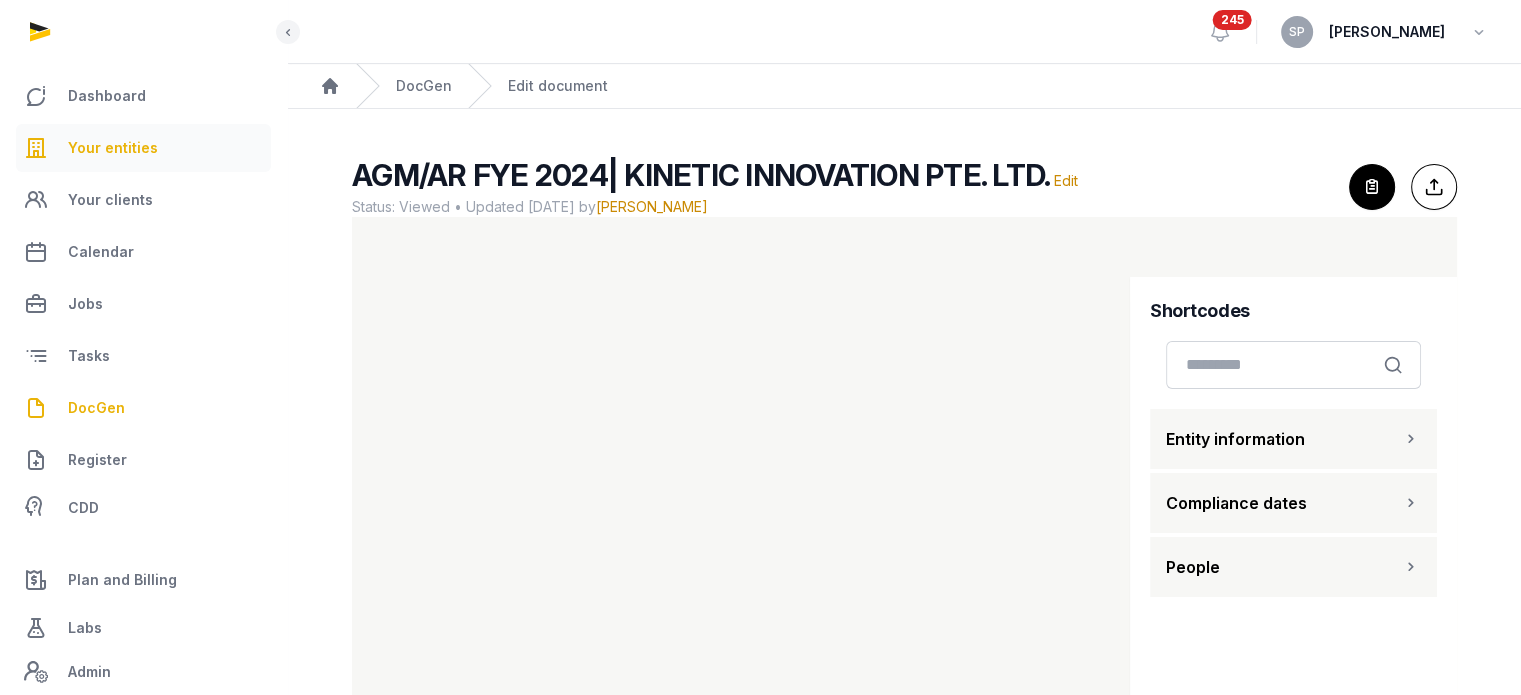 click on "Your entities" at bounding box center (113, 148) 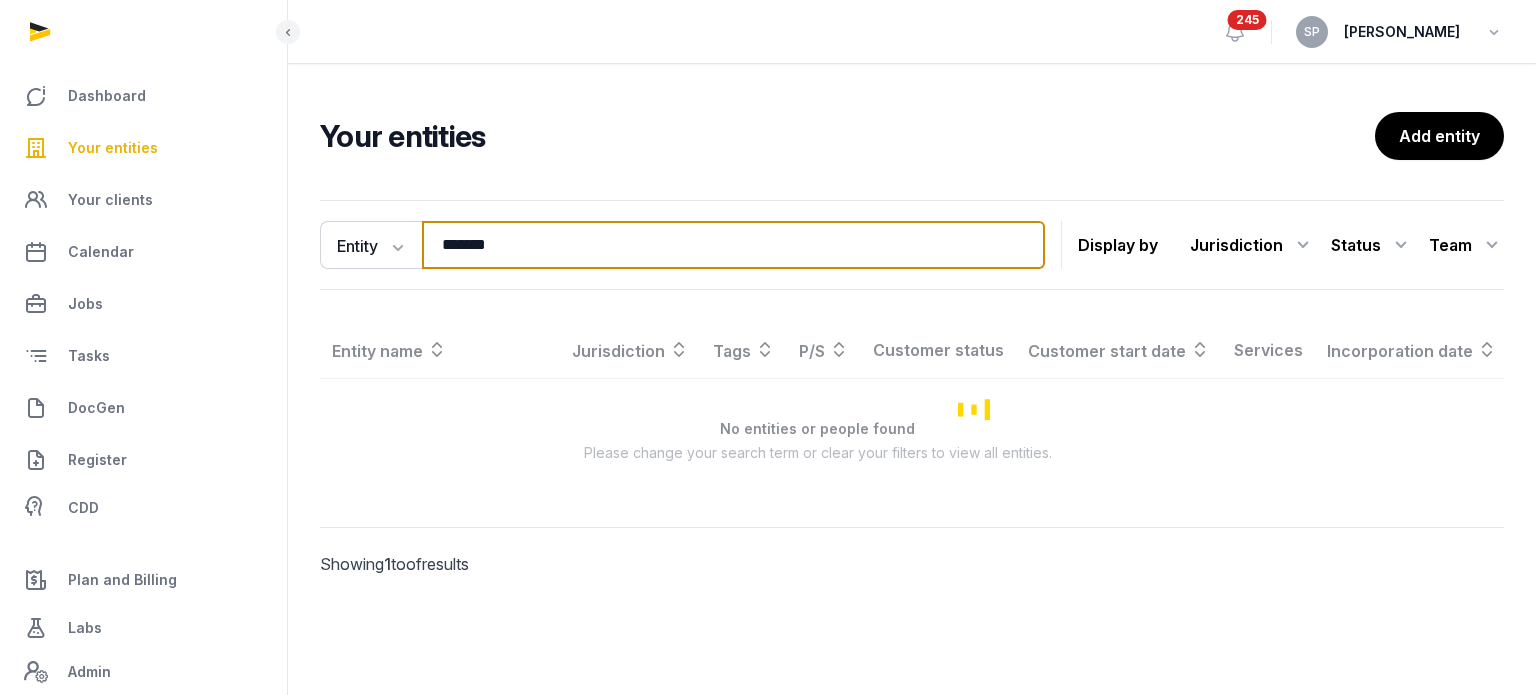 click on "*******" at bounding box center [733, 245] 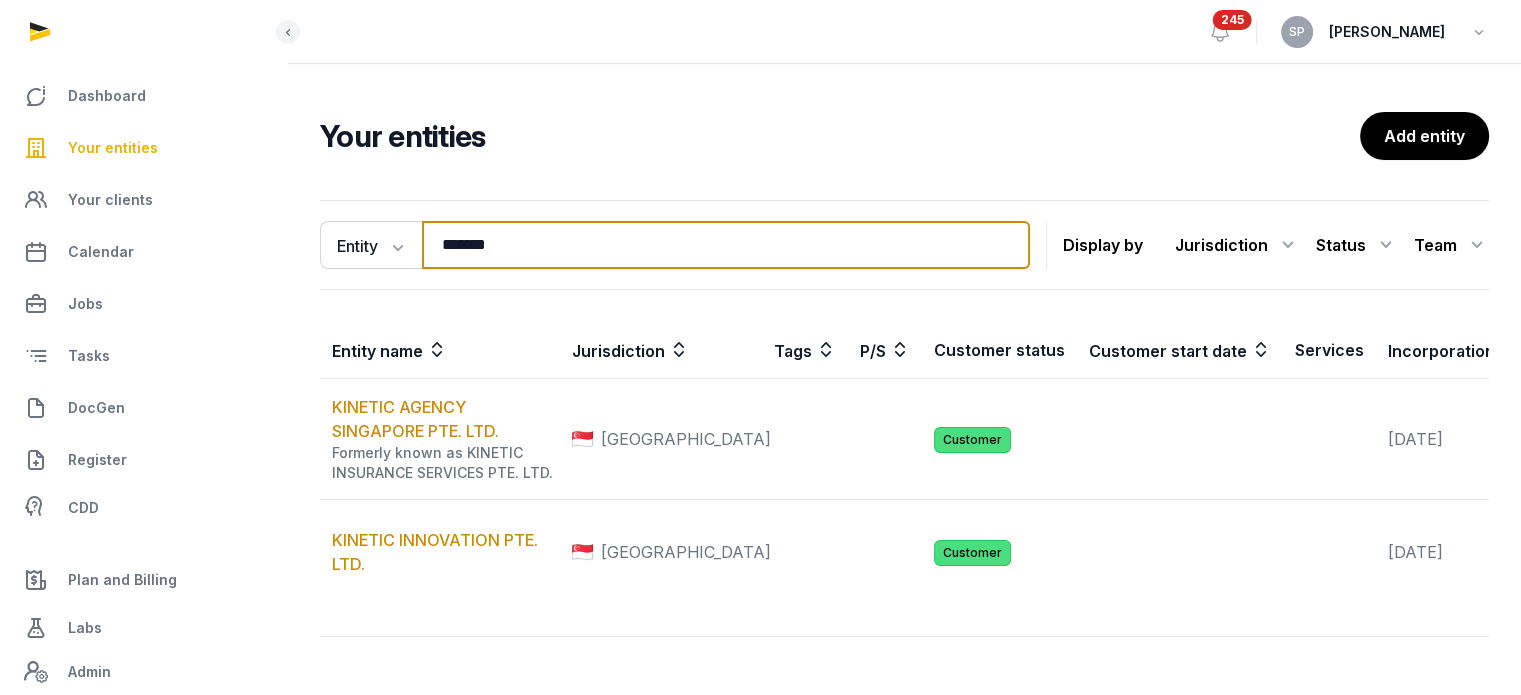 click on "*******" at bounding box center [726, 245] 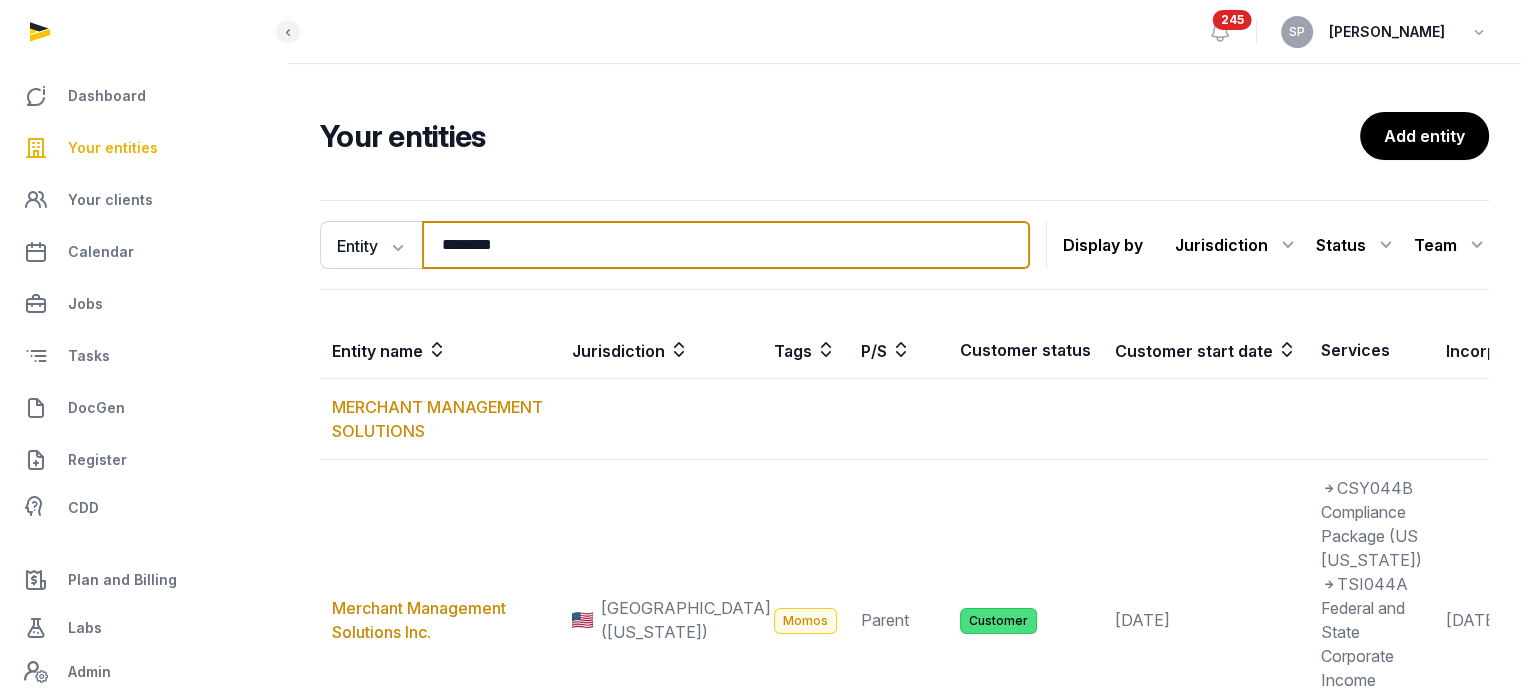 scroll, scrollTop: 572, scrollLeft: 0, axis: vertical 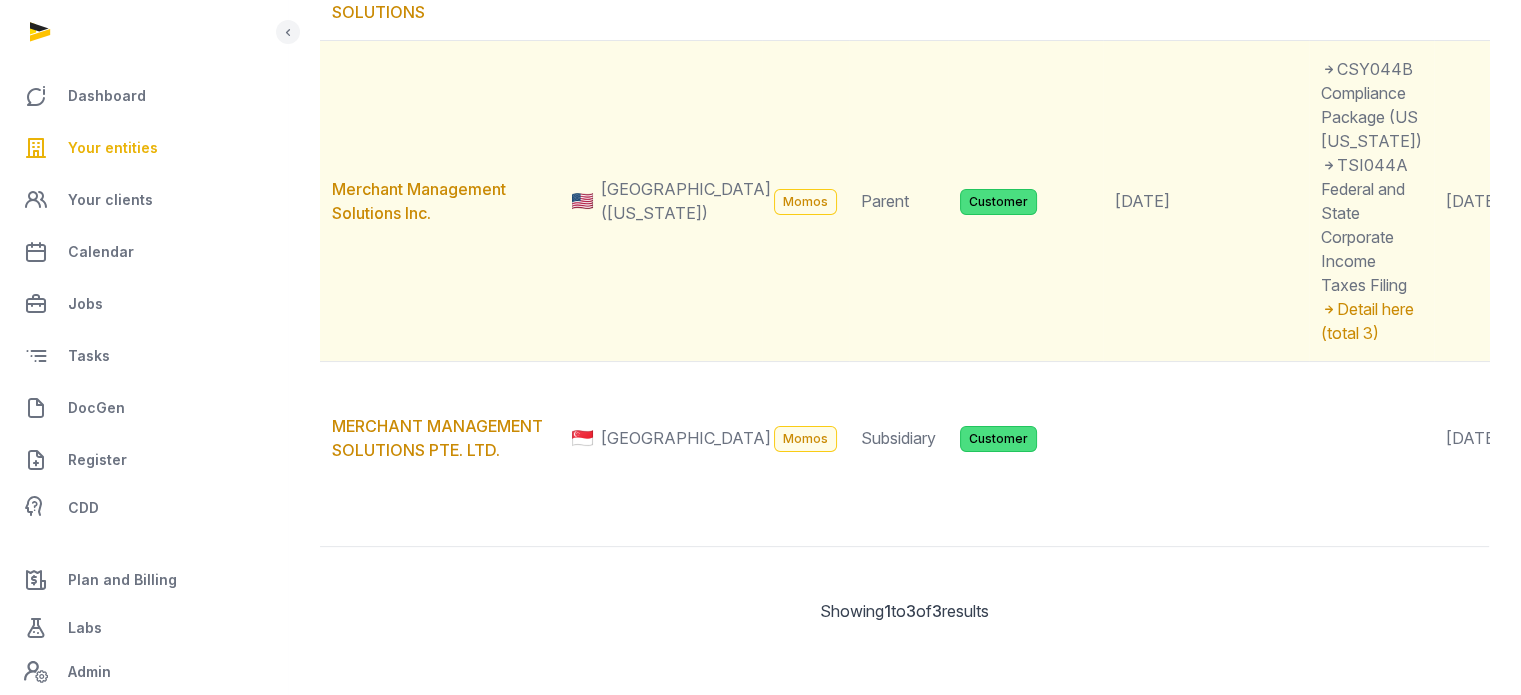 type on "********" 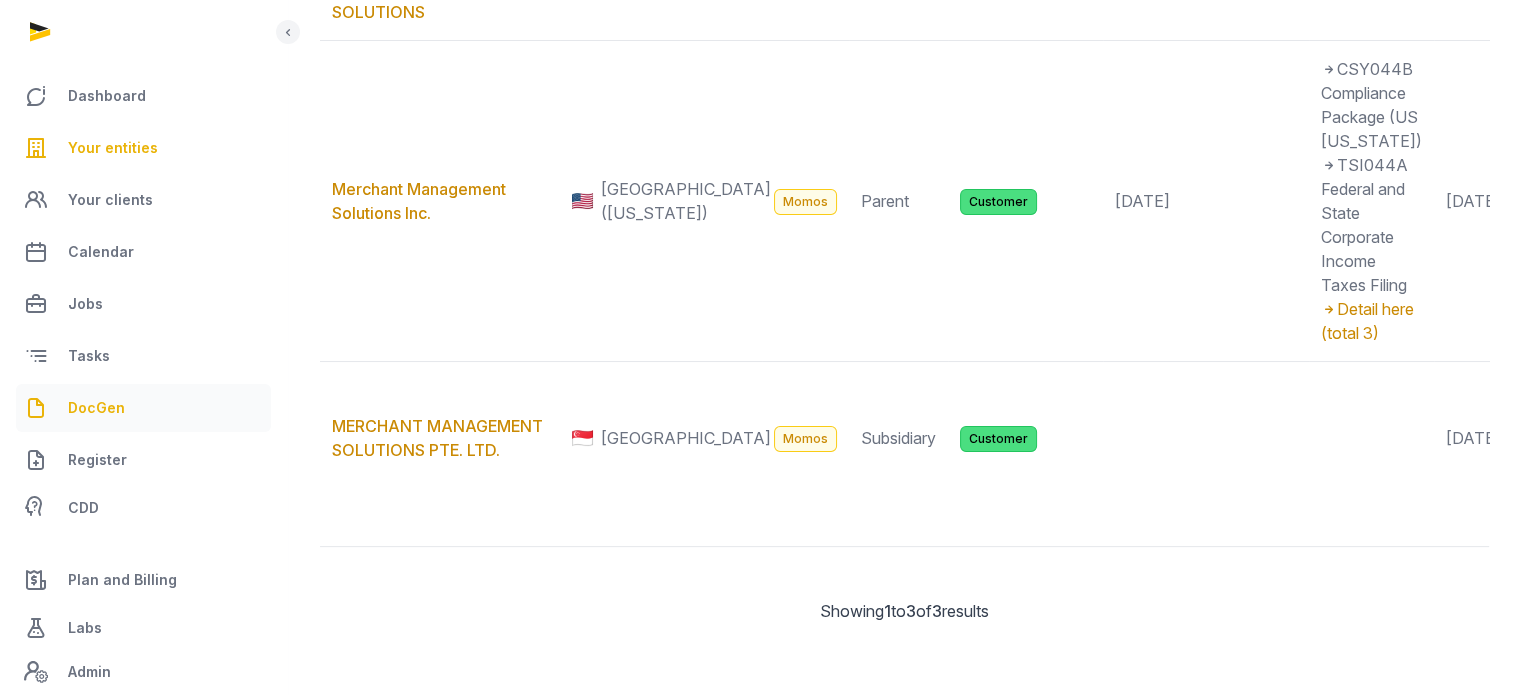 click on "DocGen" at bounding box center [143, 408] 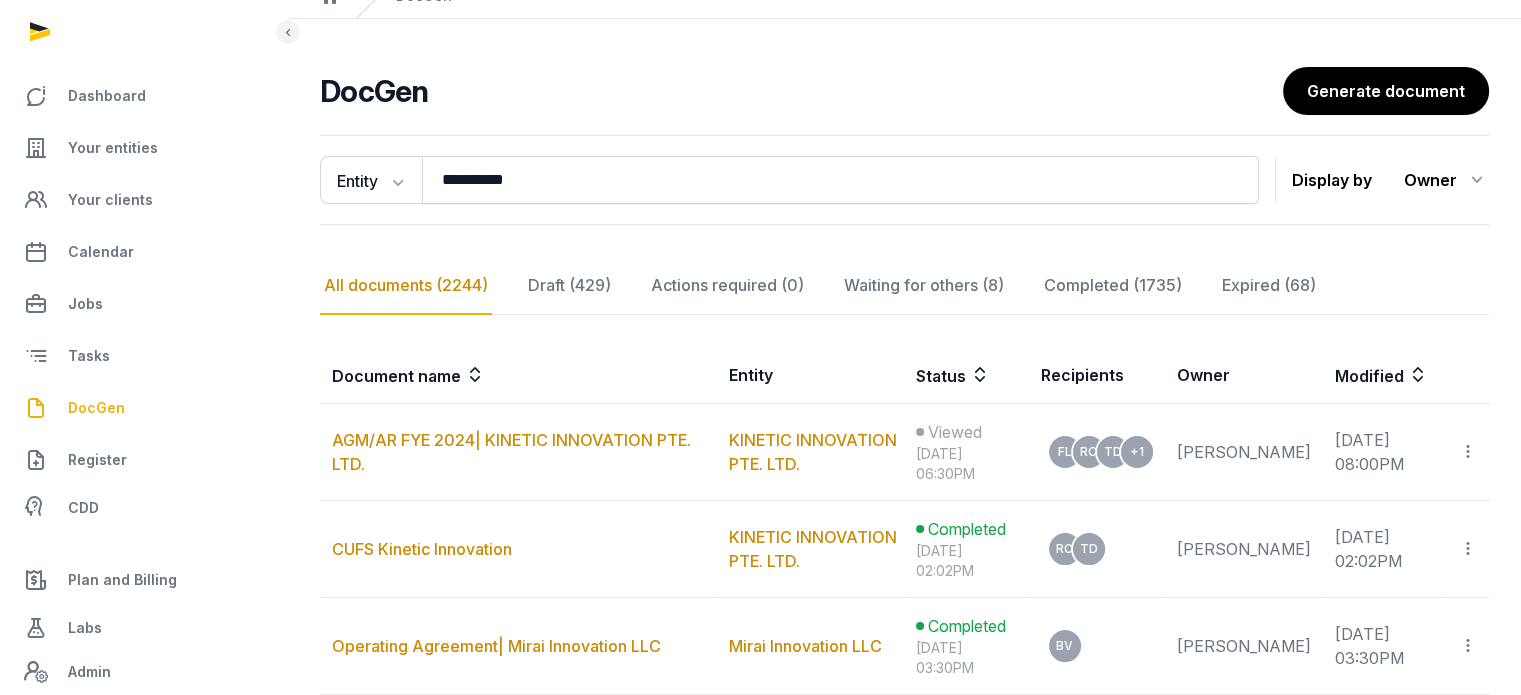 scroll, scrollTop: 572, scrollLeft: 0, axis: vertical 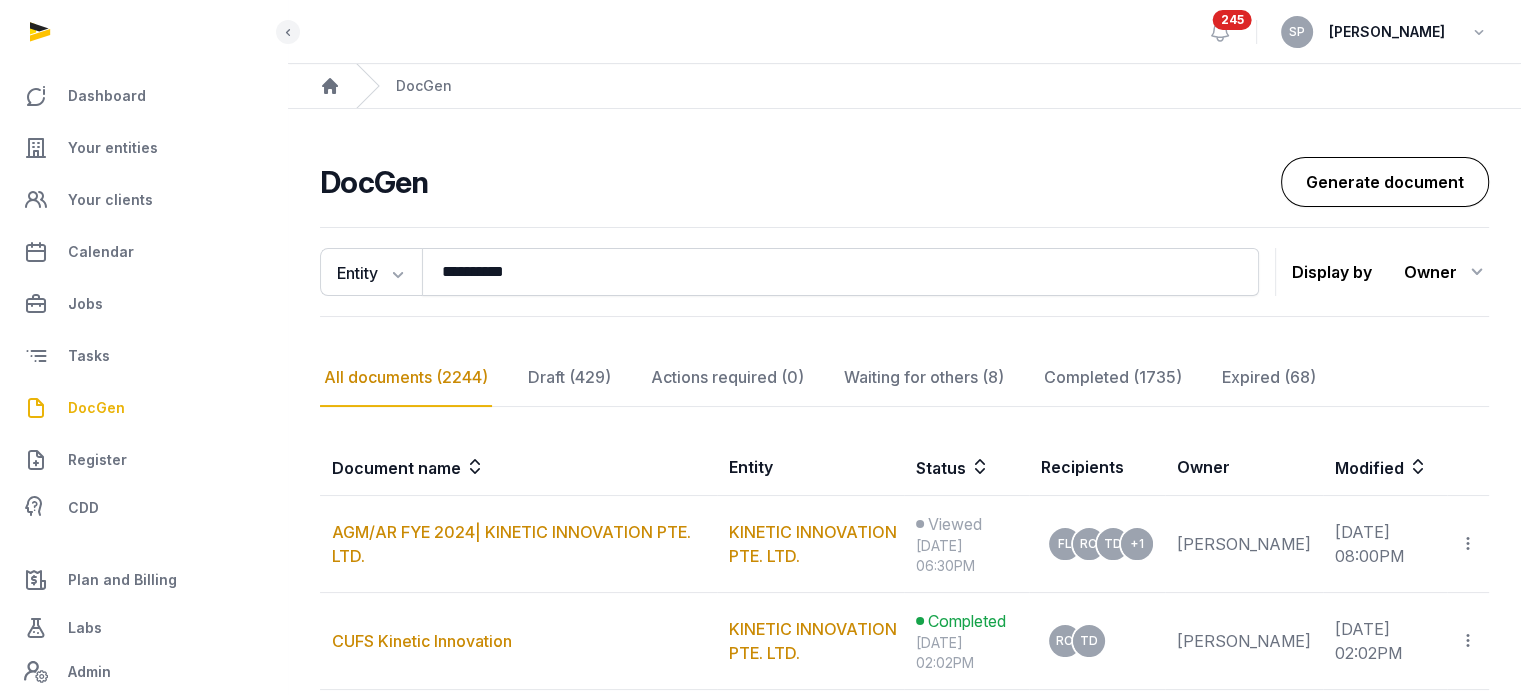 click on "Generate document" at bounding box center [1385, 182] 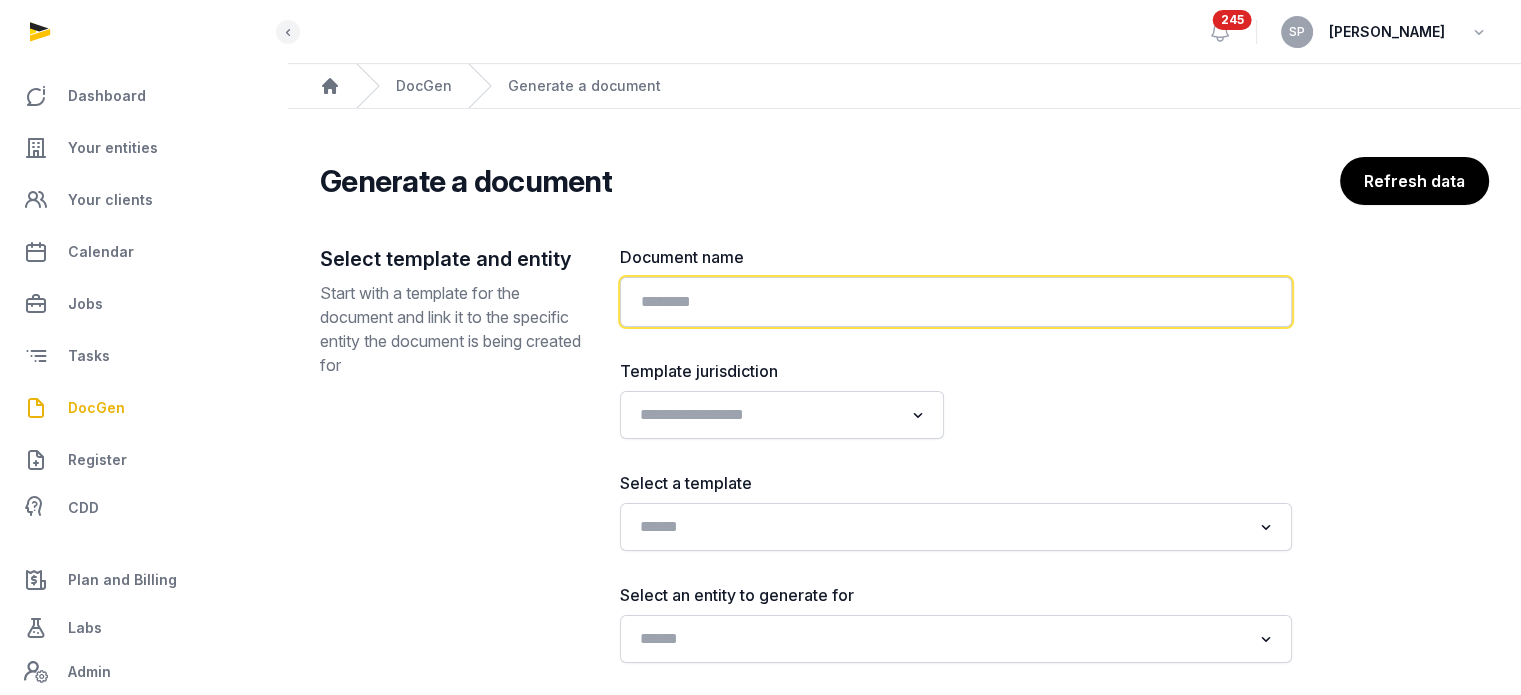 click 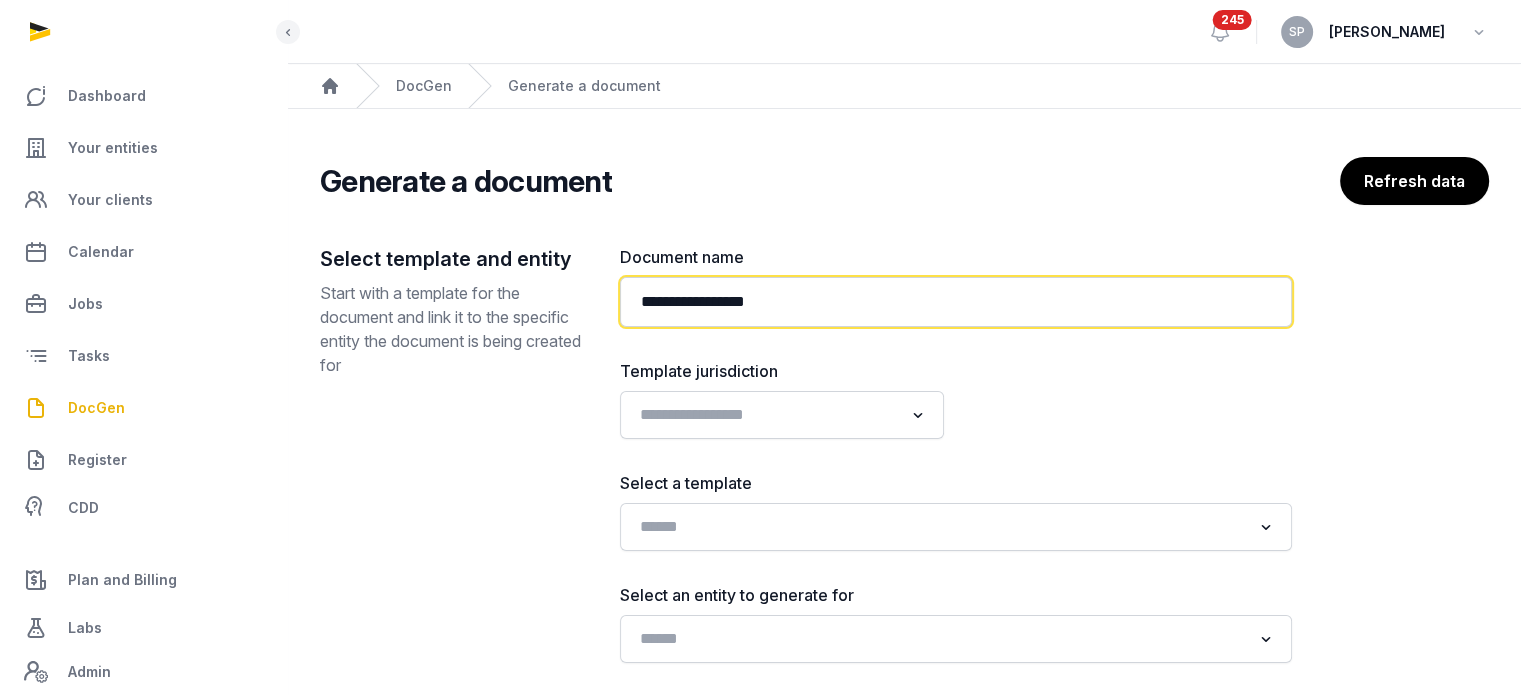 paste on "**********" 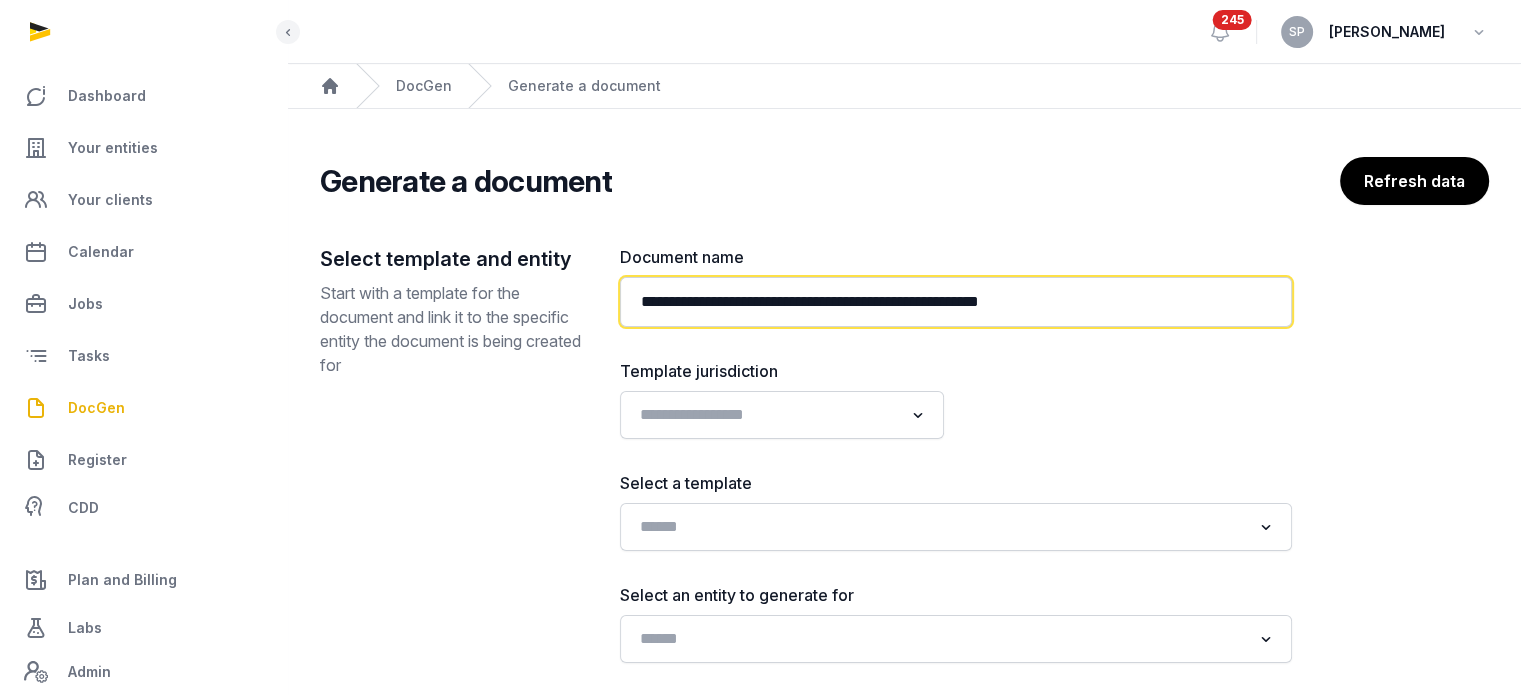 type on "**********" 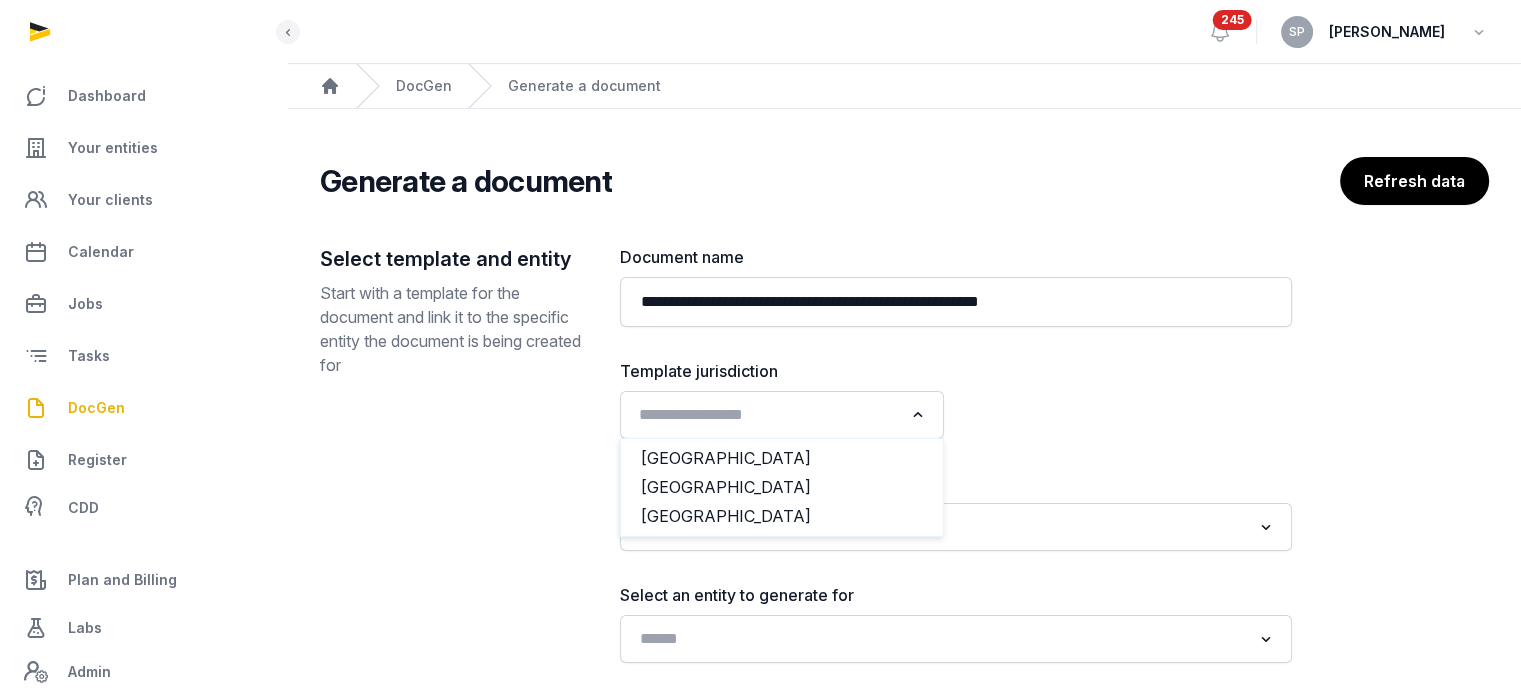 click 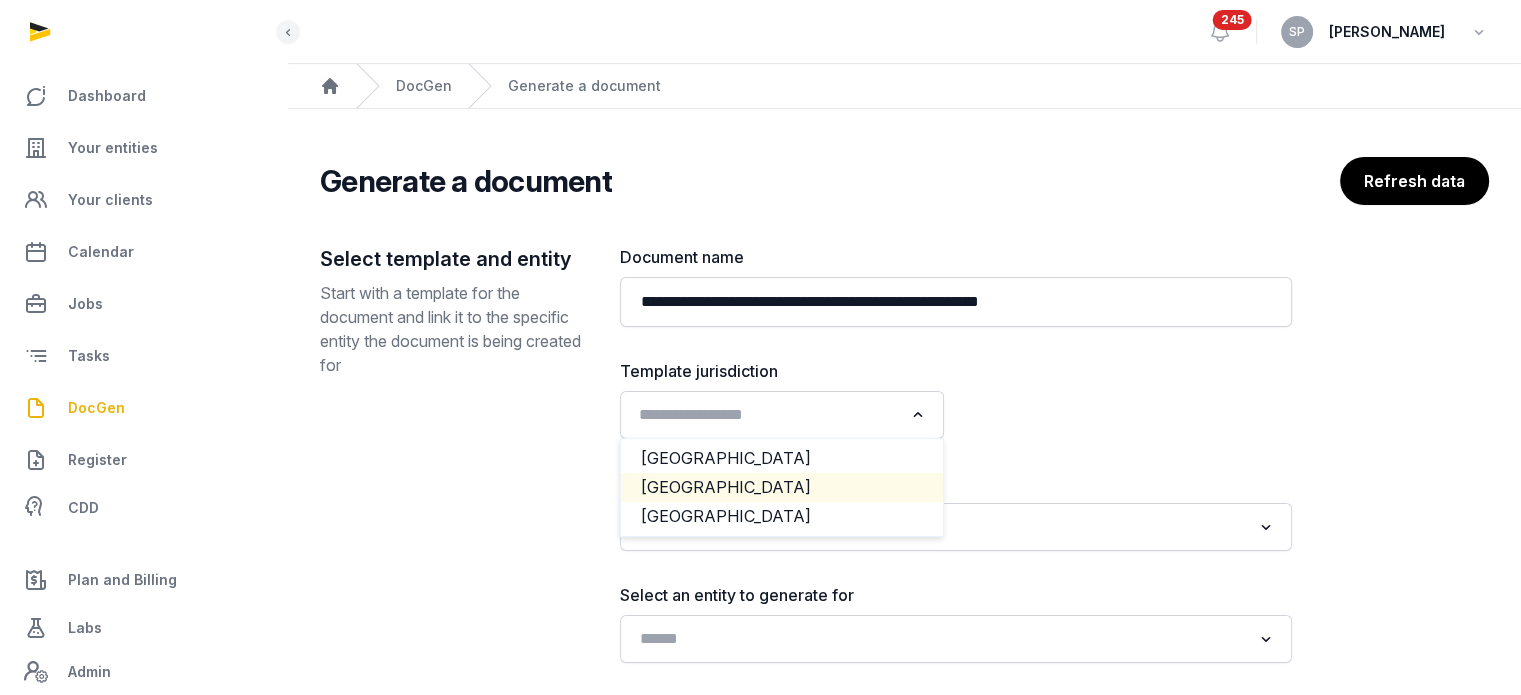 click on "[GEOGRAPHIC_DATA]" 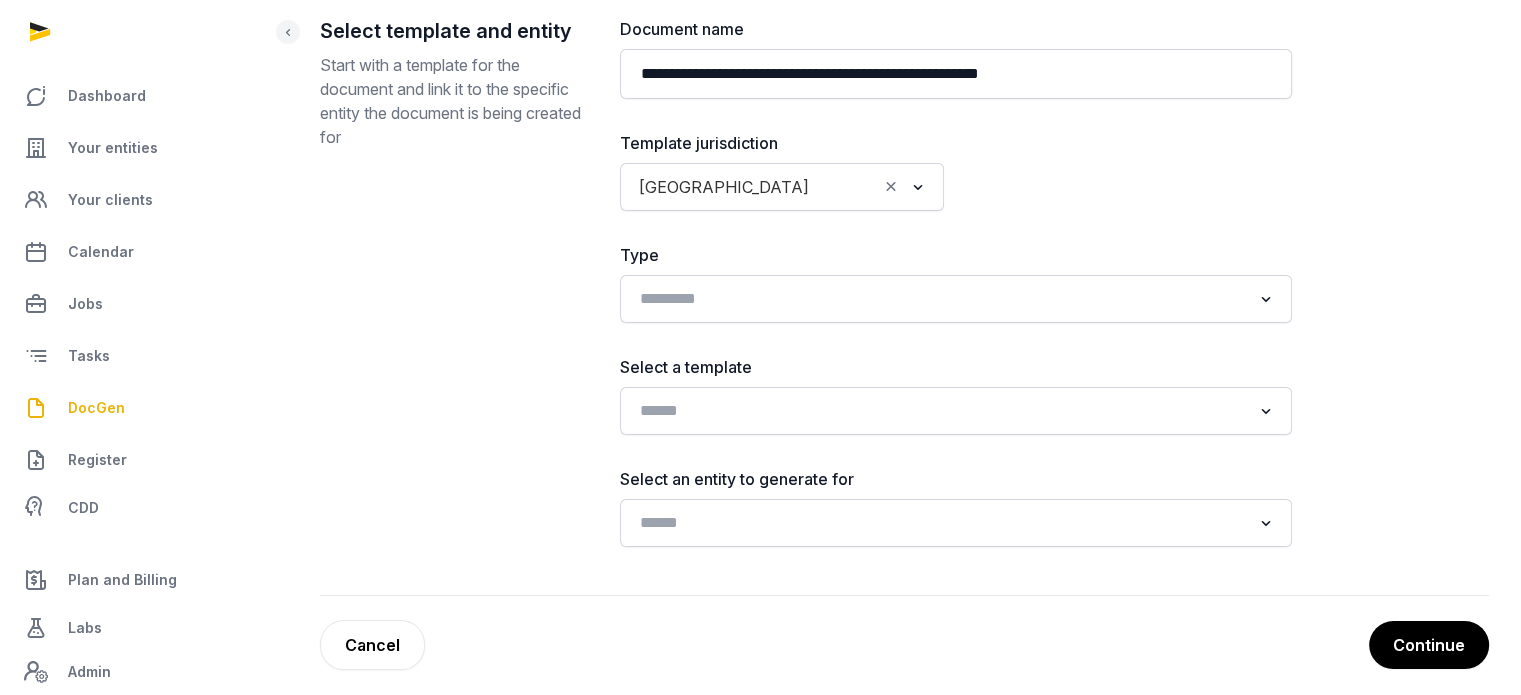 scroll, scrollTop: 241, scrollLeft: 0, axis: vertical 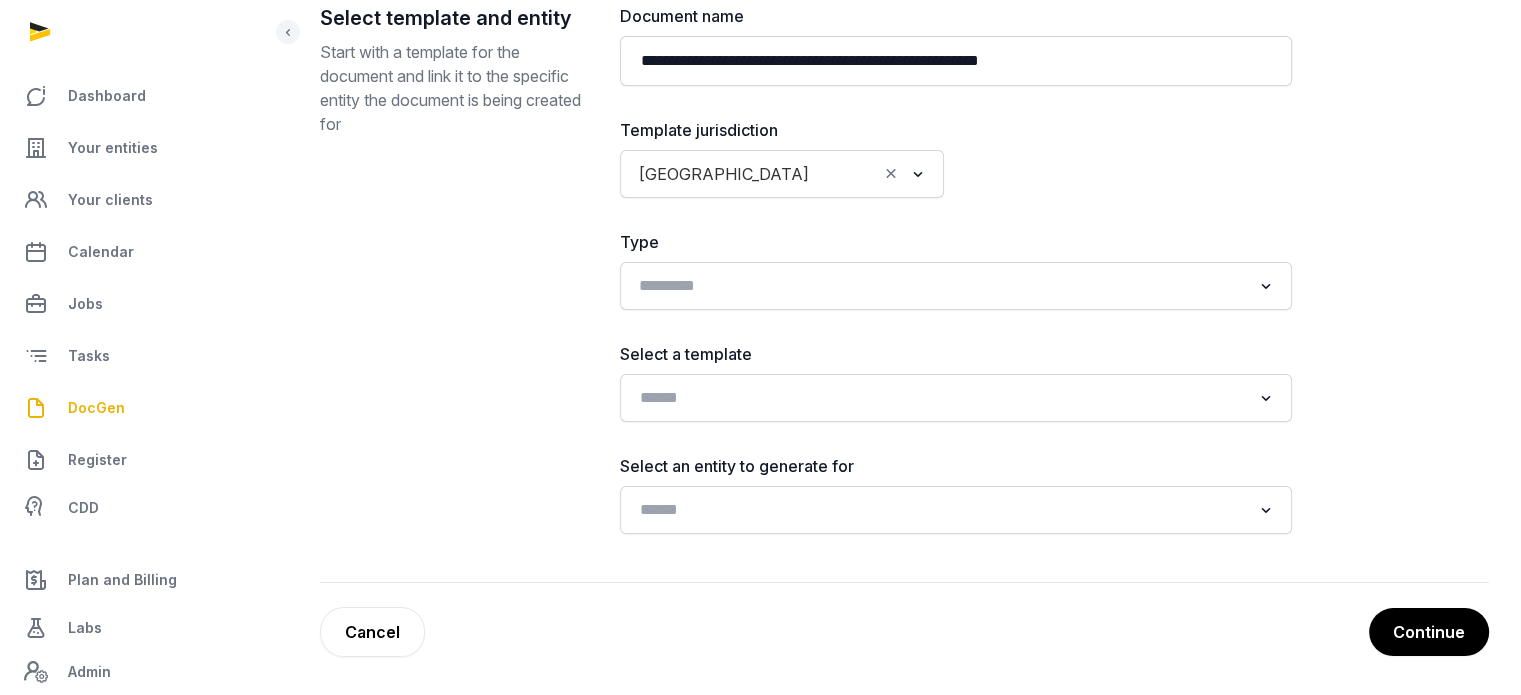 click 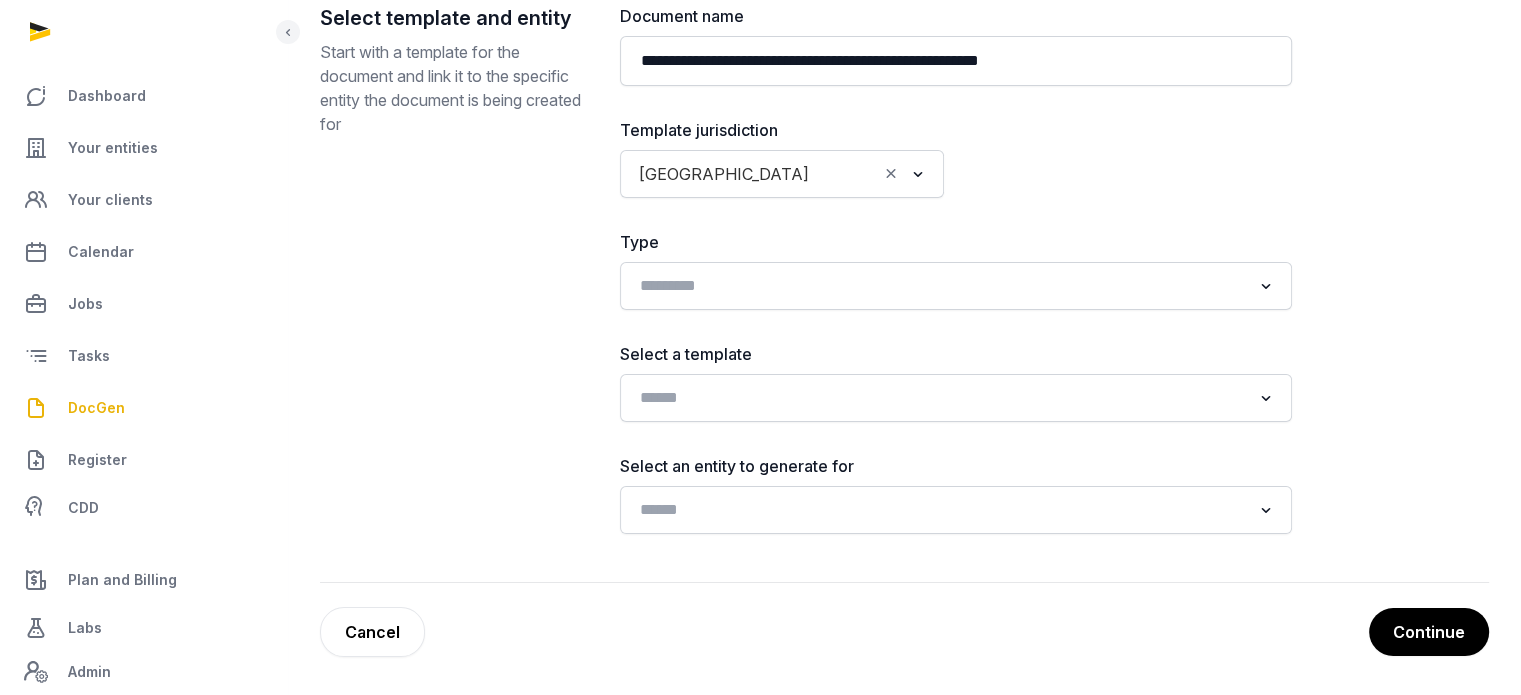 click on "**********" at bounding box center (904, 293) 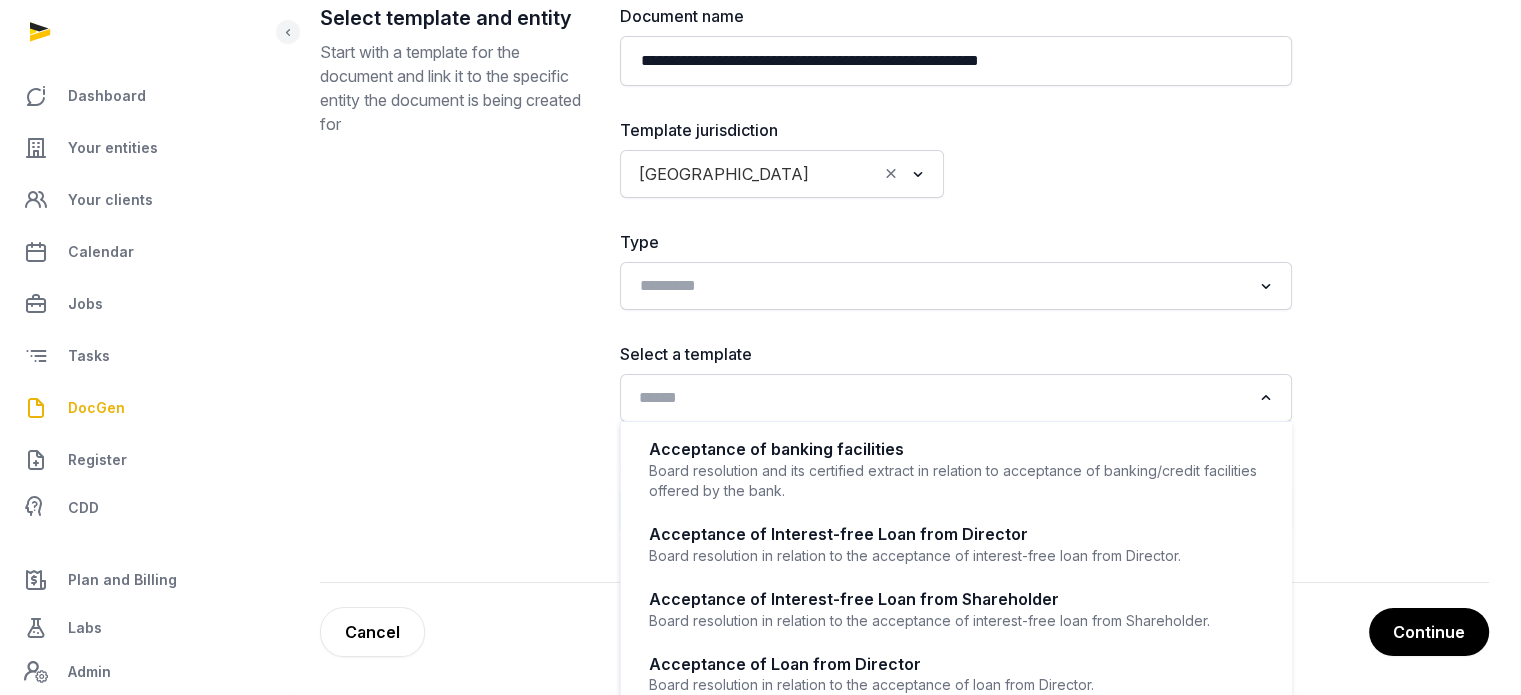 click on "Loading..." at bounding box center [1267, 396] 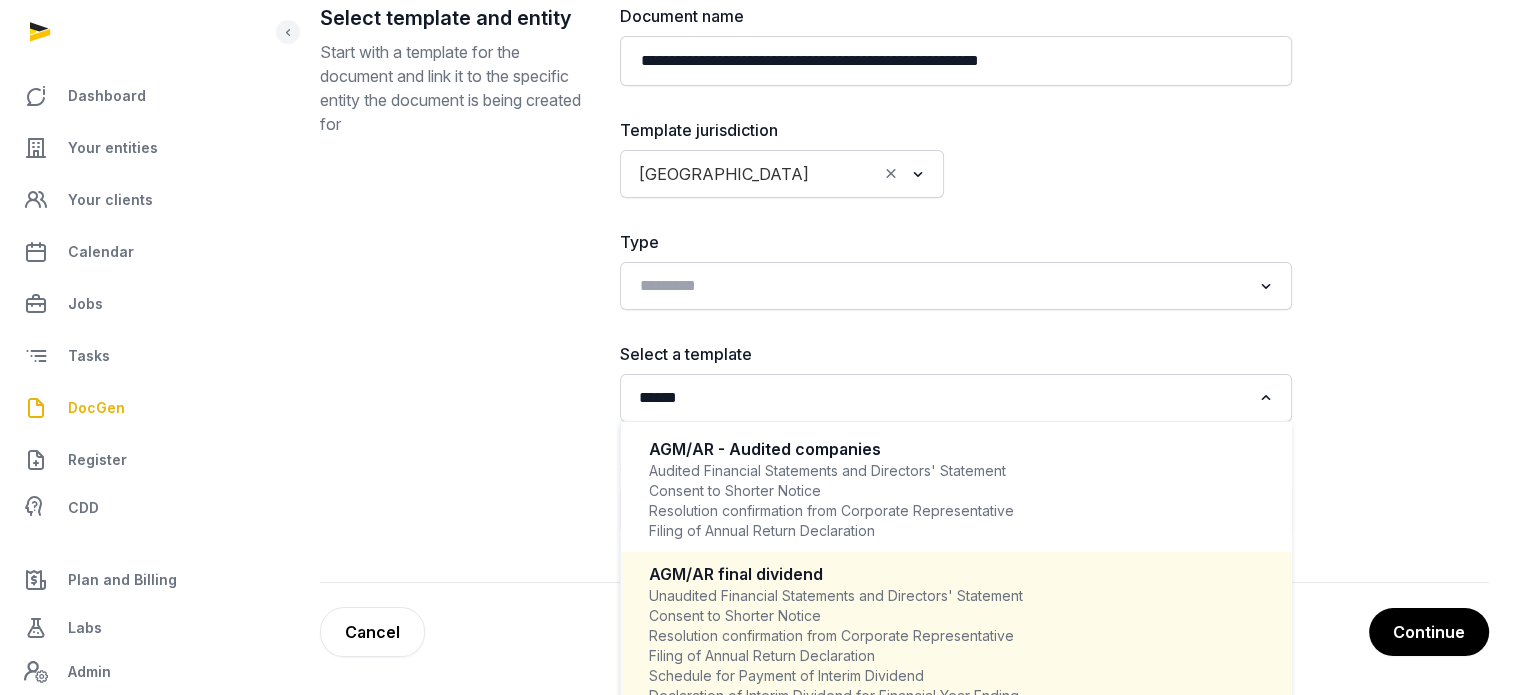 click on "Unaudited Financial Statements and Directors' Statement
Consent to Shorter Notice
Resolution confirmation from Corporate Representative
Filing of Annual Return Declaration
Schedule for Payment of Interim Dividend
Declaration of Interim Dividend for Financial Year Ending" at bounding box center [956, 646] 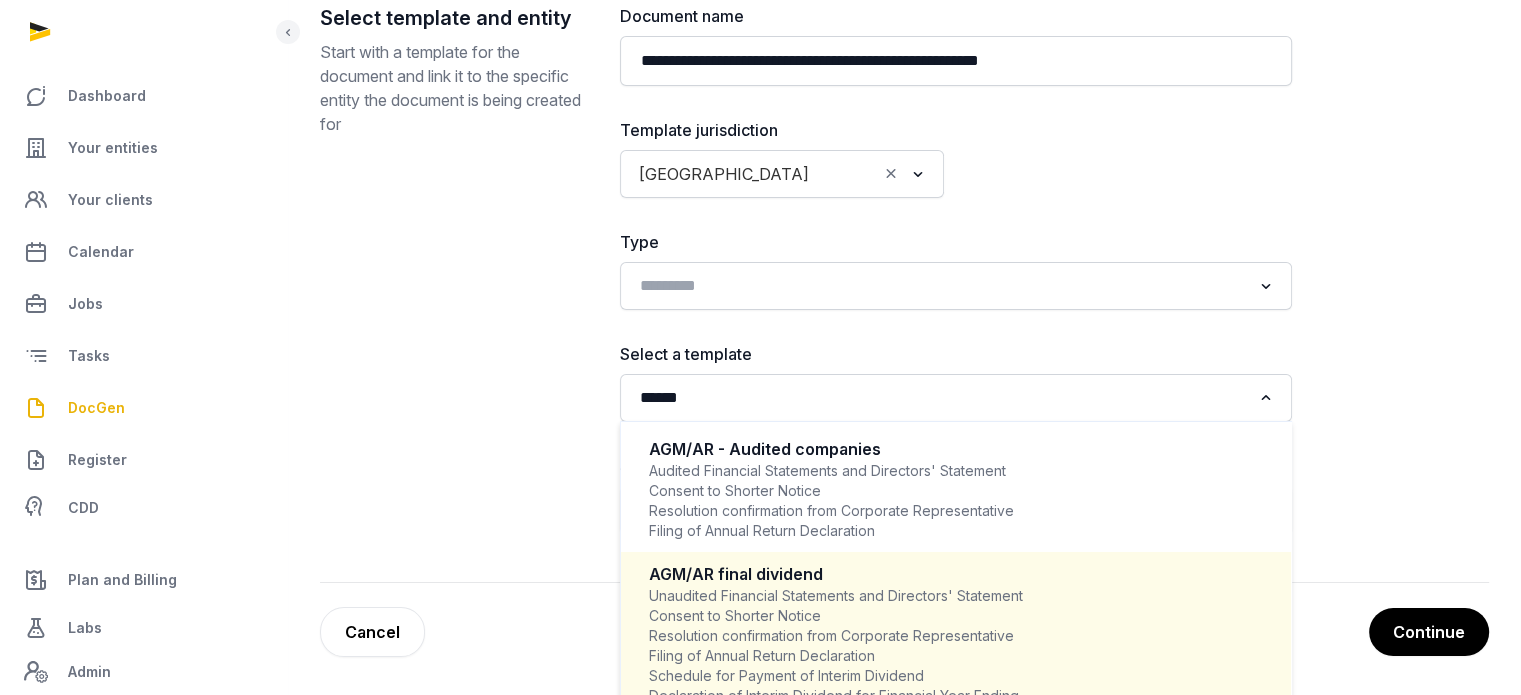 type 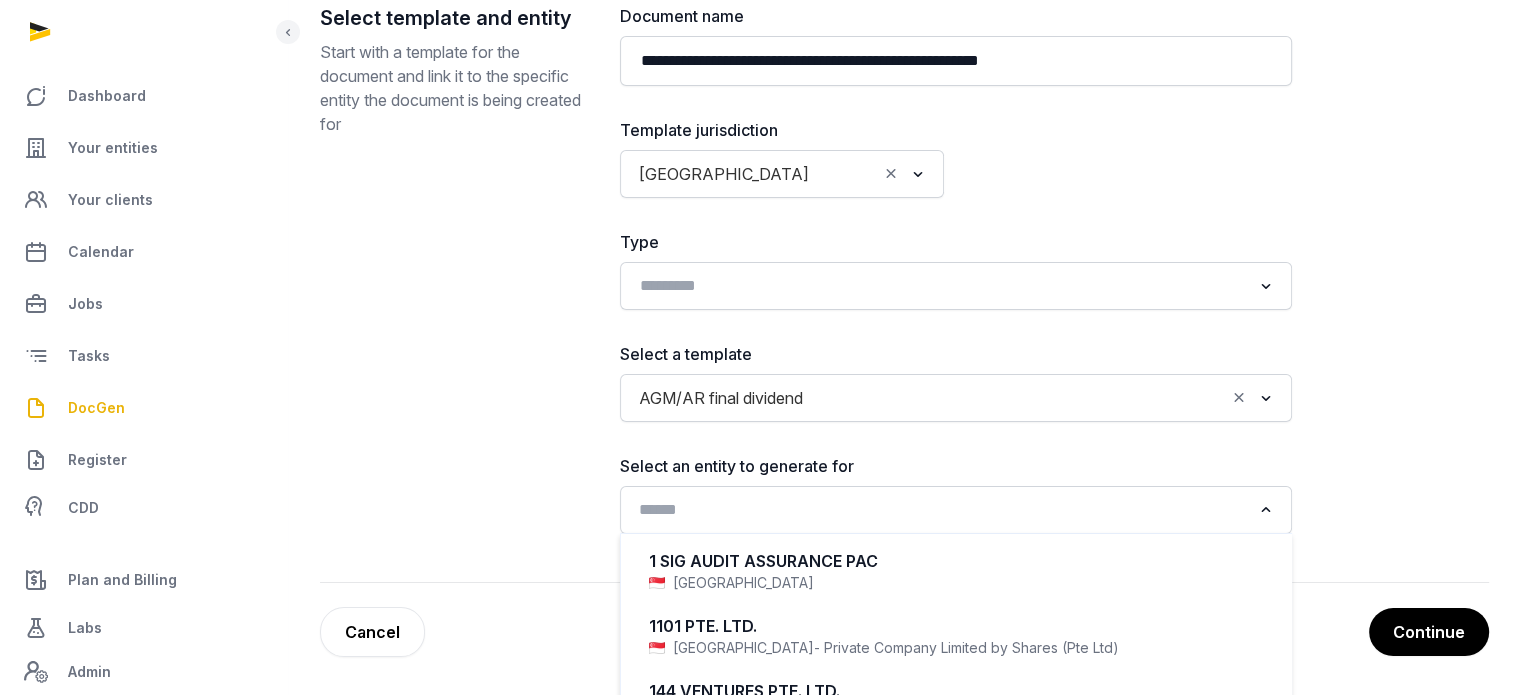 click 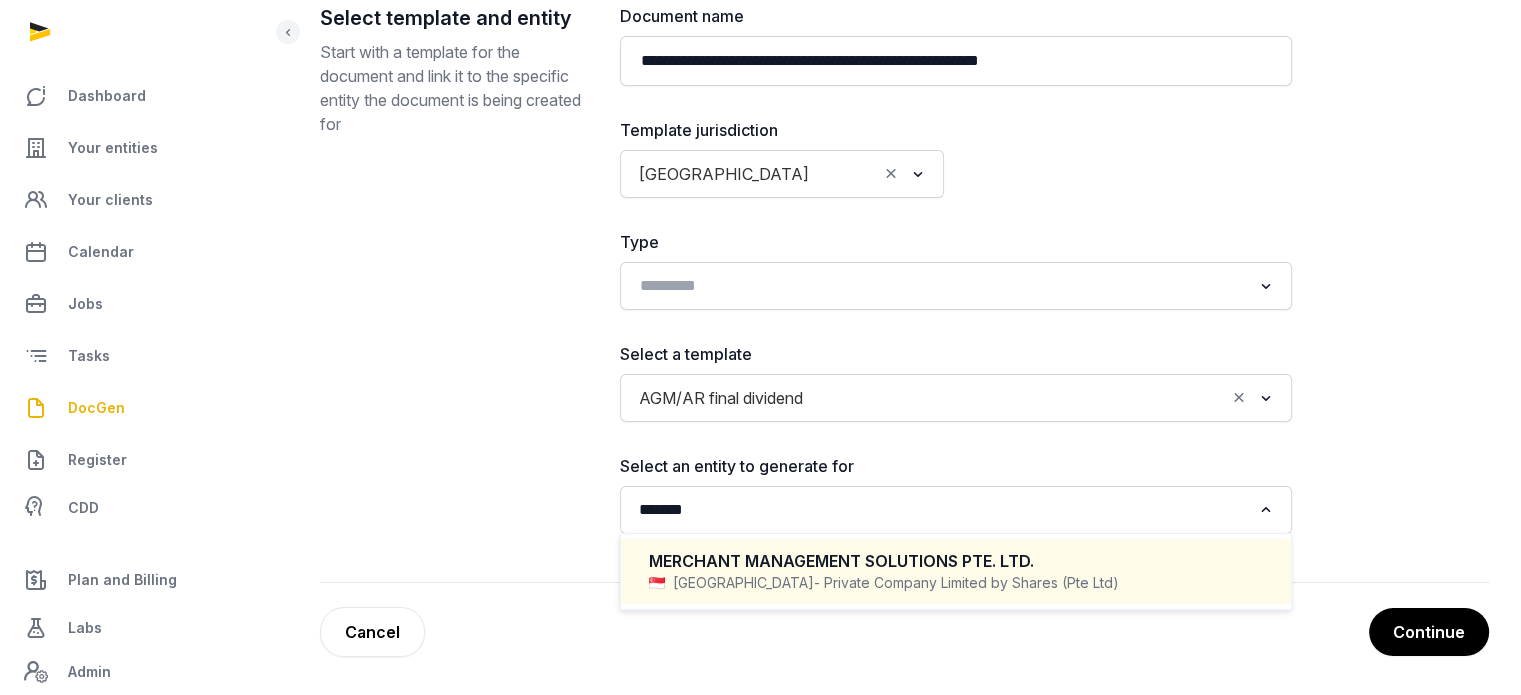 click on "MERCHANT MANAGEMENT SOLUTIONS PTE. LTD." at bounding box center (956, 561) 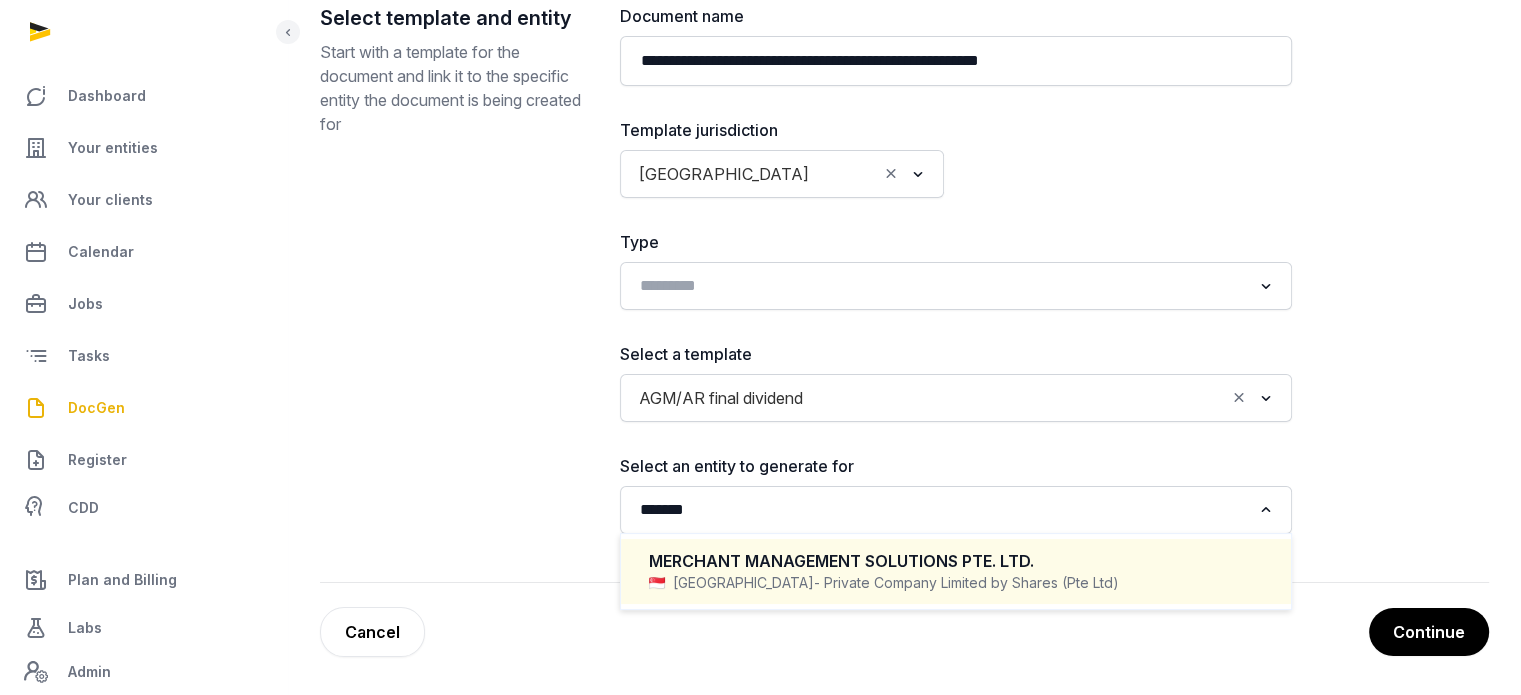 type 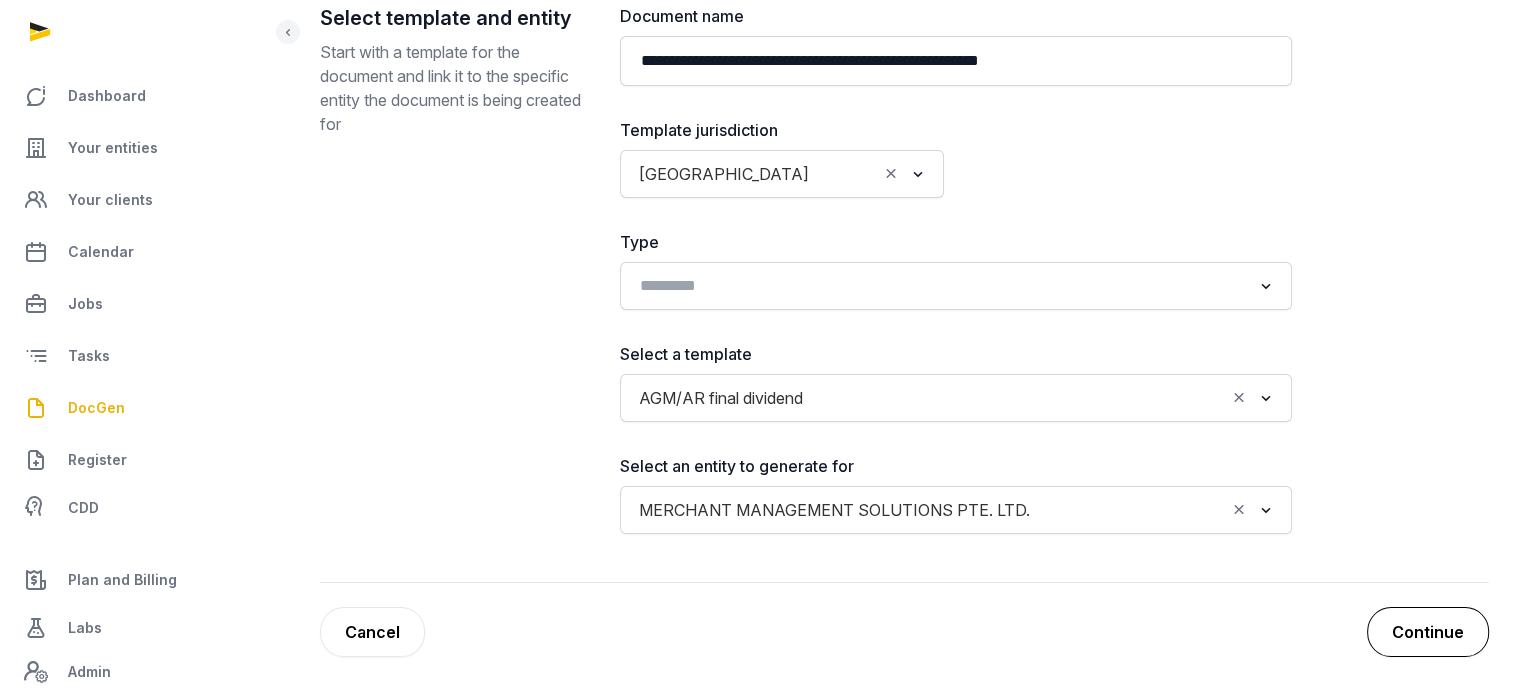 click on "Continue" at bounding box center [1428, 632] 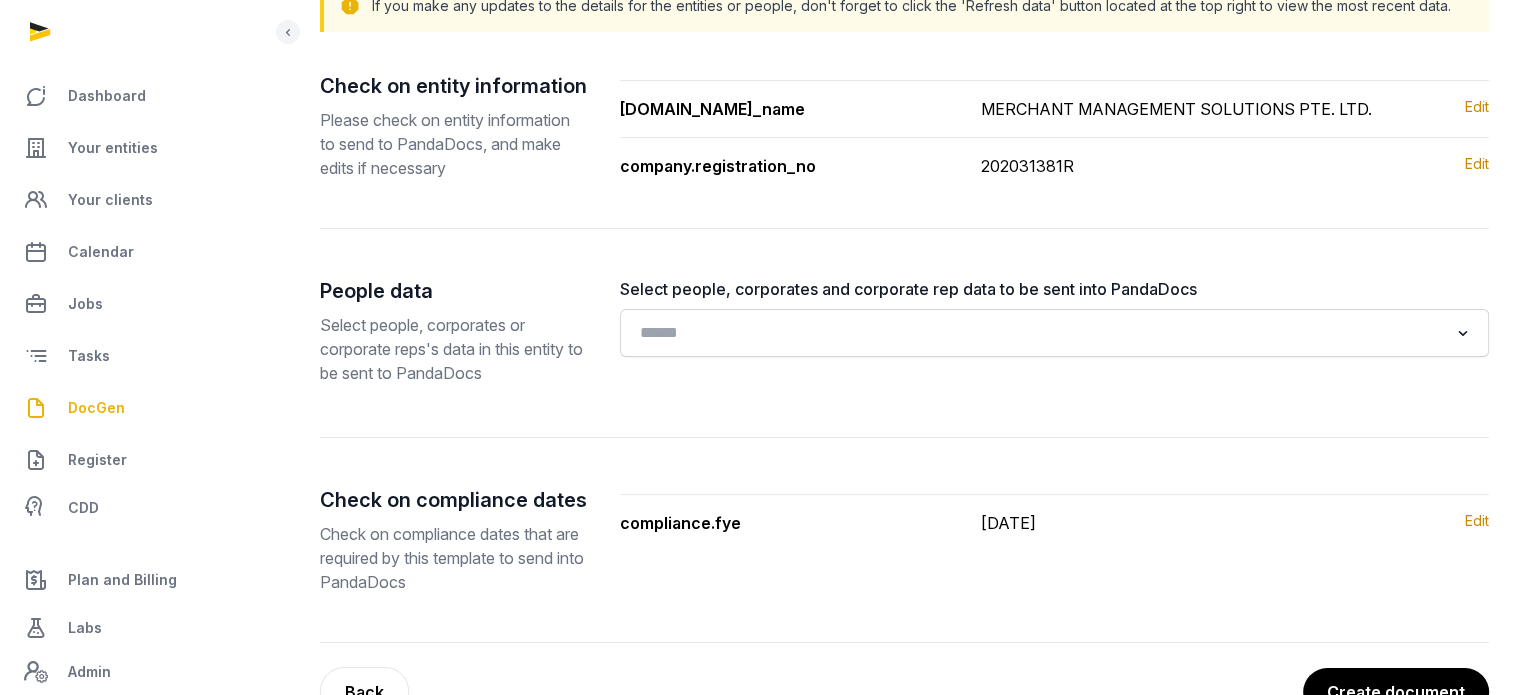 scroll, scrollTop: 301, scrollLeft: 0, axis: vertical 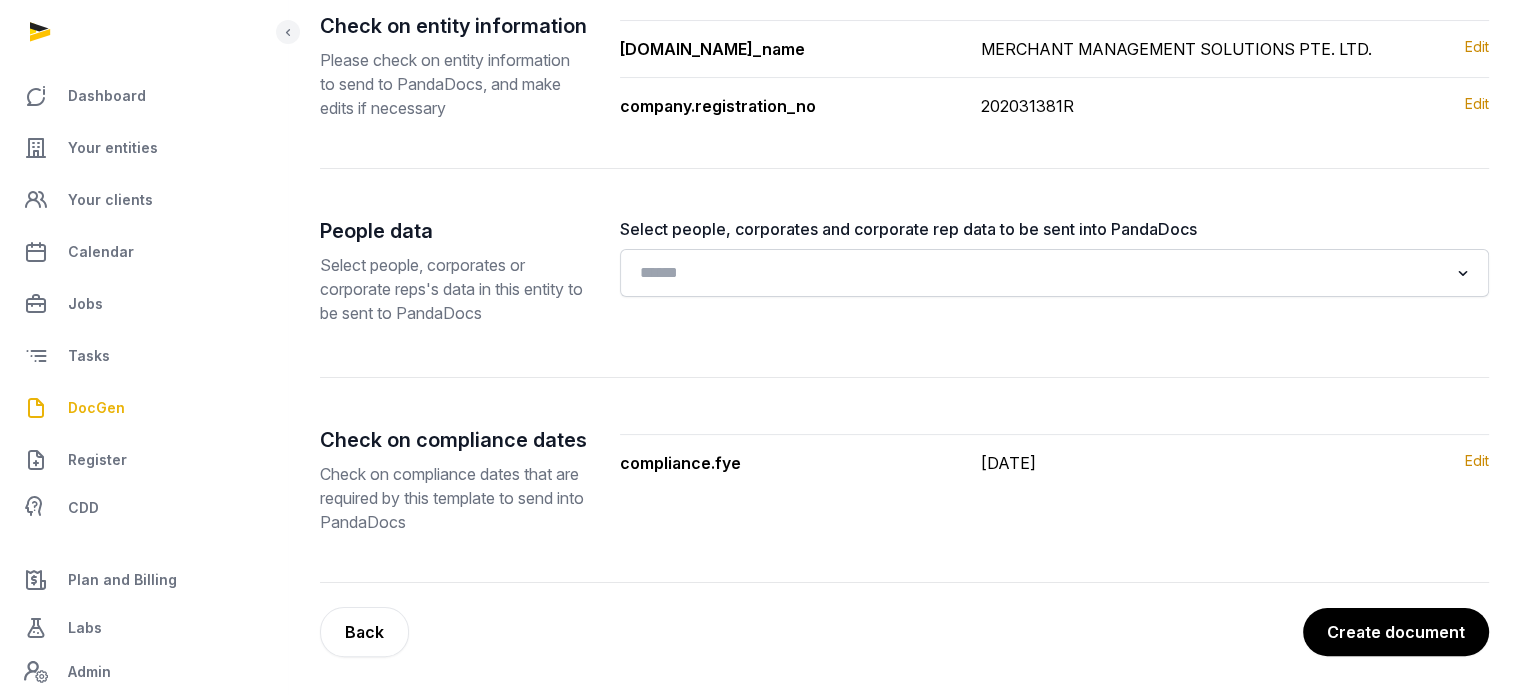 click on "Create document" at bounding box center [1396, 632] 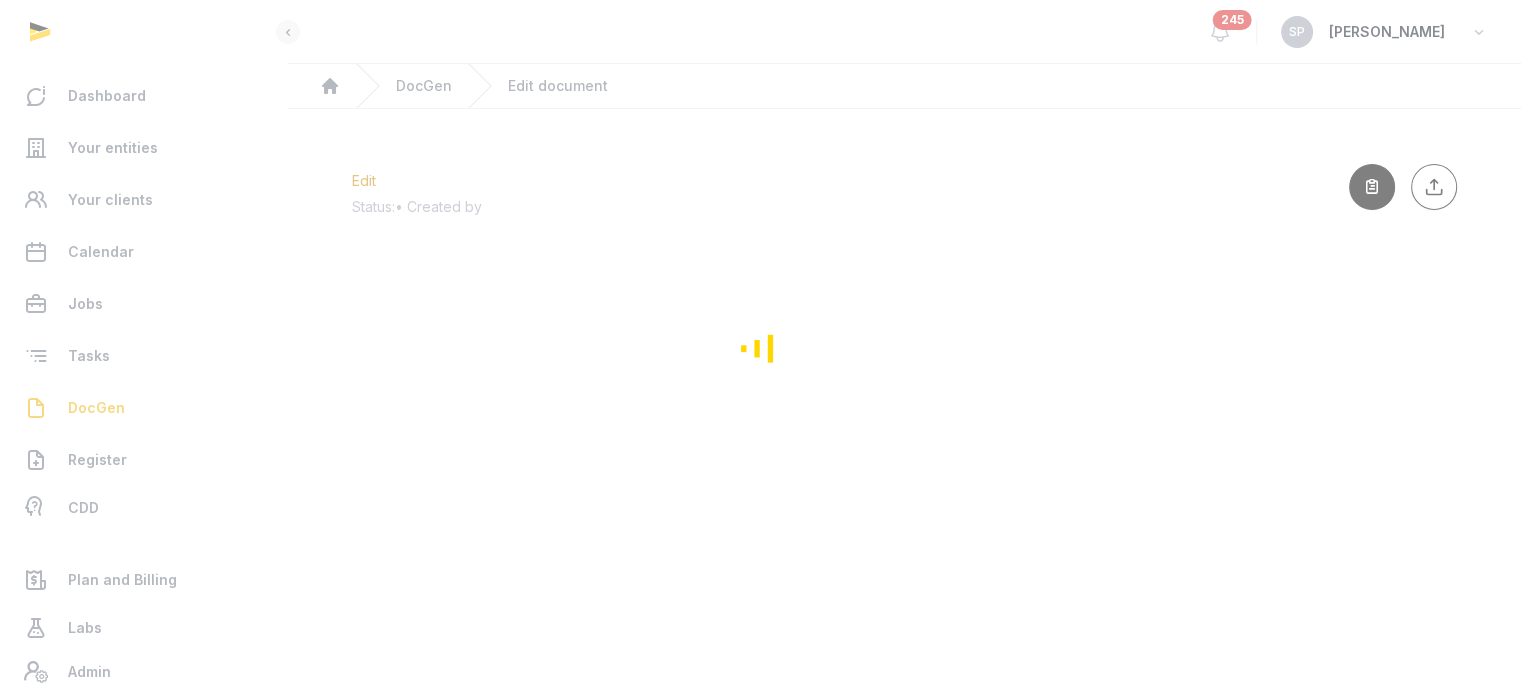 scroll, scrollTop: 0, scrollLeft: 0, axis: both 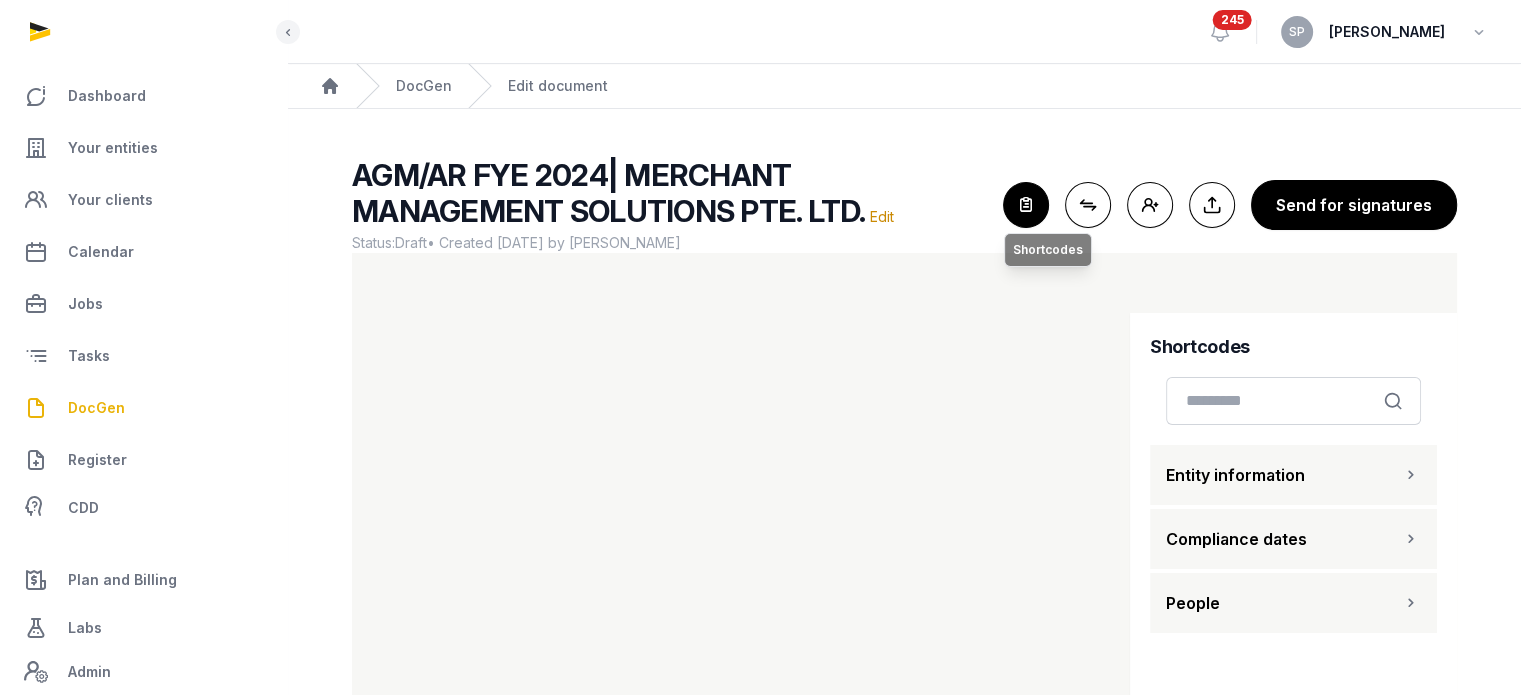 click at bounding box center (1026, 205) 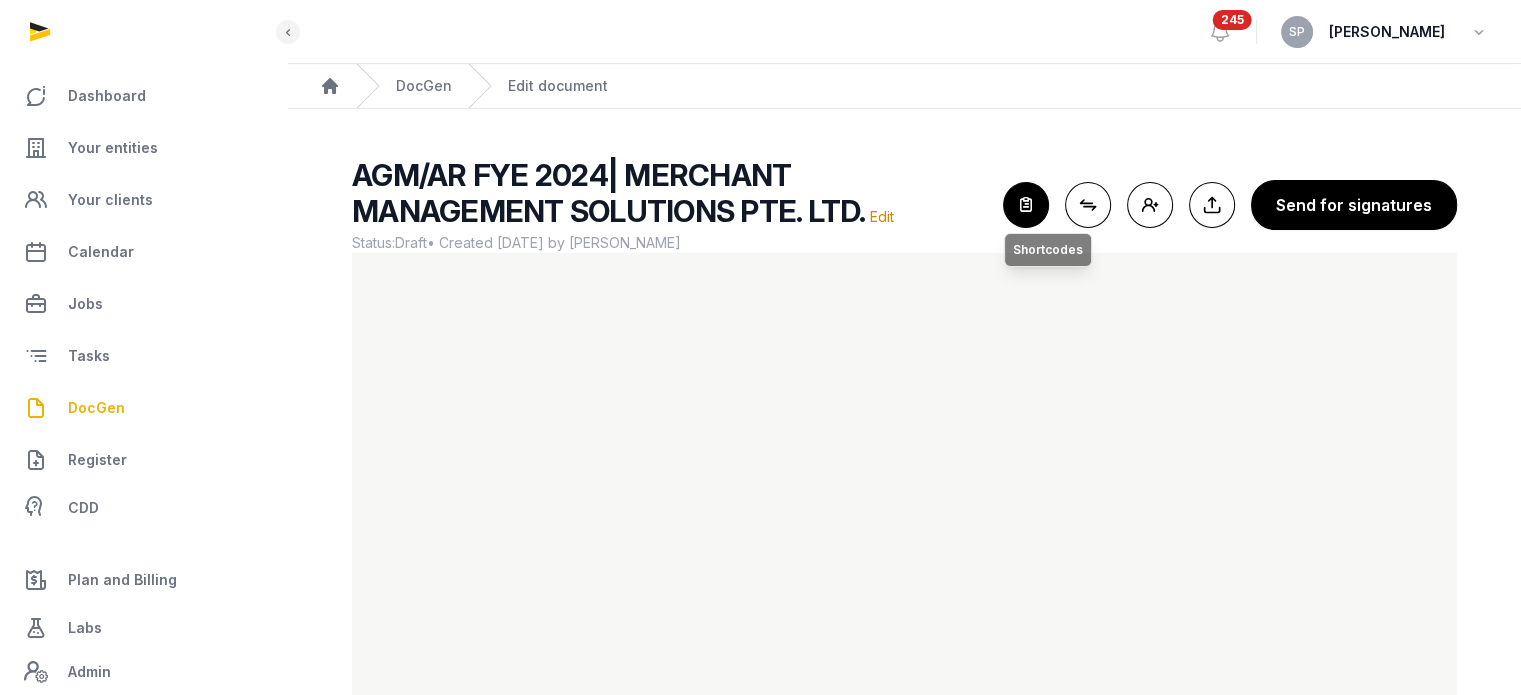 click at bounding box center [1026, 205] 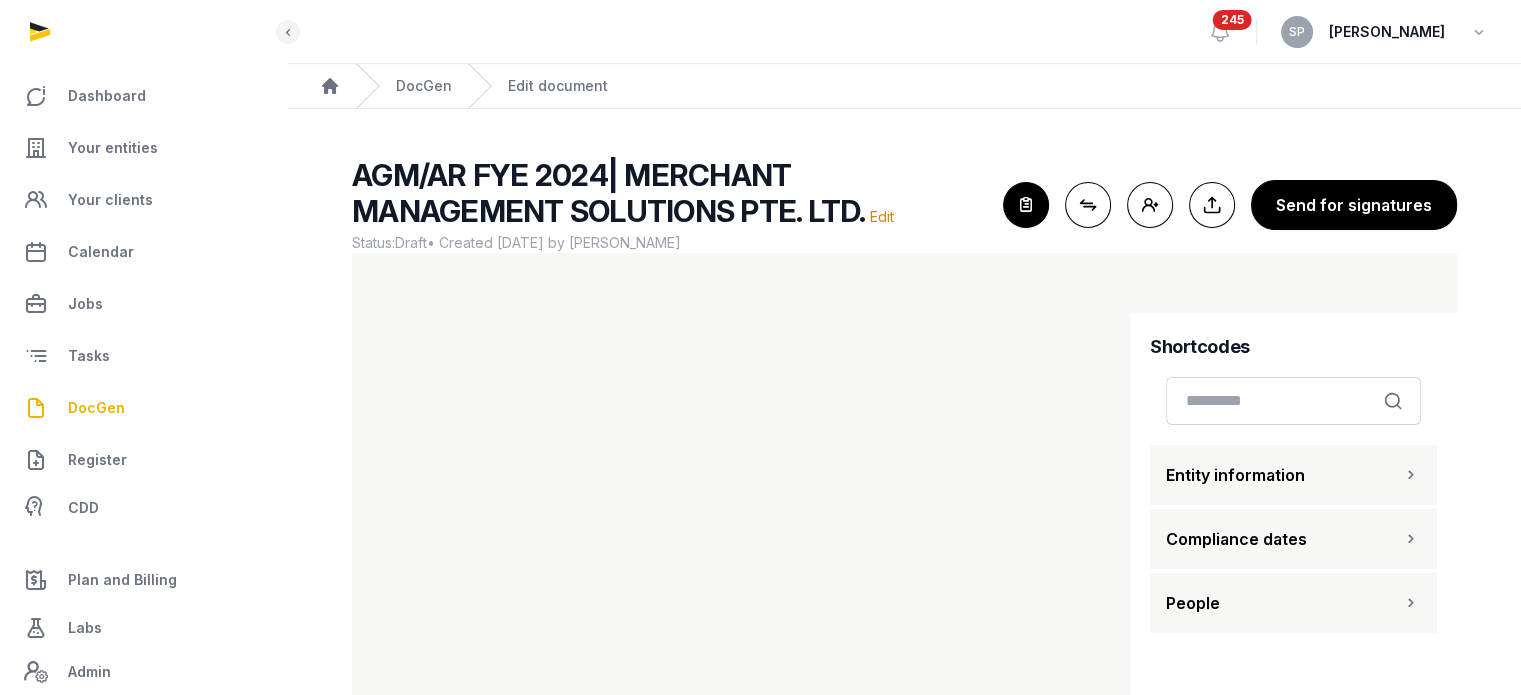 click on "People" at bounding box center (1293, 603) 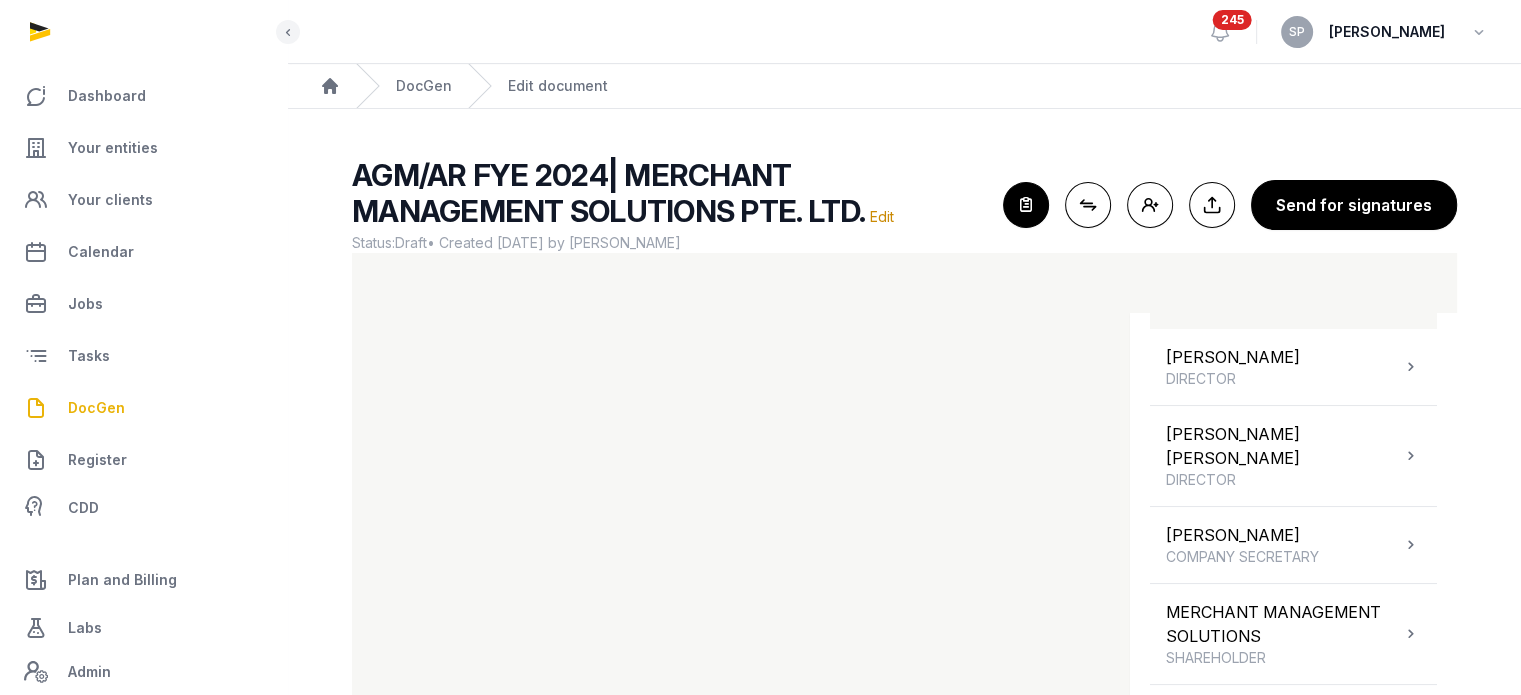 scroll, scrollTop: 315, scrollLeft: 0, axis: vertical 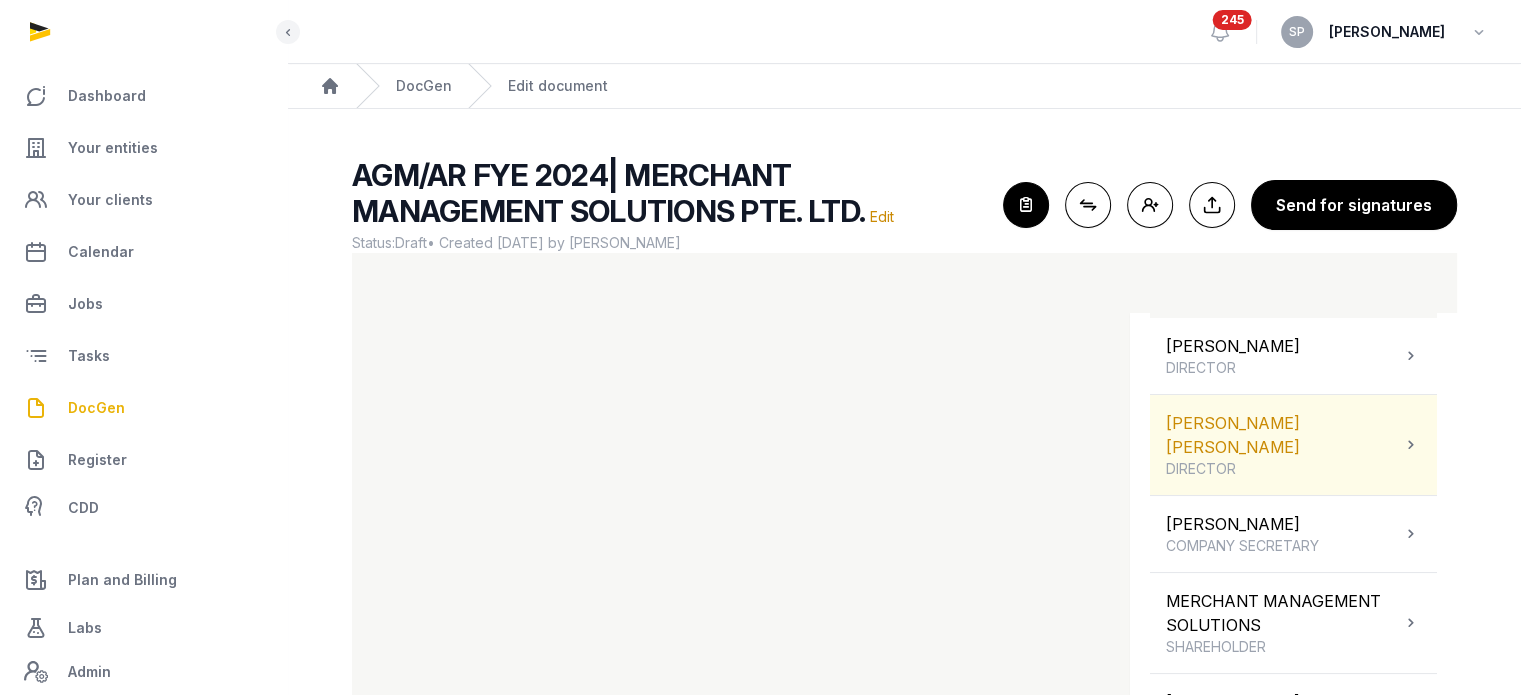 click on "Sai Avinash Varma Alluri DIRECTOR" at bounding box center (1293, 445) 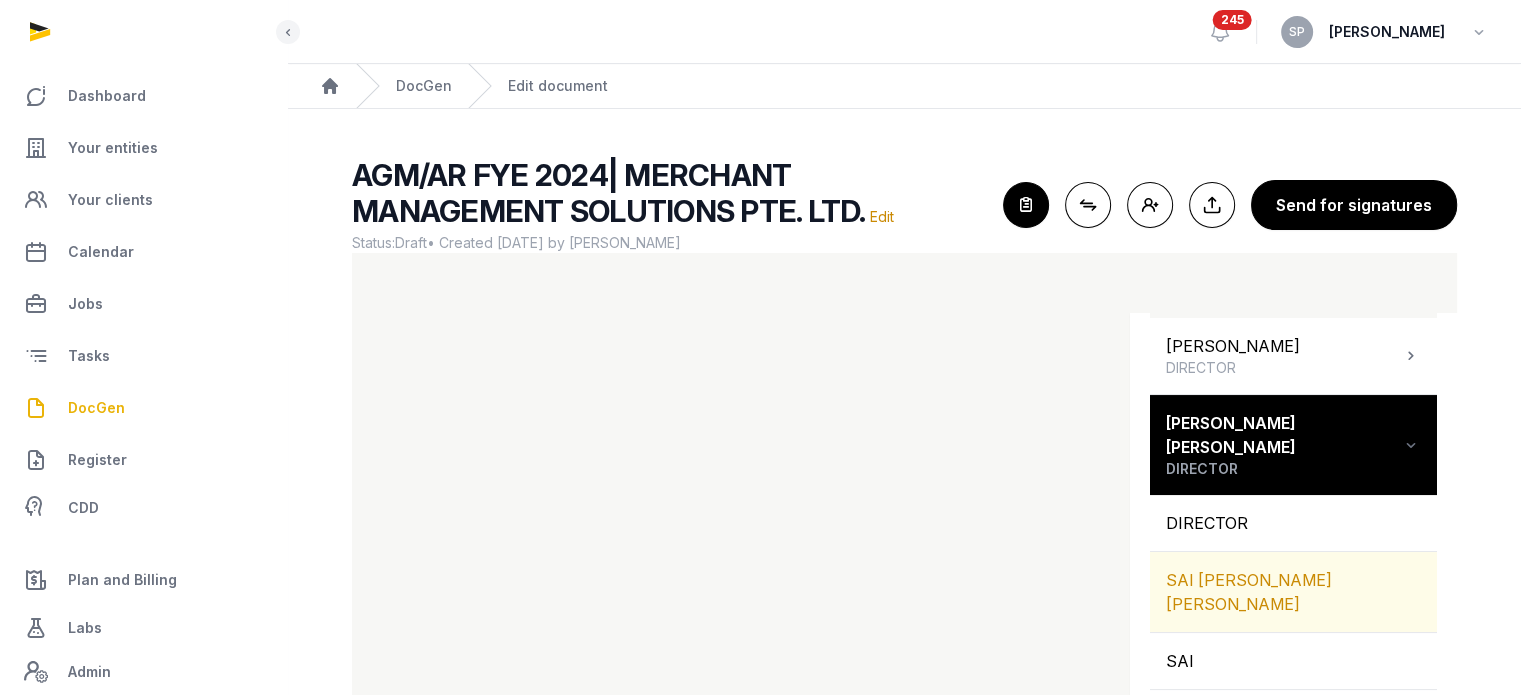 click on "SAI AVINASH VARMA ALLURI" at bounding box center (1293, 592) 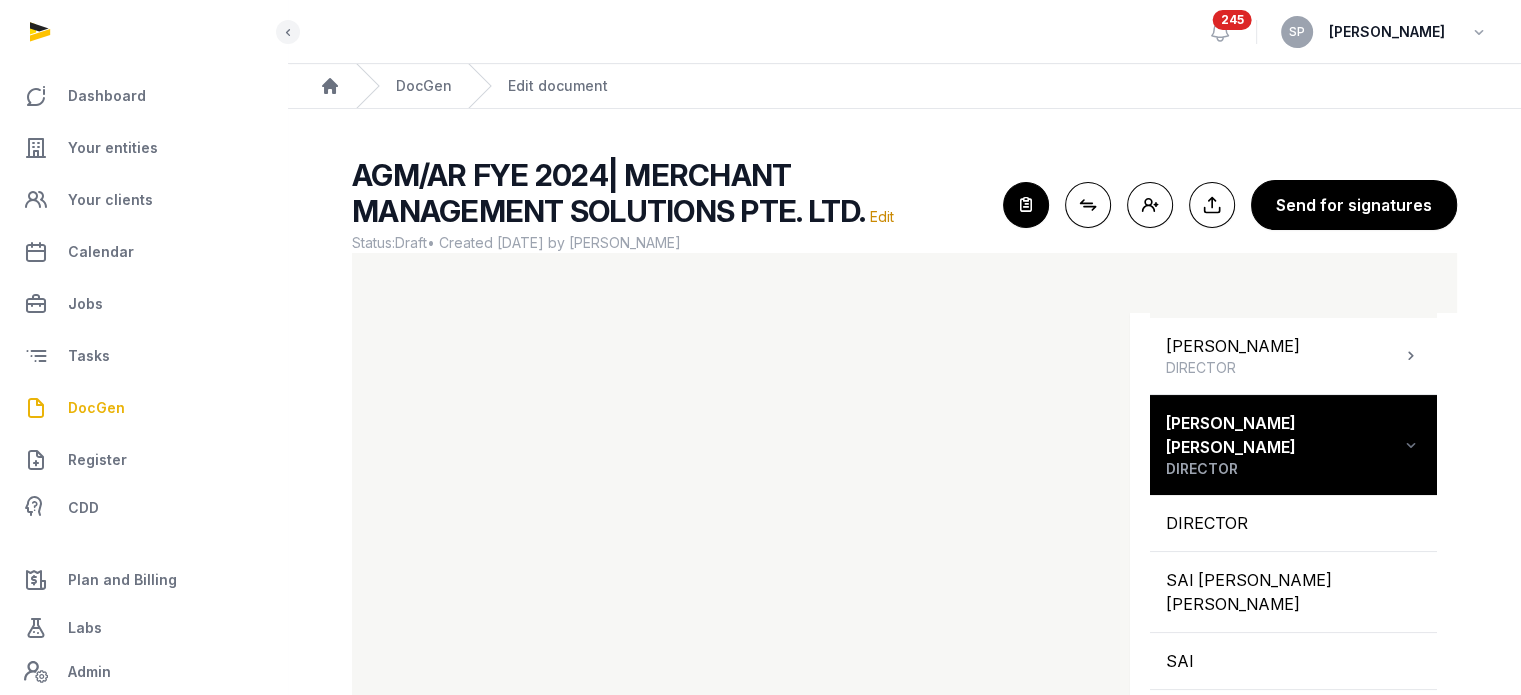 scroll, scrollTop: 119, scrollLeft: 0, axis: vertical 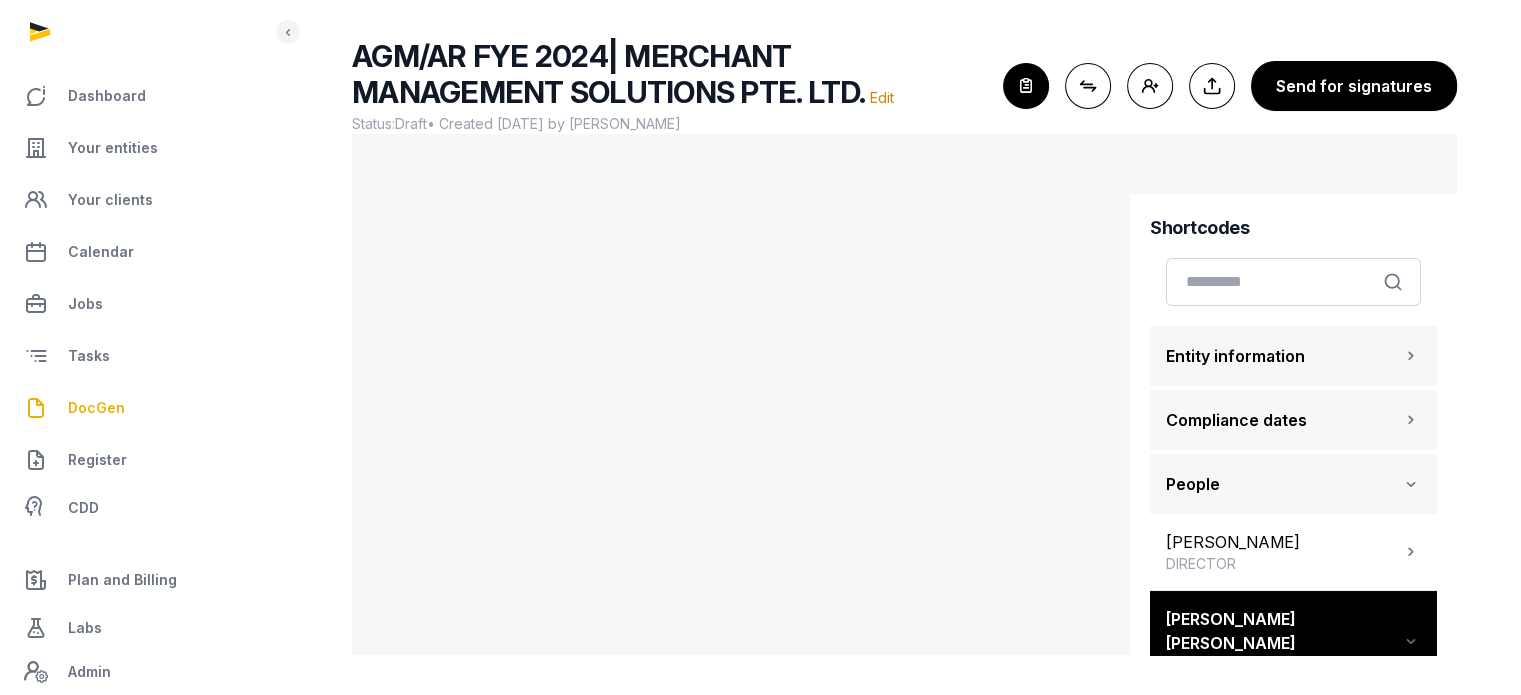 click at bounding box center [1411, 356] 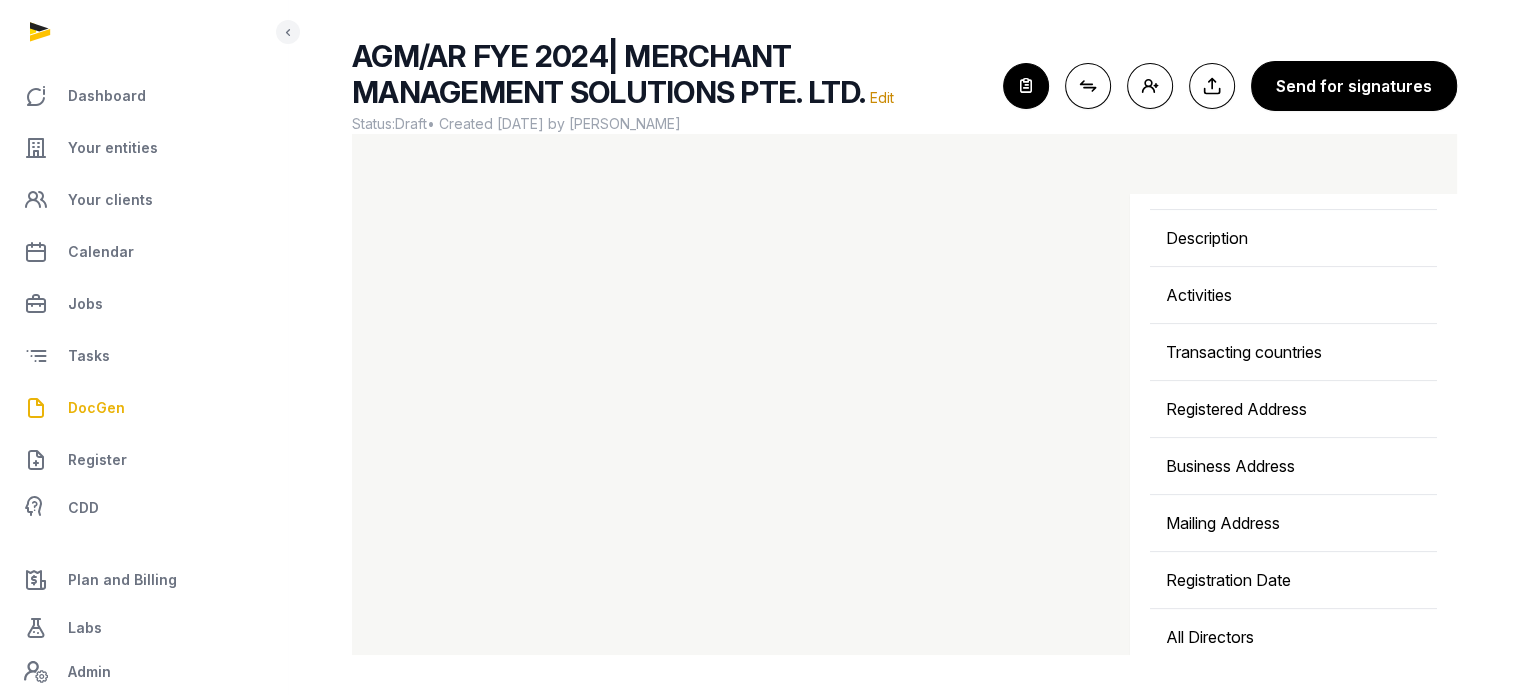 scroll, scrollTop: 572, scrollLeft: 0, axis: vertical 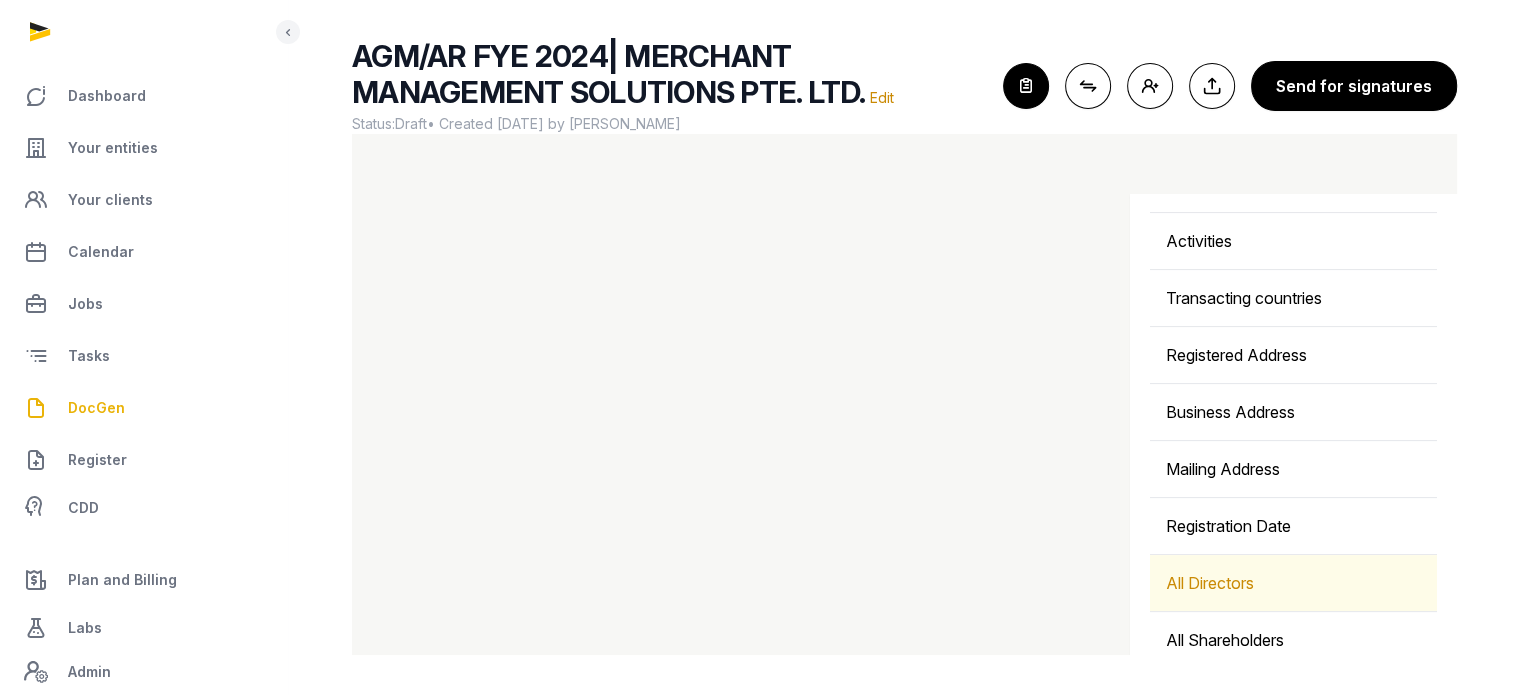 click on "All Directors" at bounding box center [1293, 583] 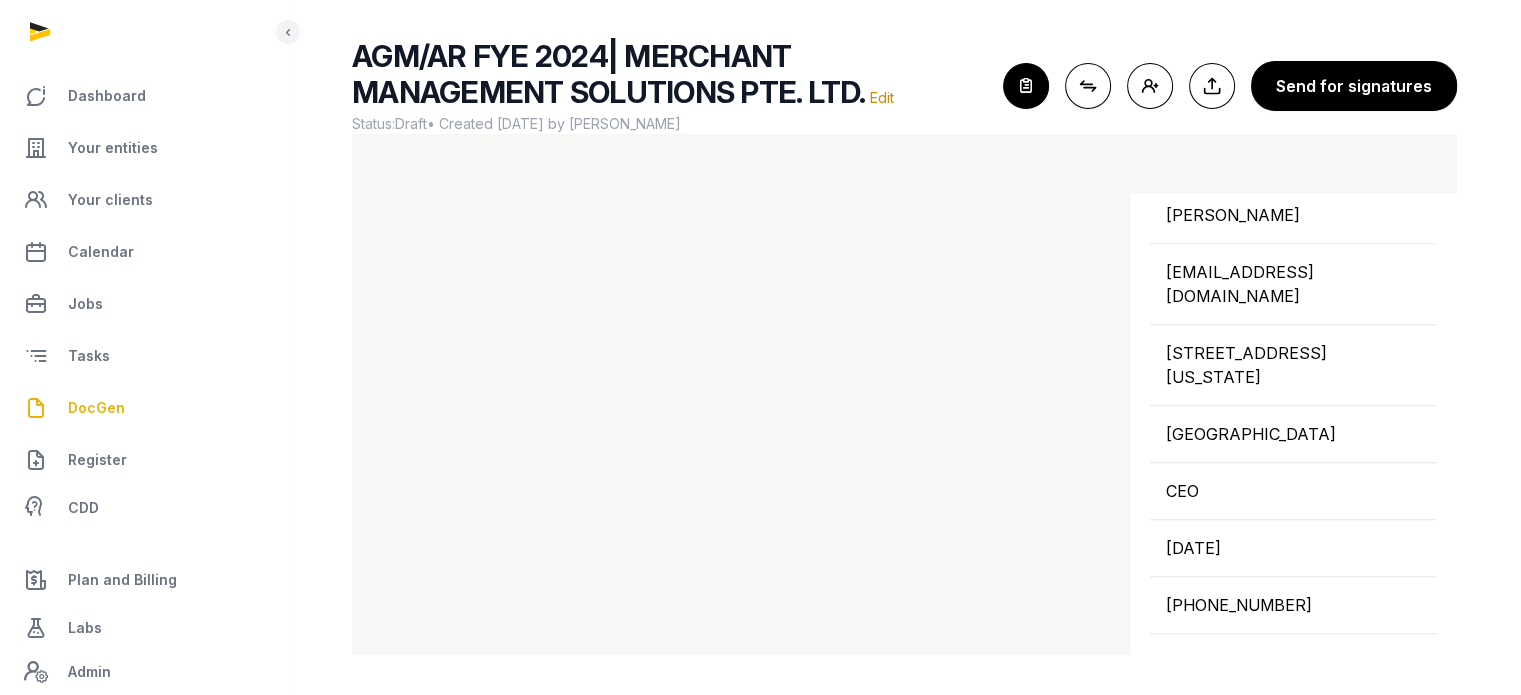 scroll, scrollTop: 1598, scrollLeft: 0, axis: vertical 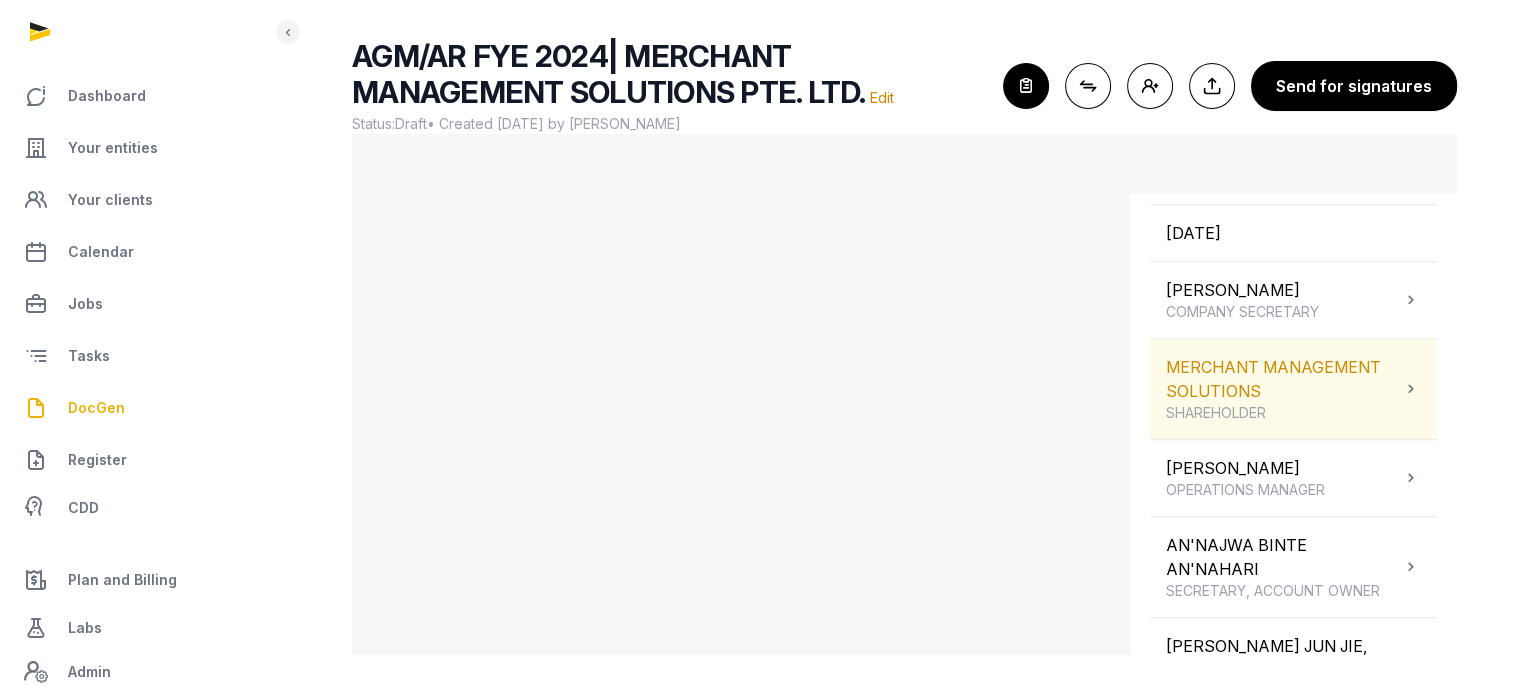 click on "MERCHANT MANAGEMENT SOLUTIONS SHAREHOLDER" at bounding box center (1283, 389) 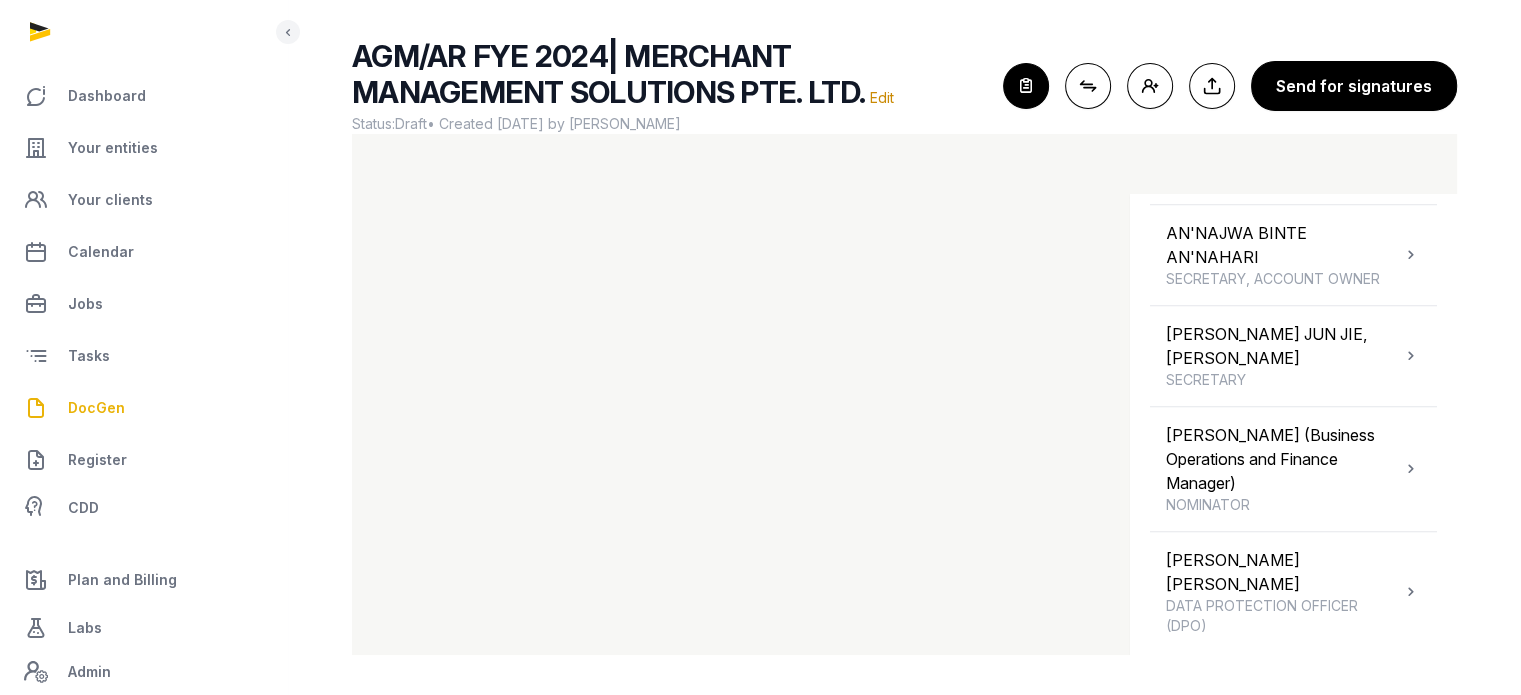 scroll, scrollTop: 1656, scrollLeft: 0, axis: vertical 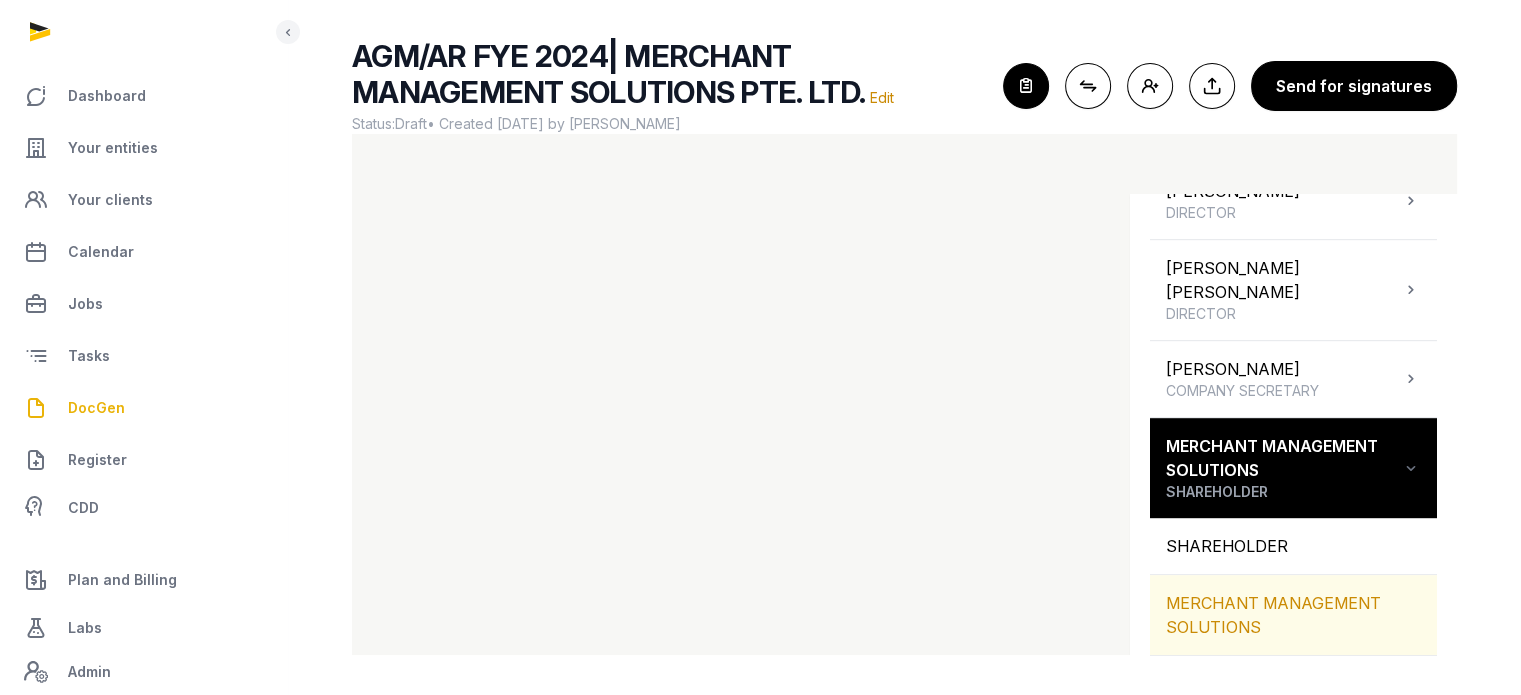 click on "MERCHANT MANAGEMENT SOLUTIONS" at bounding box center [1293, 615] 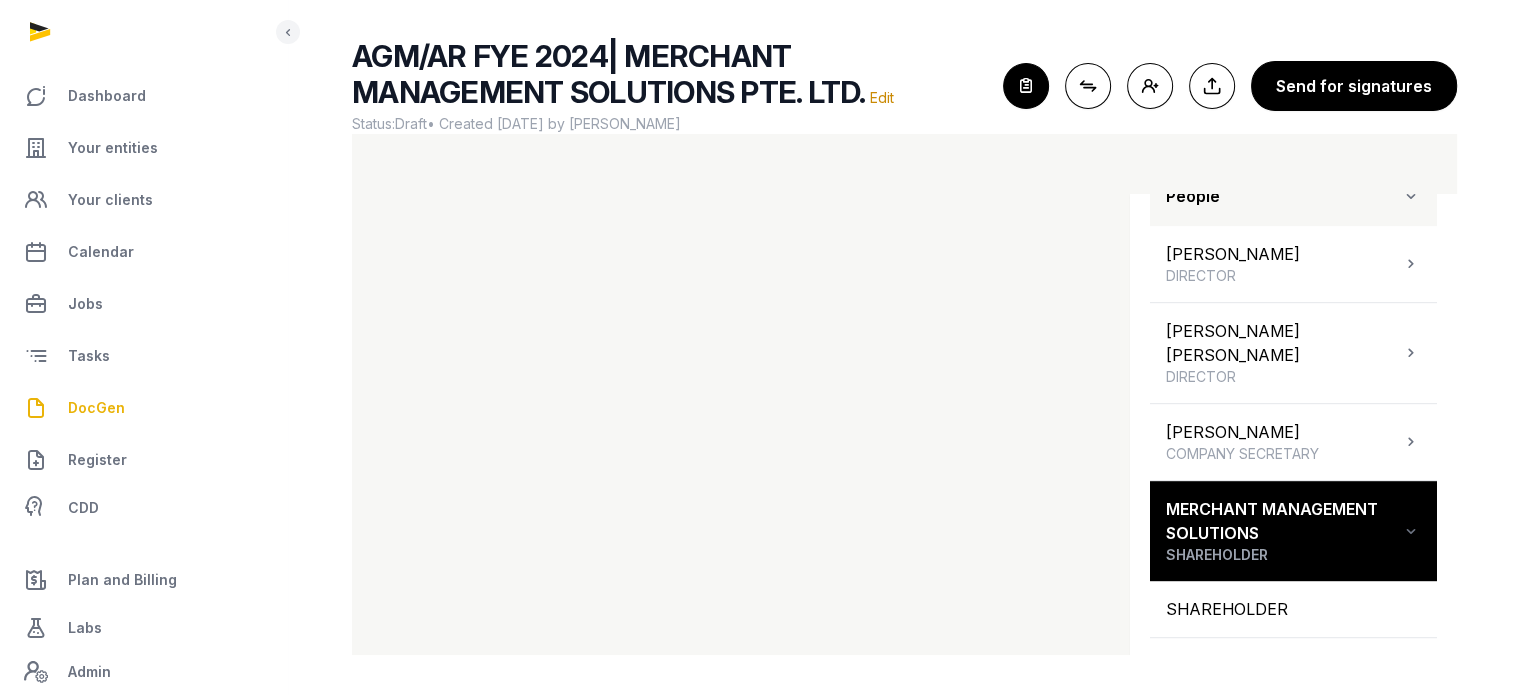 scroll, scrollTop: 1150, scrollLeft: 0, axis: vertical 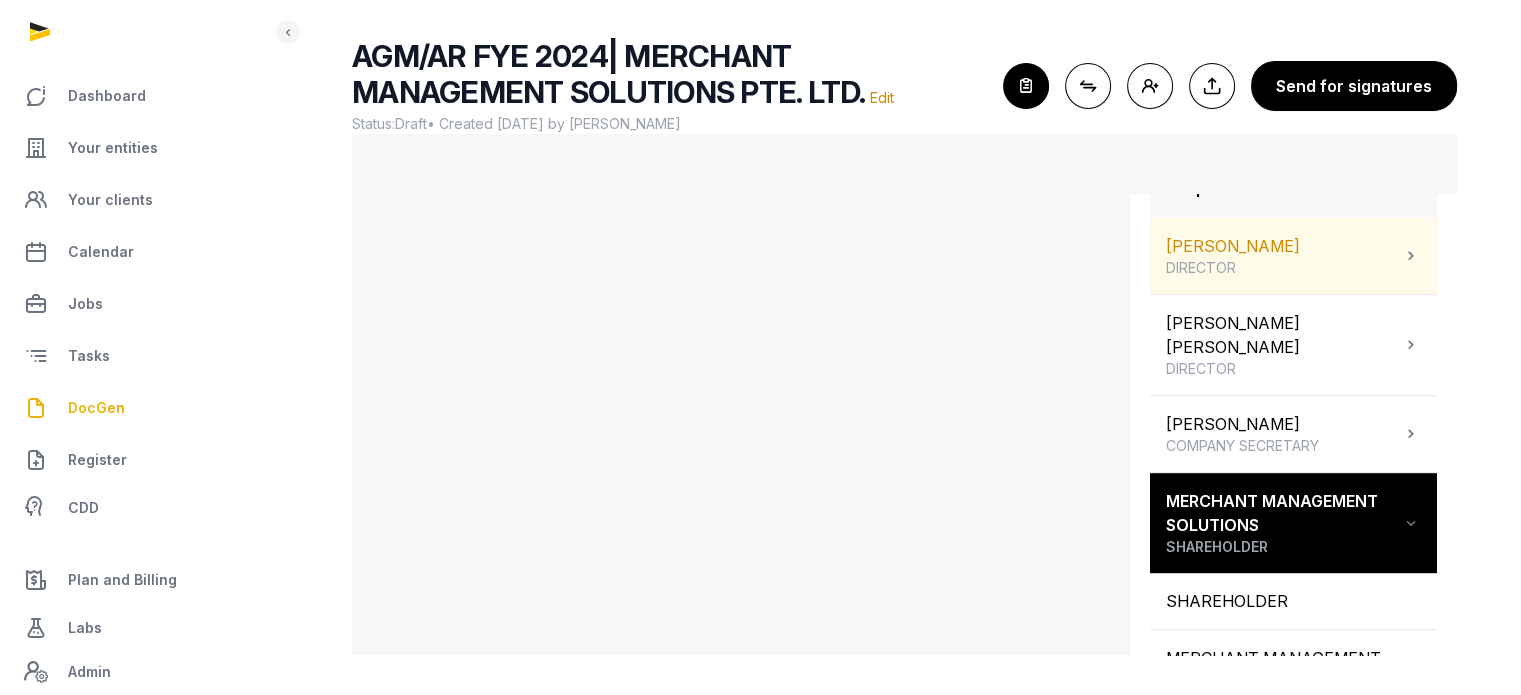 click on "Andrew Liu Tianyu DIRECTOR" at bounding box center [1293, 256] 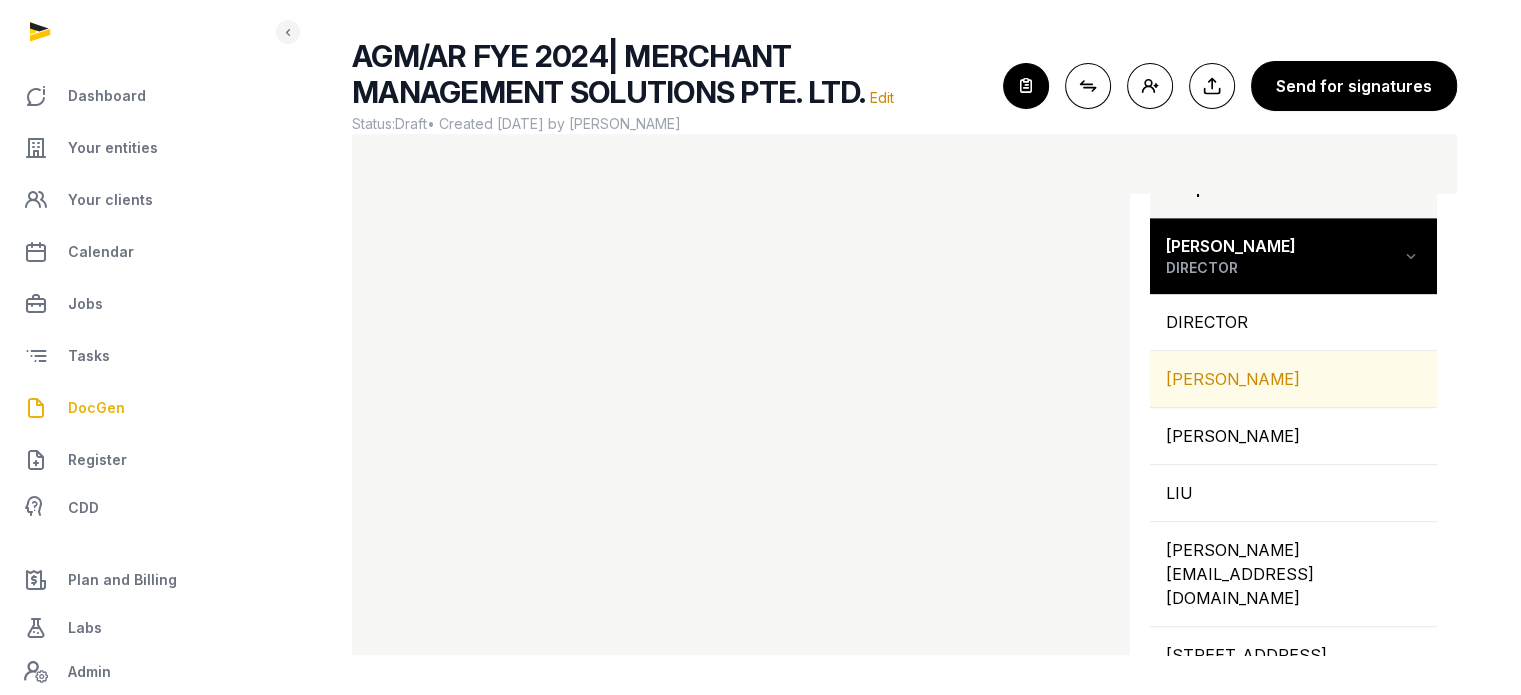 click on "ANDREW LIU TIANYU" at bounding box center (1293, 379) 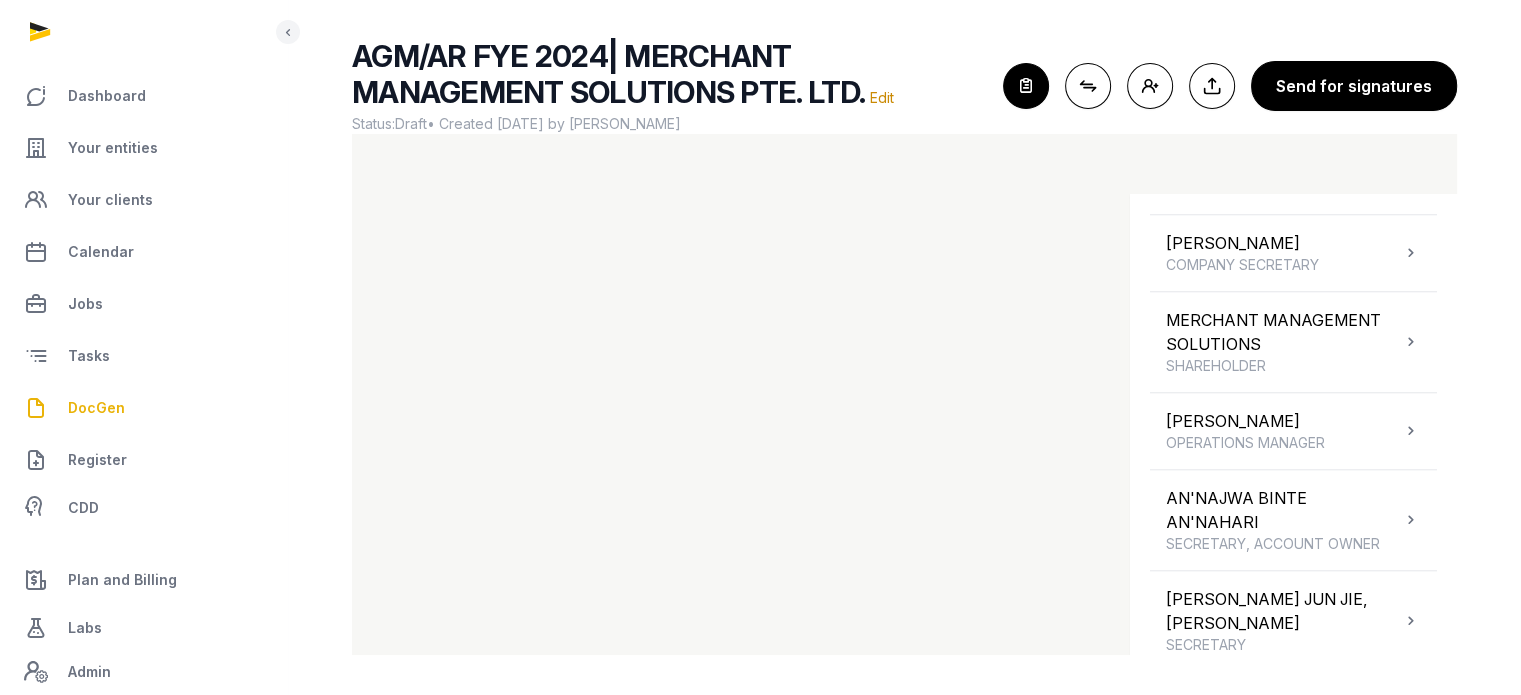 scroll, scrollTop: 2063, scrollLeft: 0, axis: vertical 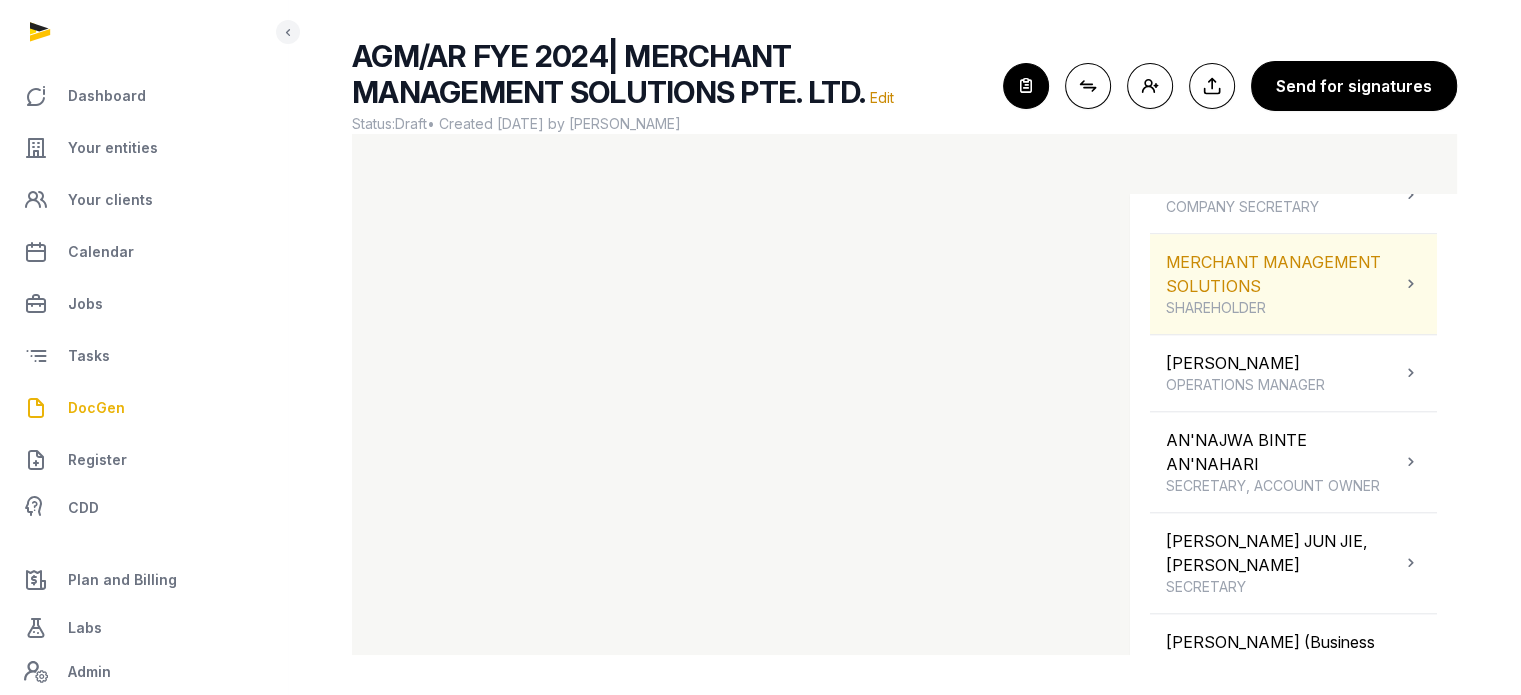click on "MERCHANT MANAGEMENT SOLUTIONS SHAREHOLDER" at bounding box center [1283, 284] 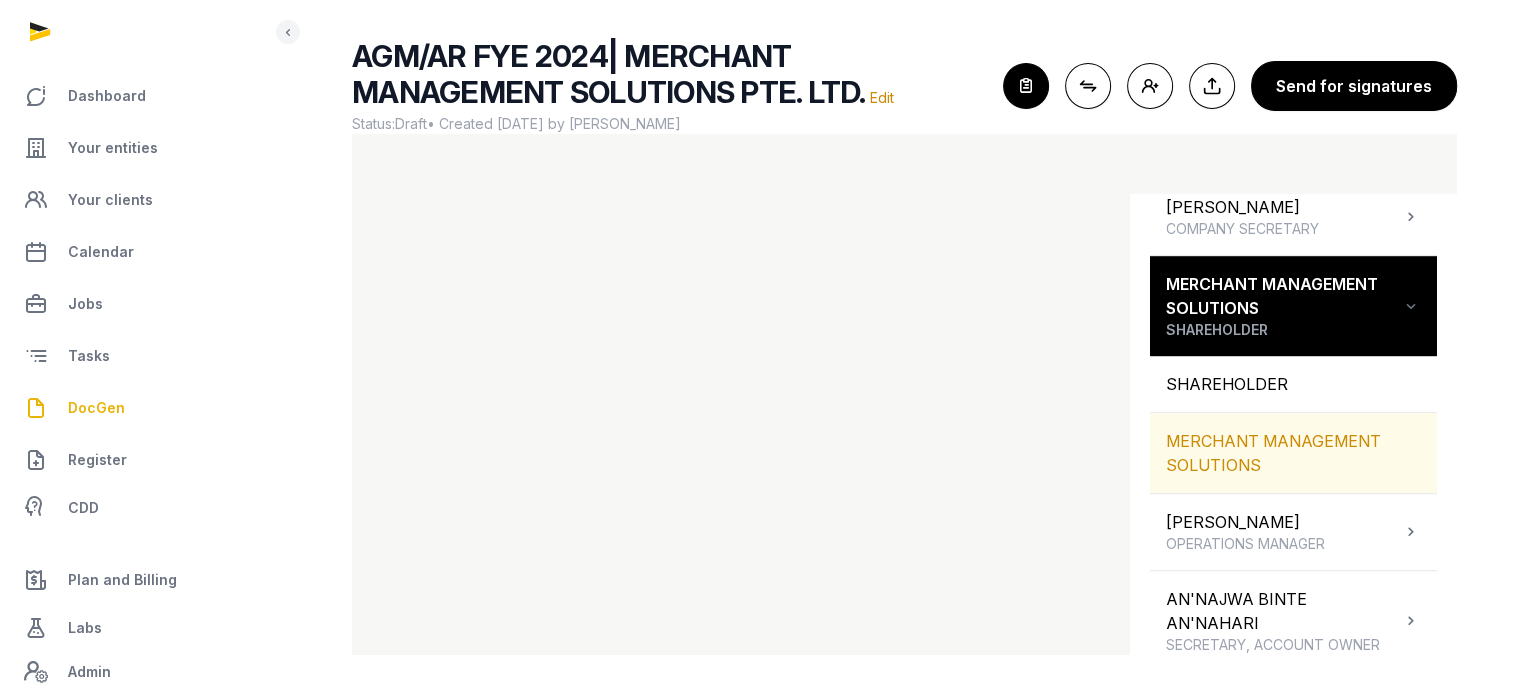 click on "MERCHANT MANAGEMENT SOLUTIONS" at bounding box center (1293, 453) 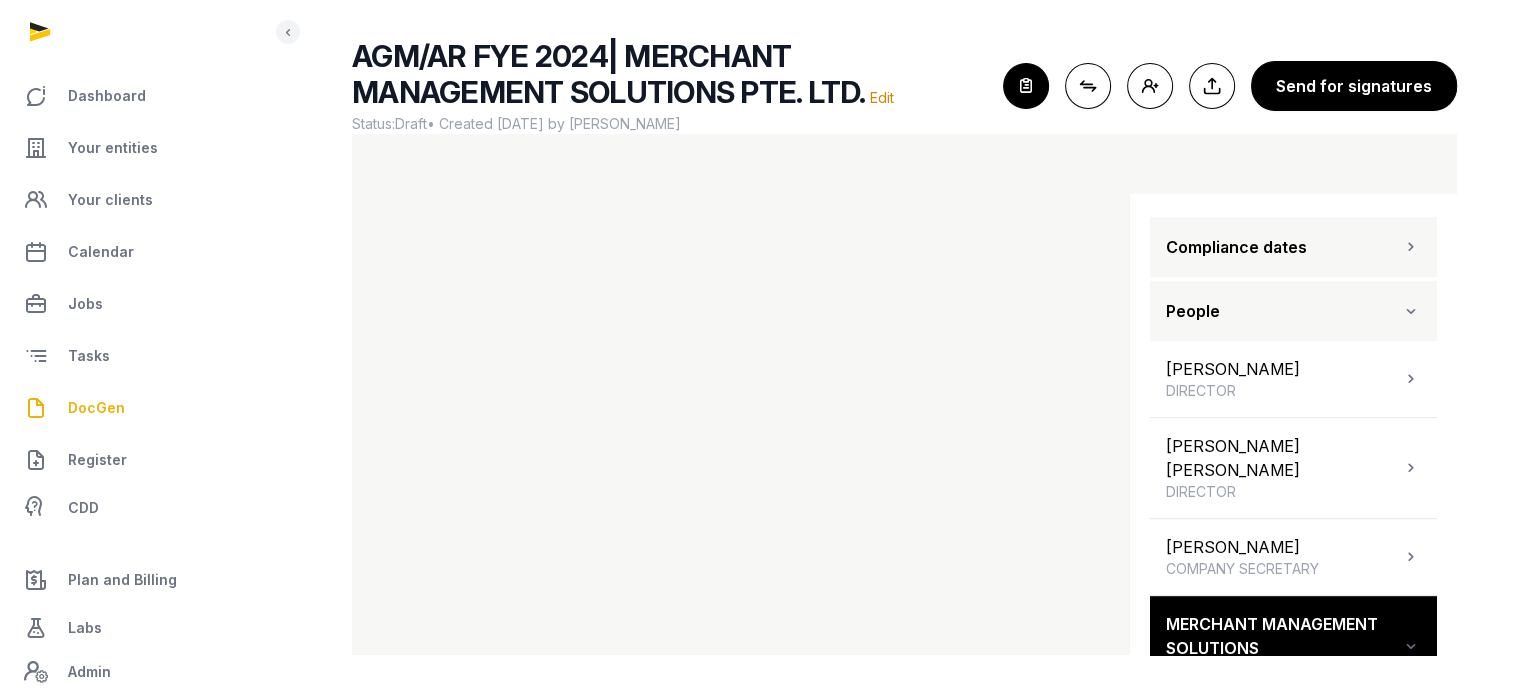 scroll, scrollTop: 1023, scrollLeft: 0, axis: vertical 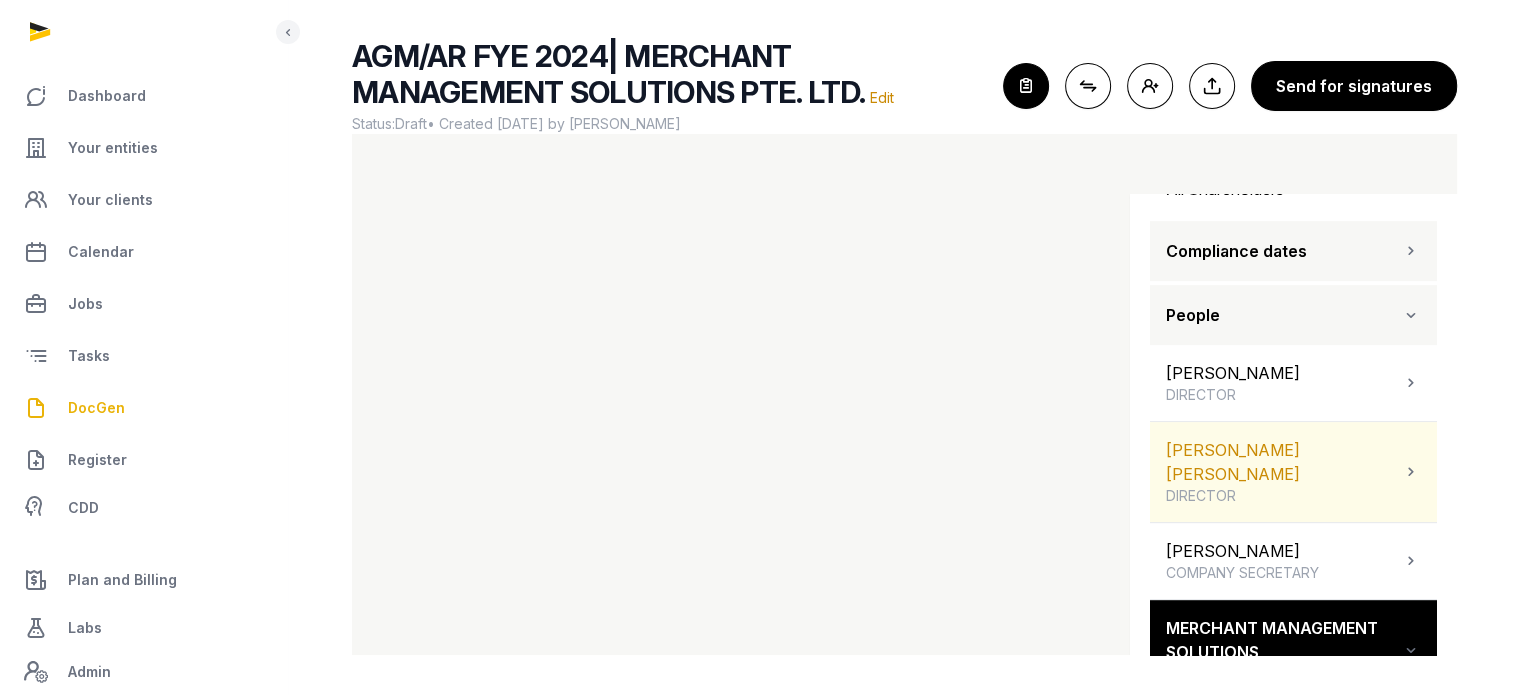 click on "Sai Avinash Varma Alluri DIRECTOR" at bounding box center (1293, 472) 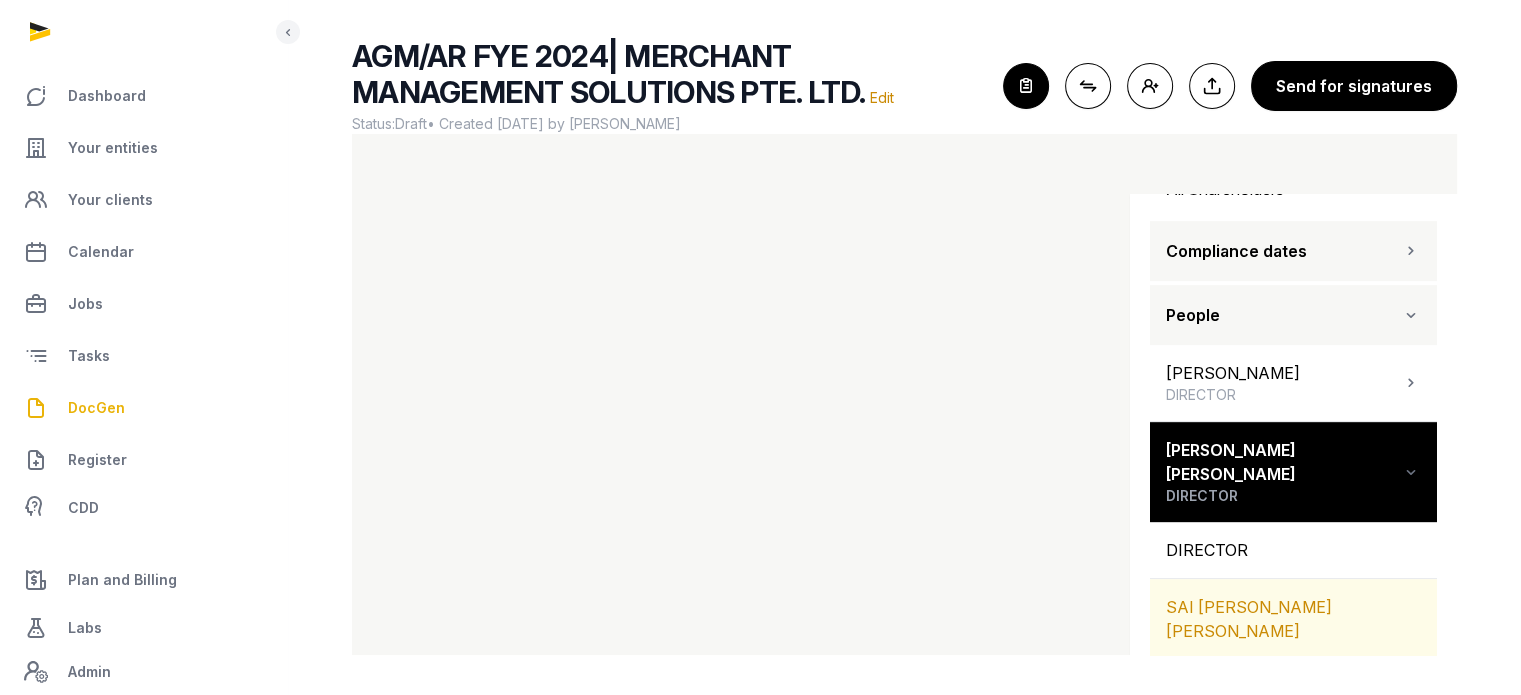 click on "SAI AVINASH VARMA ALLURI" at bounding box center [1293, 619] 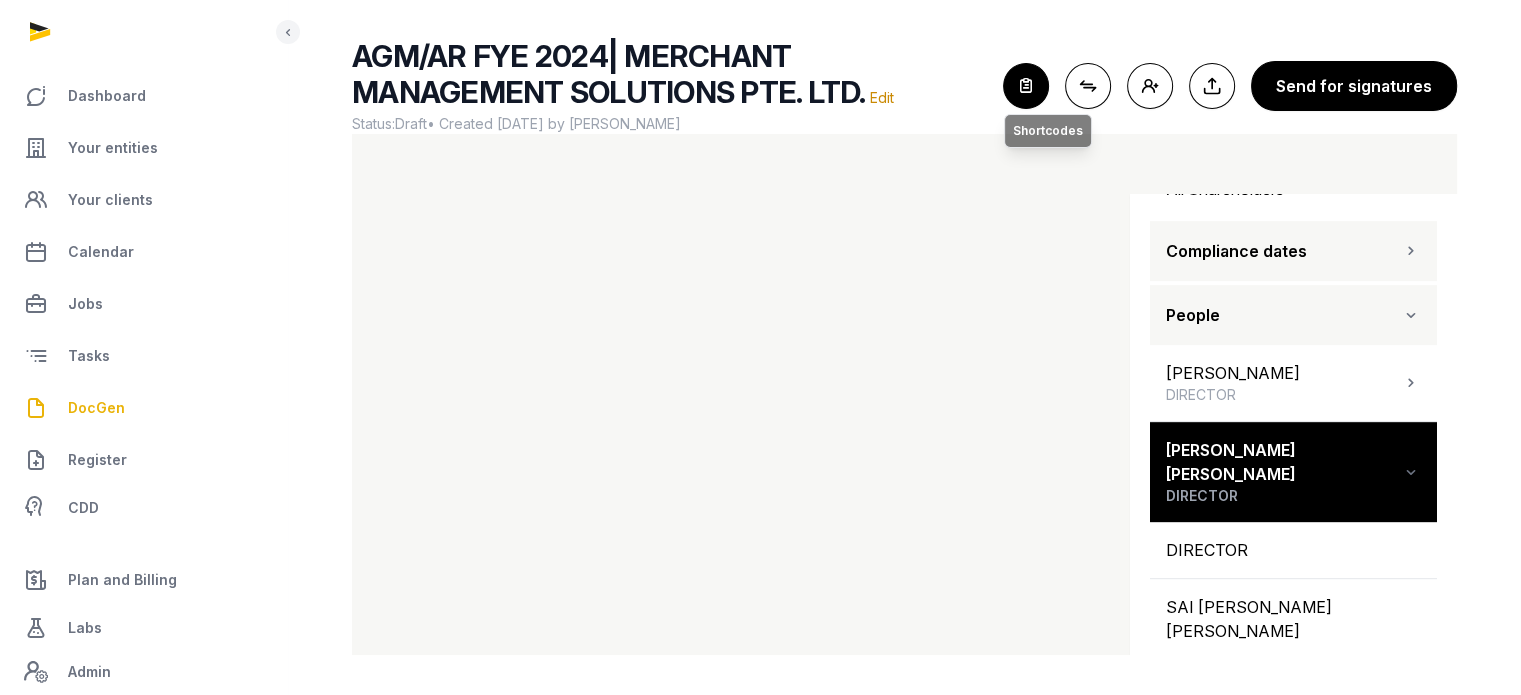 click at bounding box center [1026, 86] 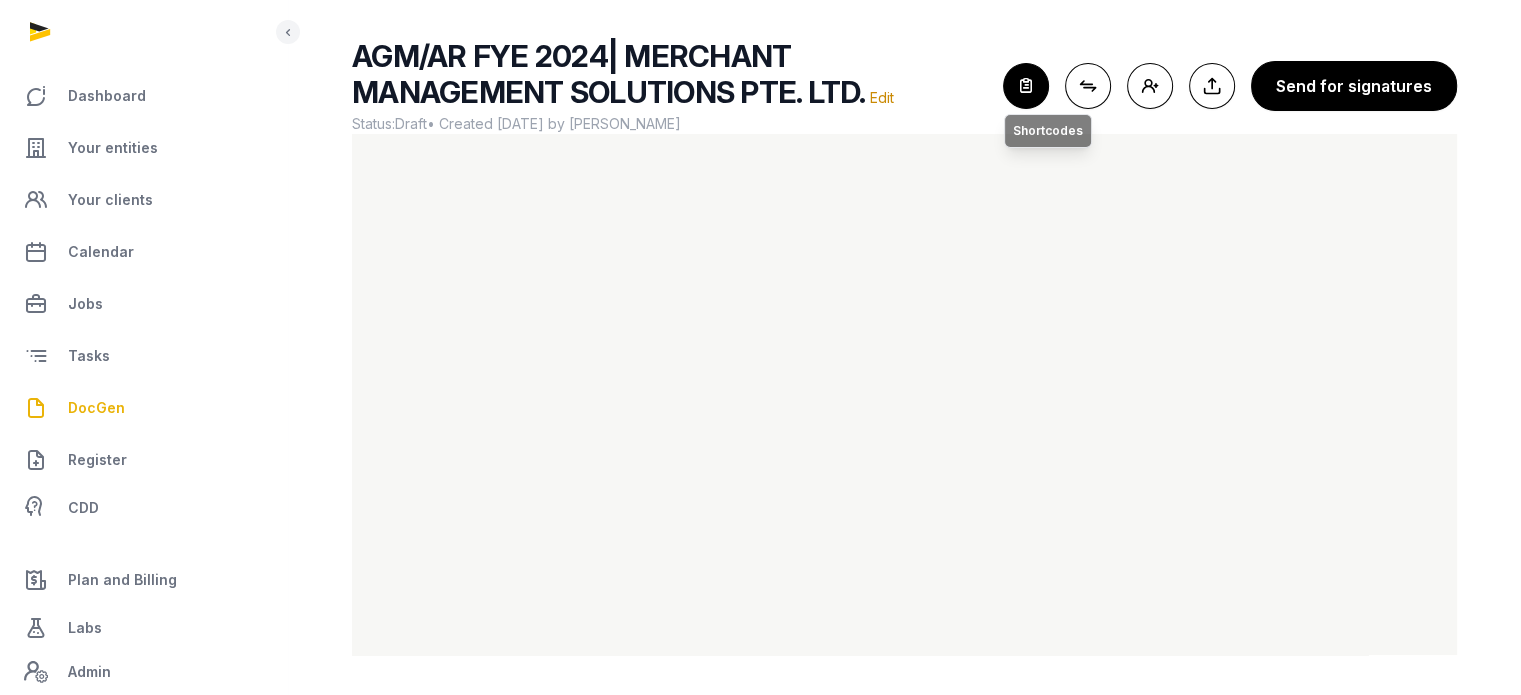 click at bounding box center [1026, 86] 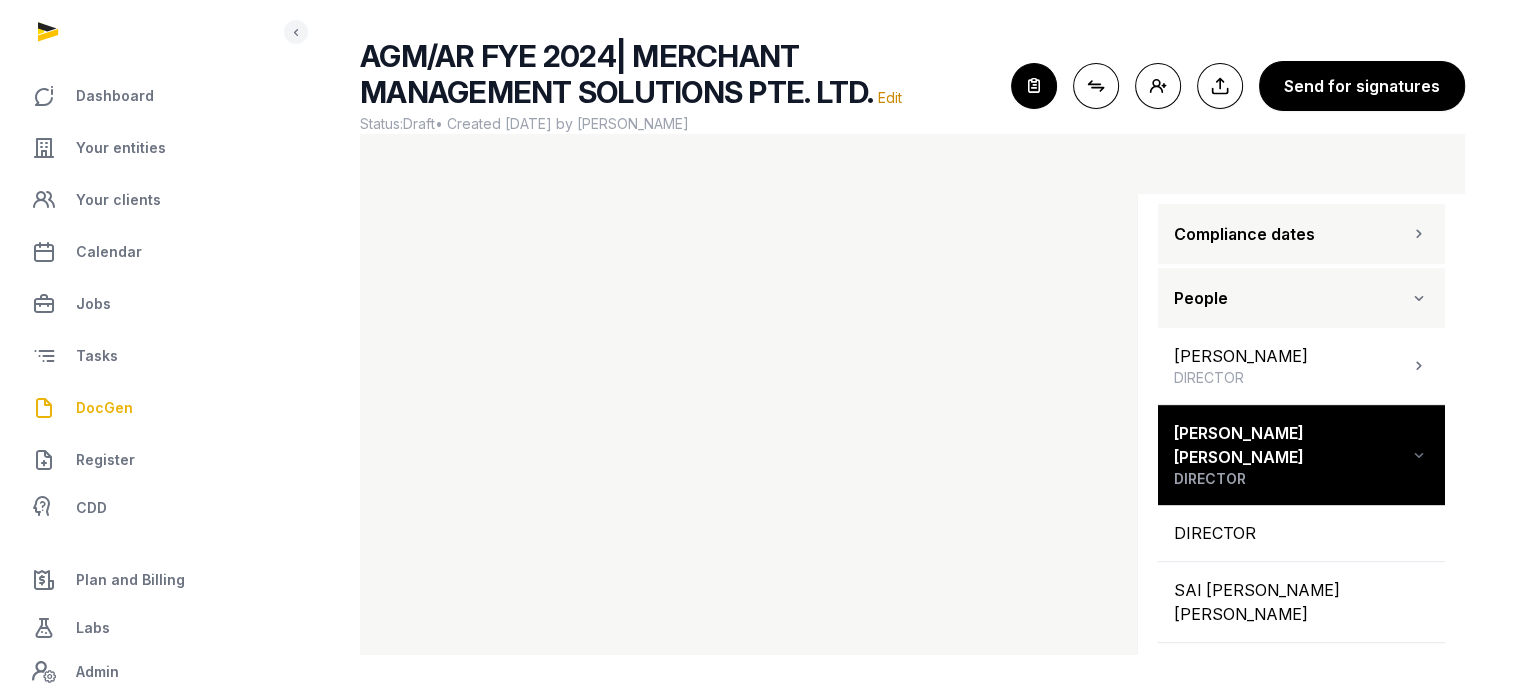 scroll, scrollTop: 1045, scrollLeft: 0, axis: vertical 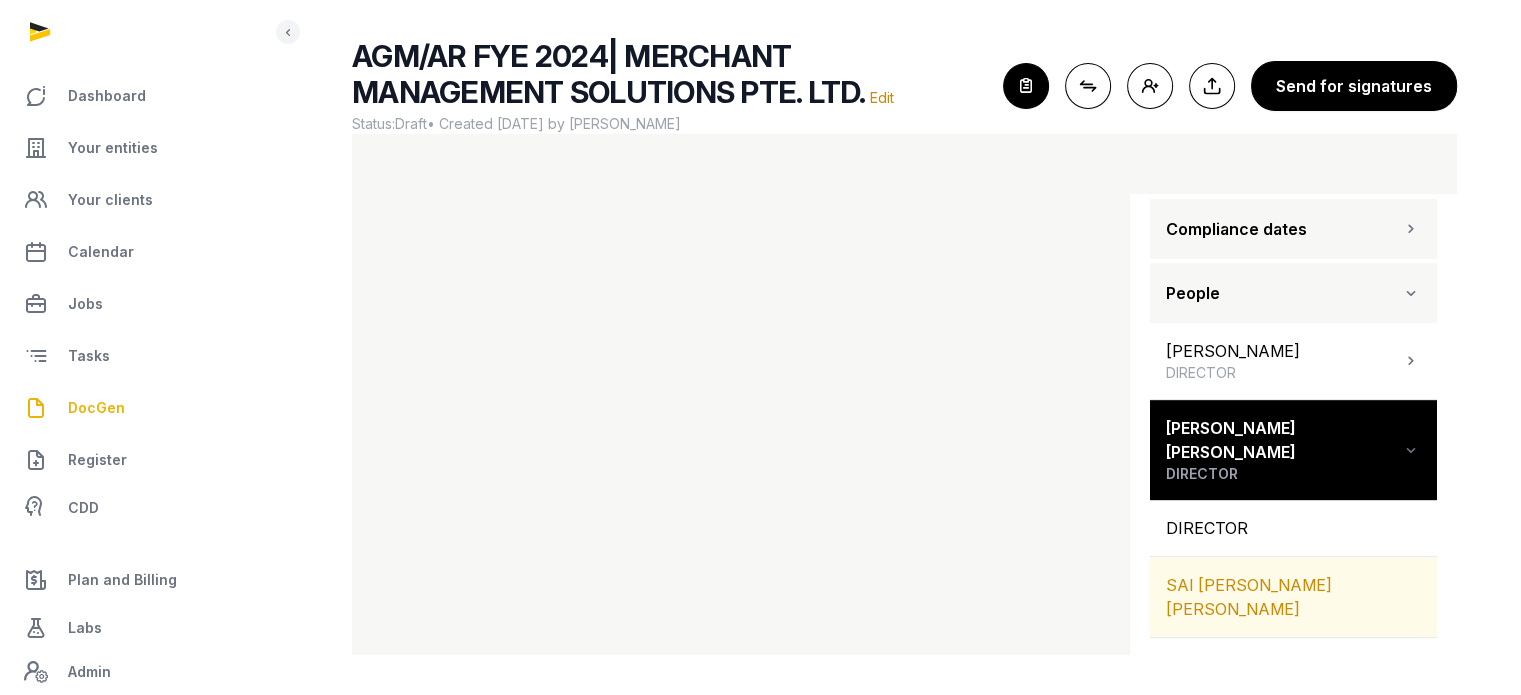 click on "SAI AVINASH VARMA ALLURI" at bounding box center (1293, 597) 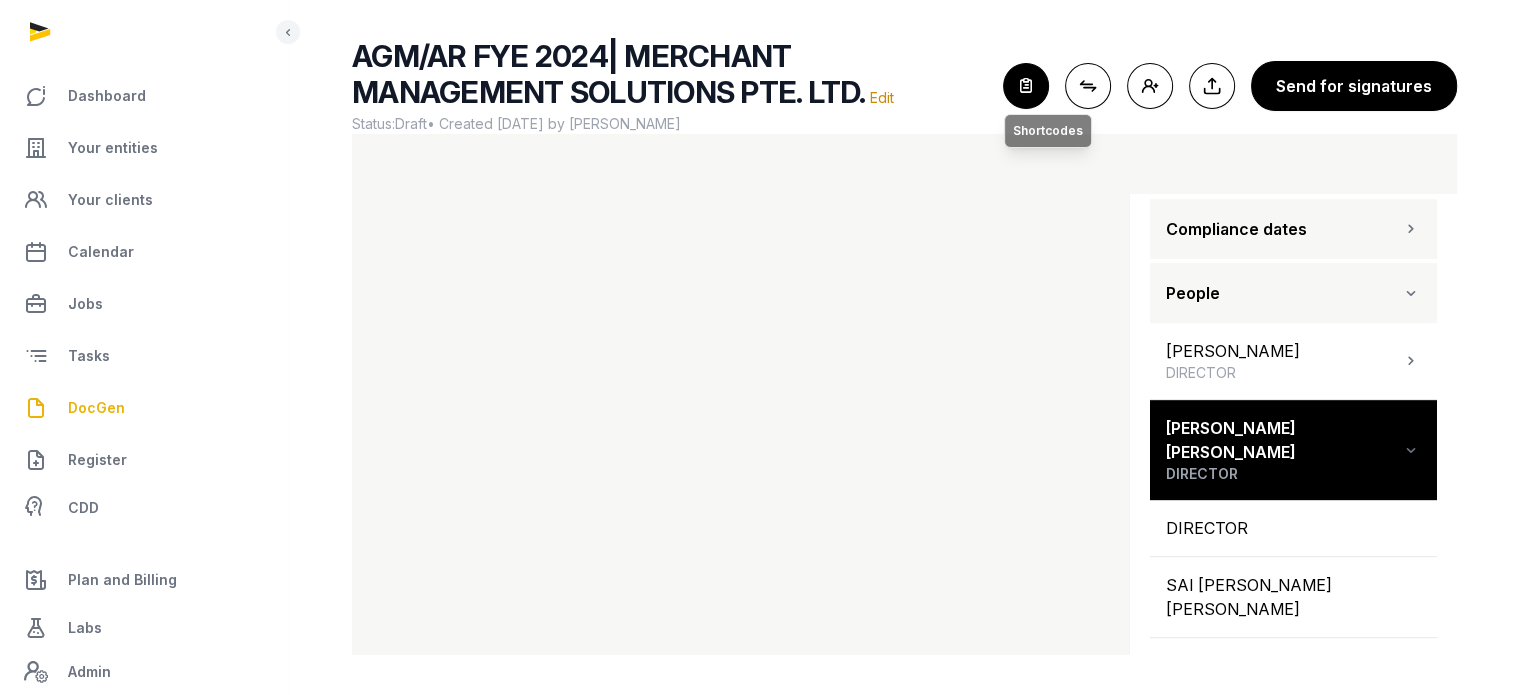 click at bounding box center (1026, 86) 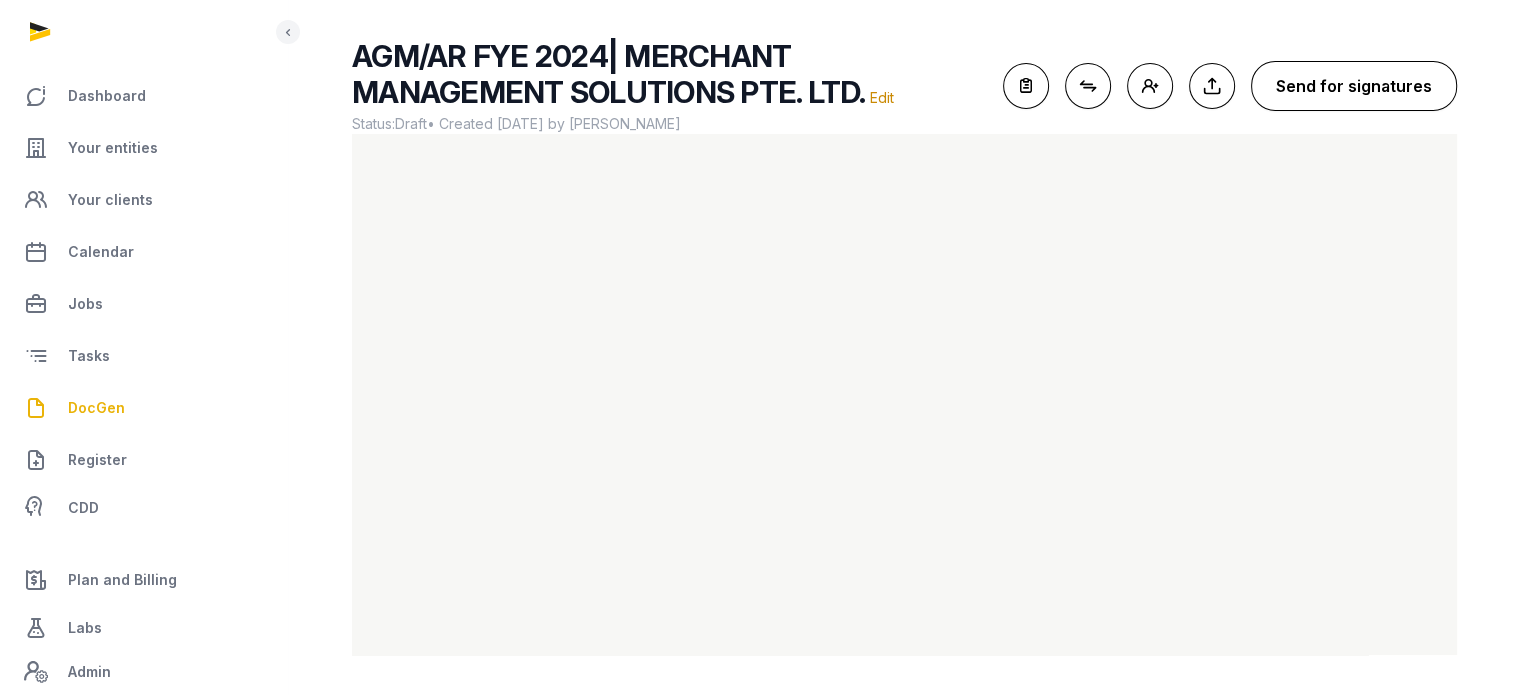 click on "Send for signatures" at bounding box center (1354, 86) 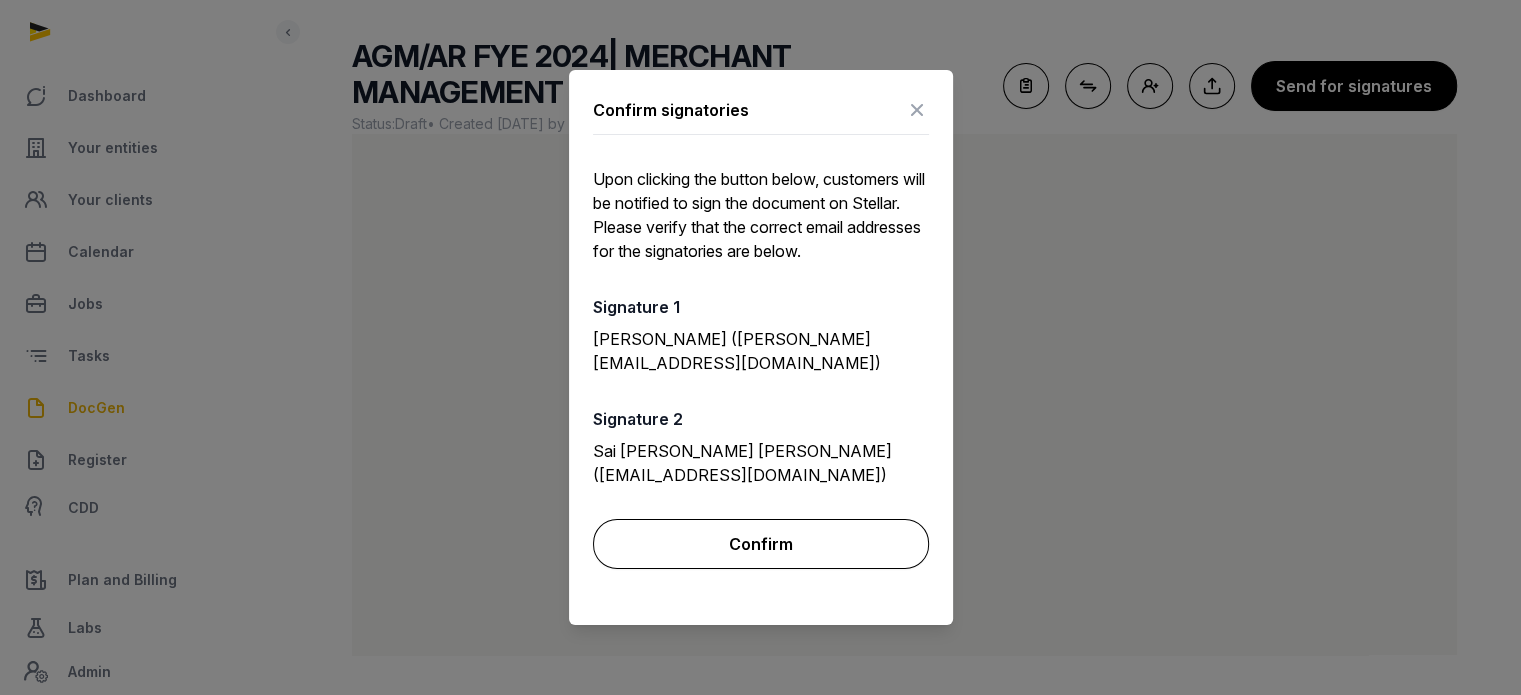 click on "Confirm" at bounding box center (761, 544) 